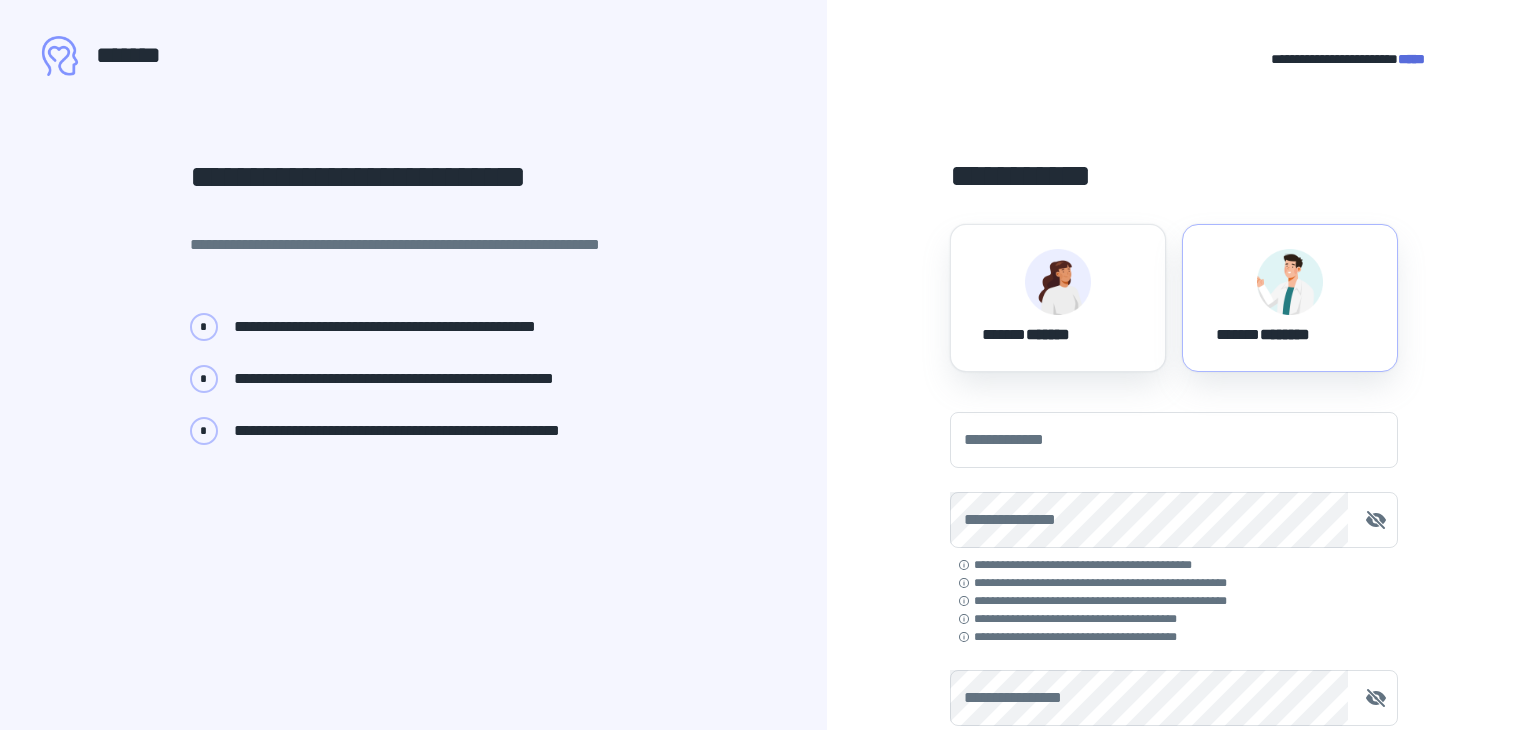 scroll, scrollTop: 0, scrollLeft: 0, axis: both 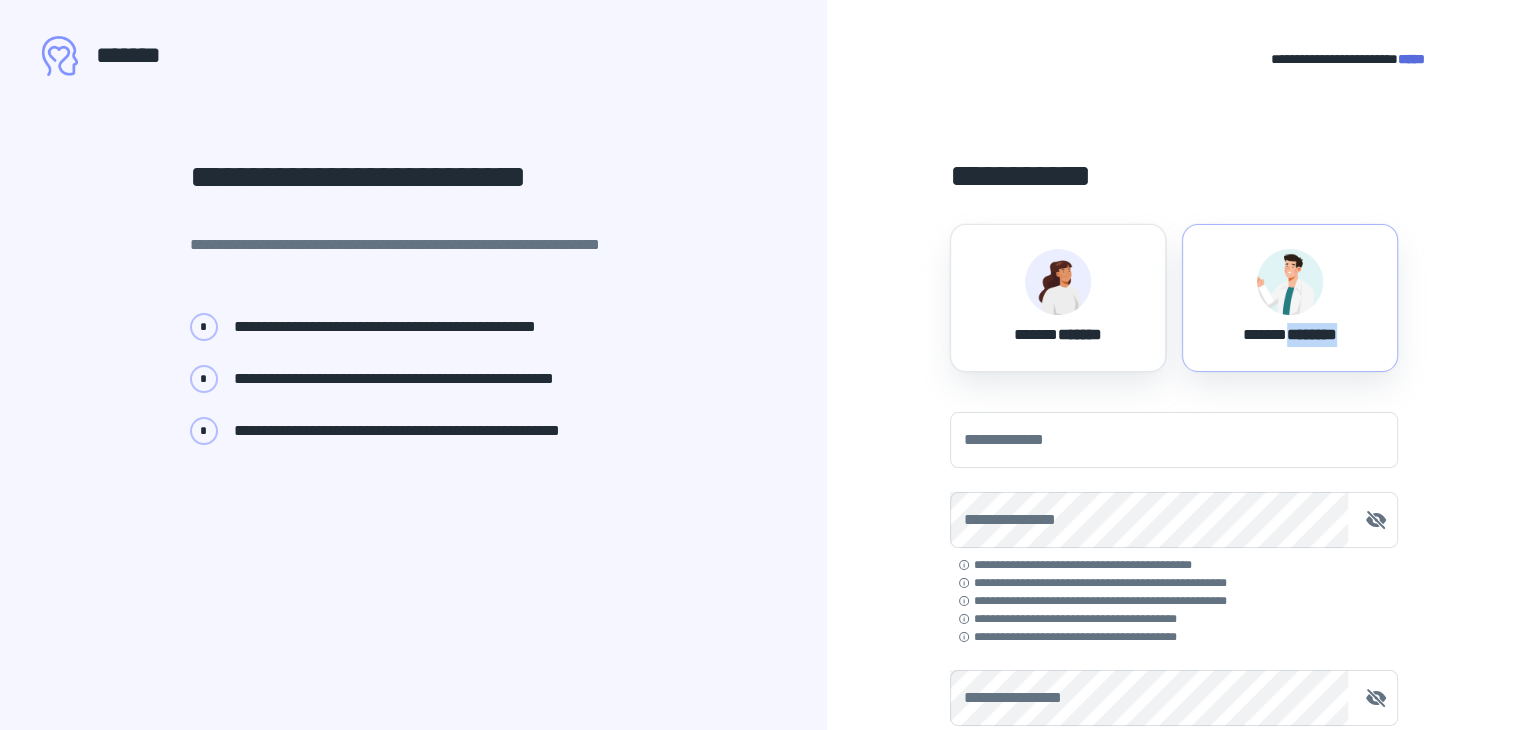 click on "******   ********" at bounding box center [1290, 331] 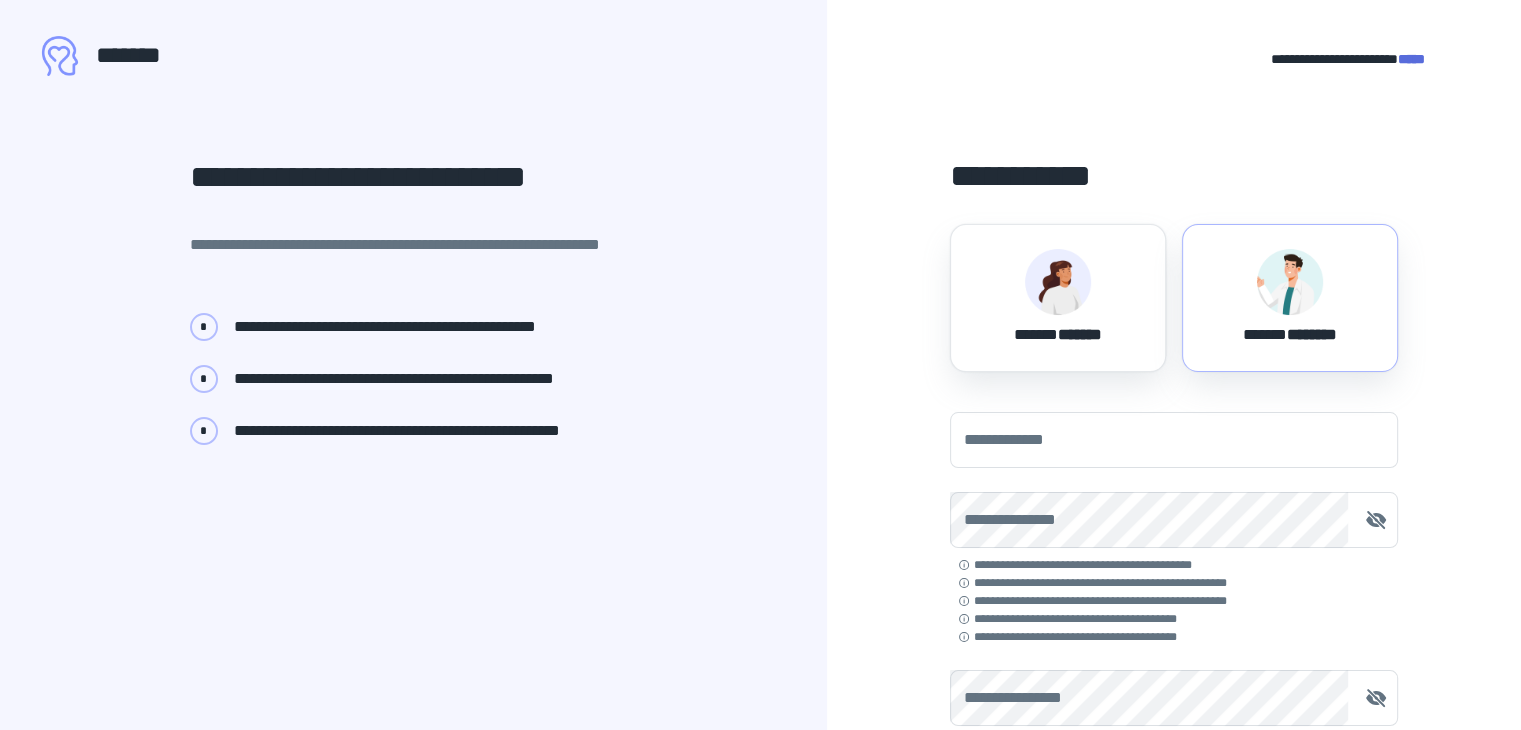 click on "******   ********" at bounding box center [1290, 331] 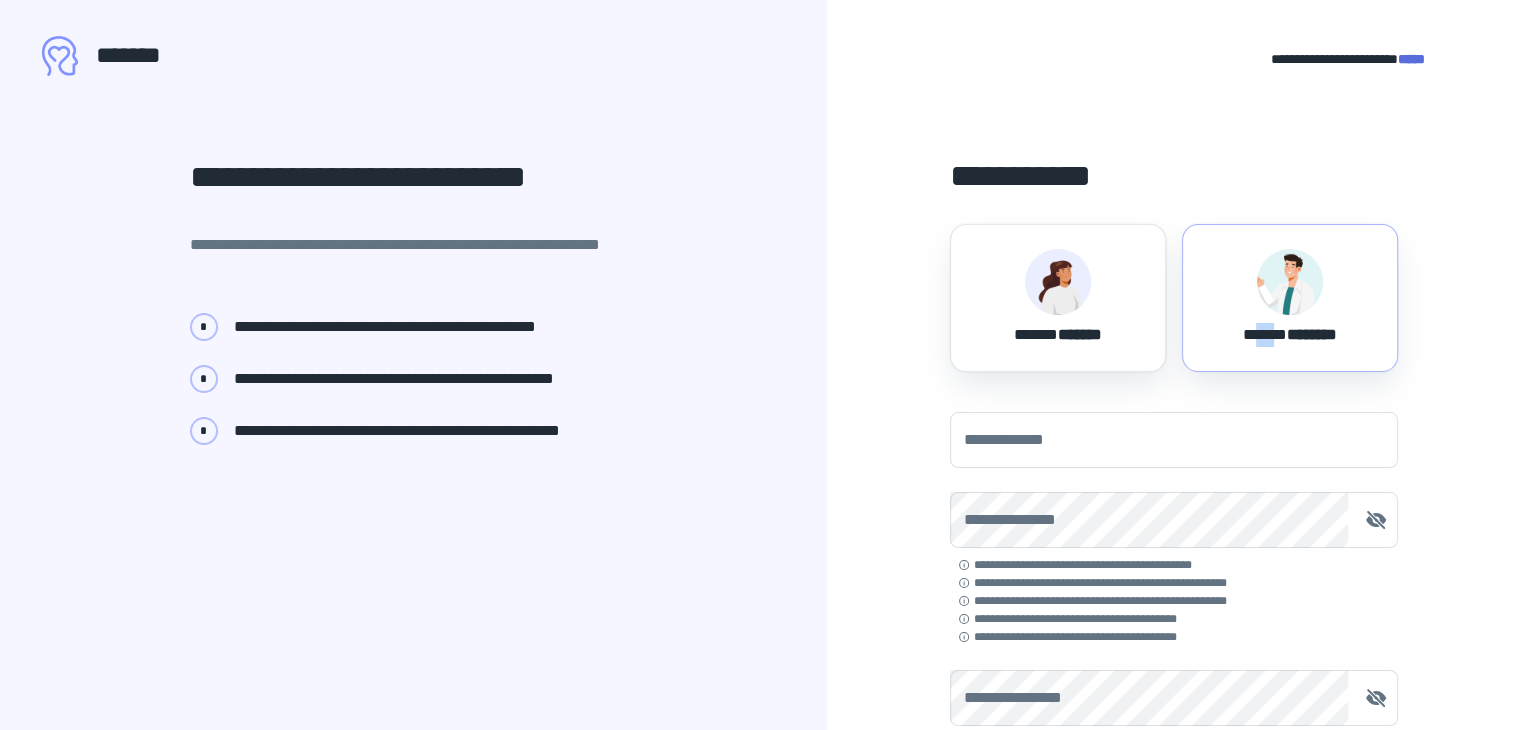 click on "******   ********" at bounding box center (1290, 331) 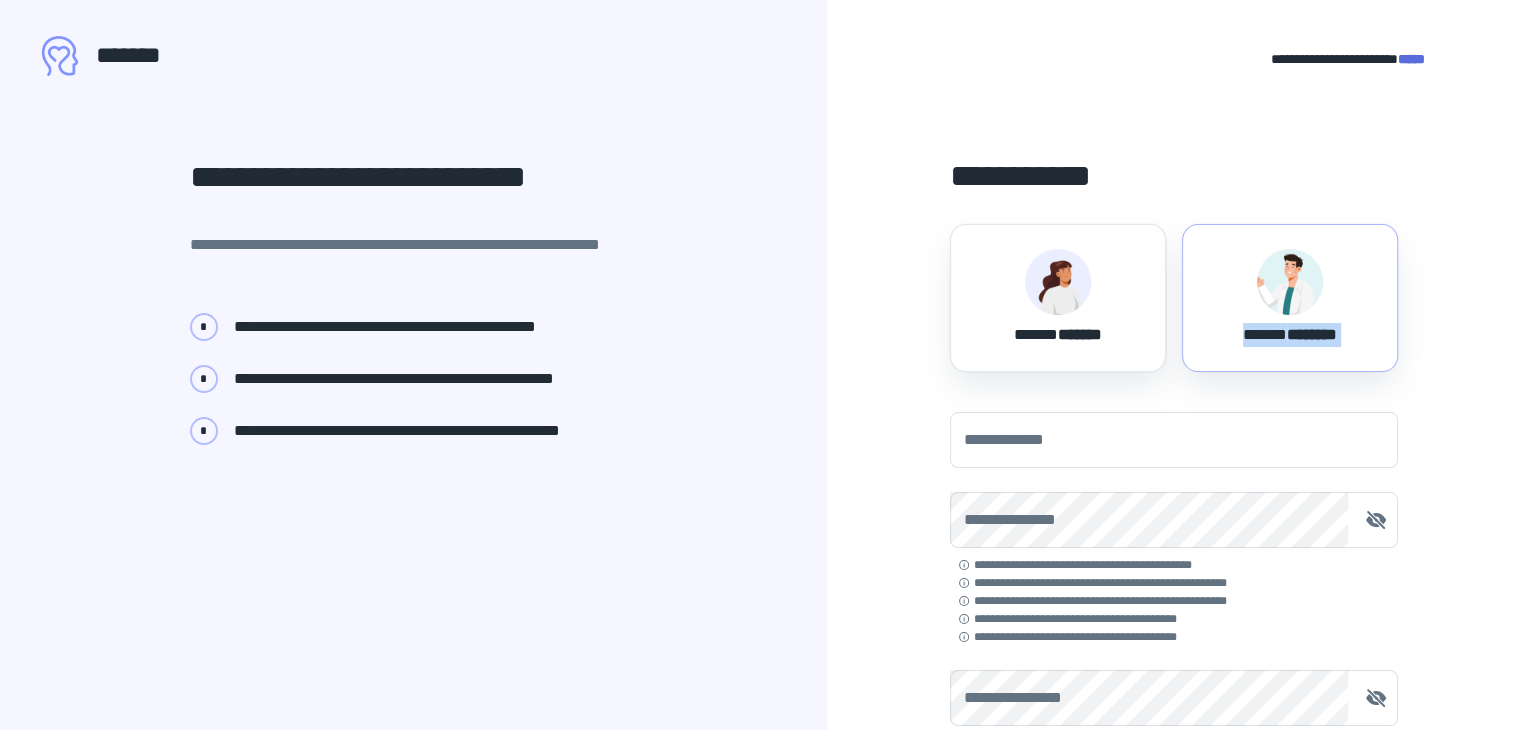 click on "******   ********" at bounding box center [1290, 331] 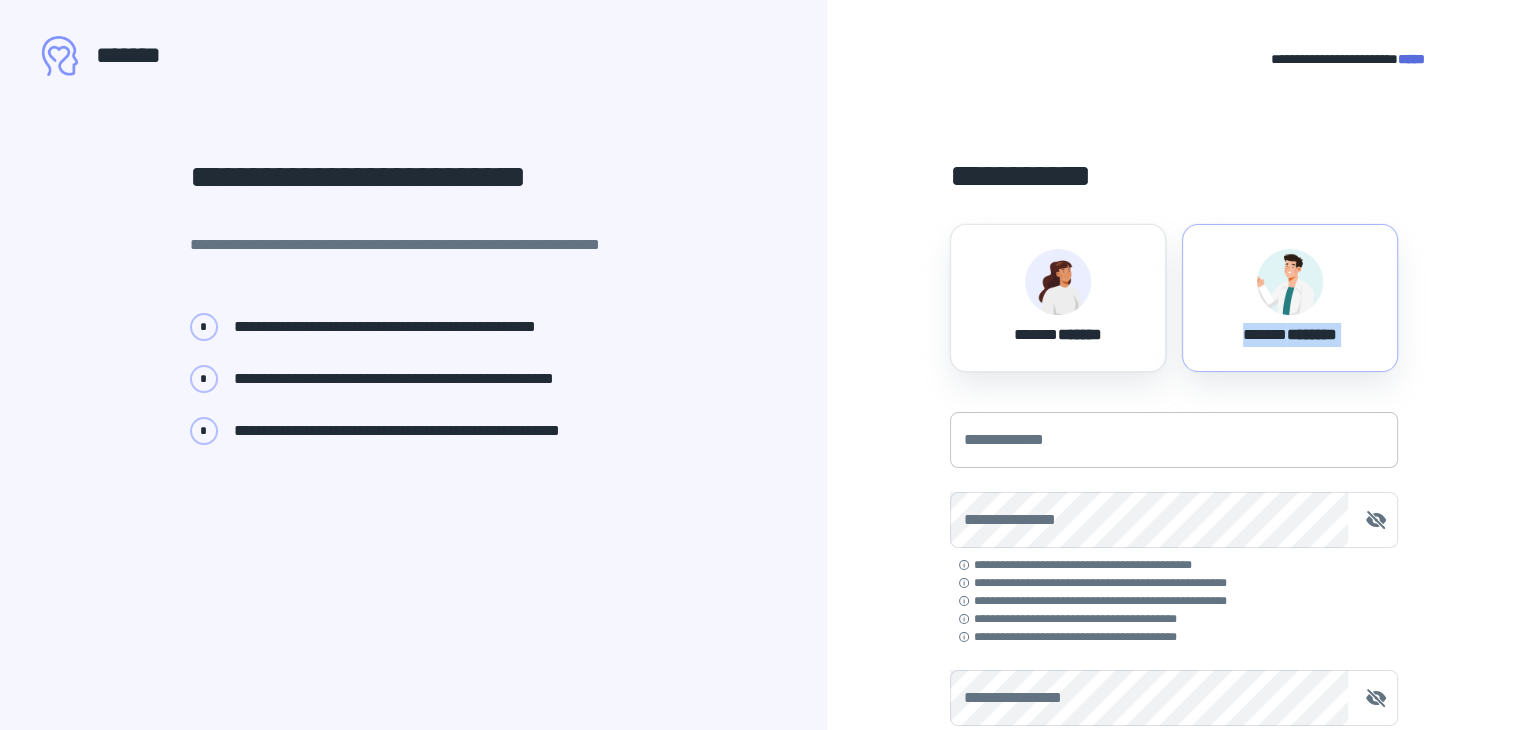 click on "**********" at bounding box center (1174, 440) 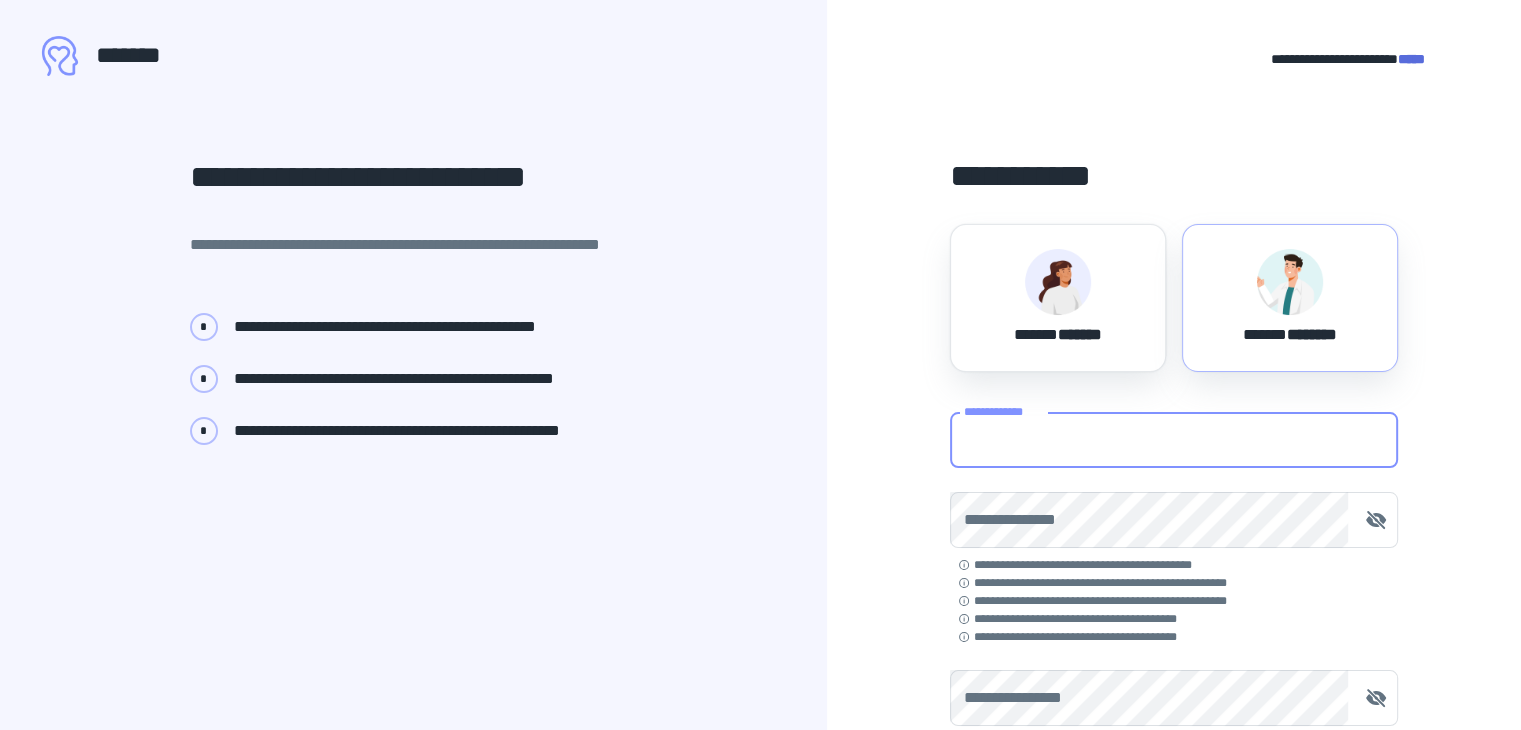 click on "**********" at bounding box center [1174, 440] 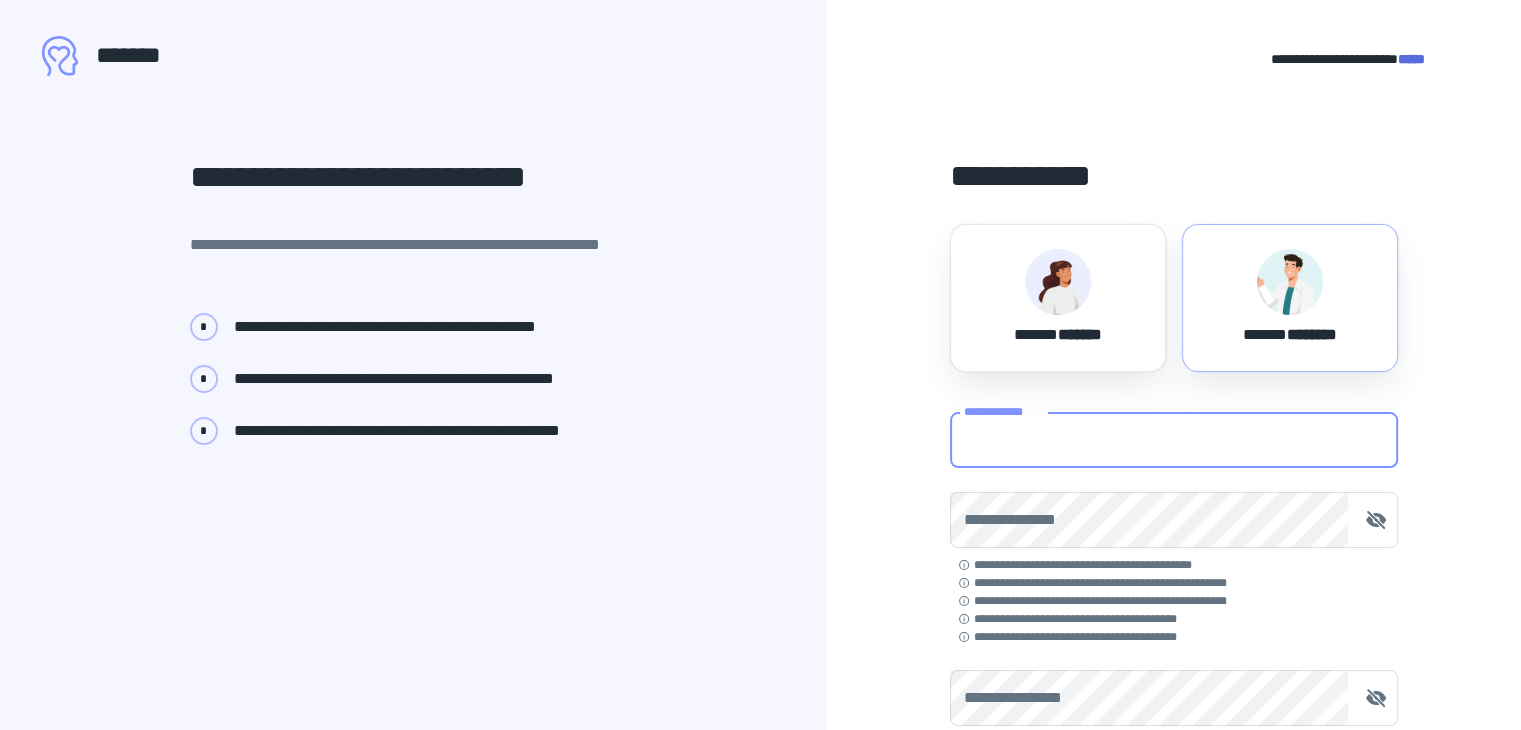 type on "**********" 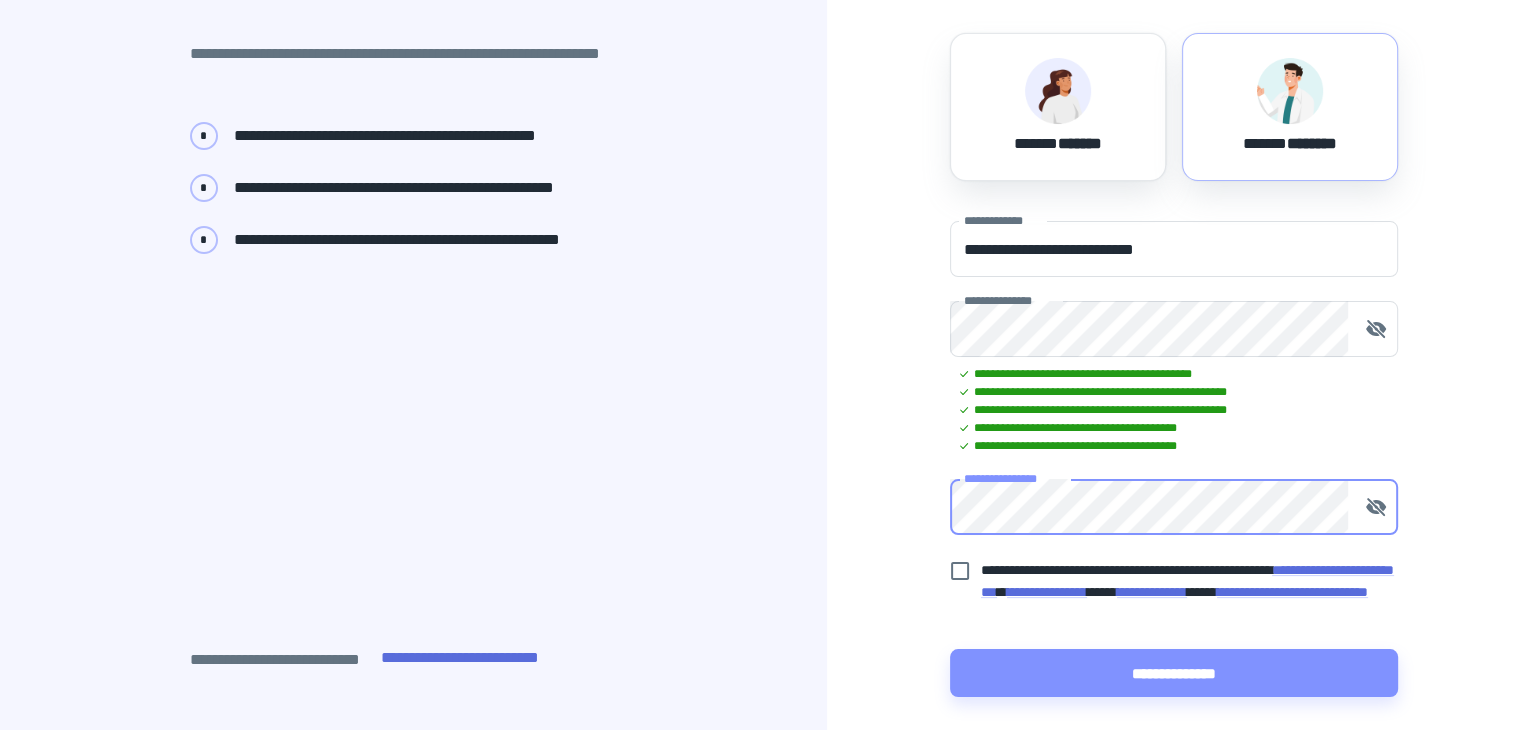 scroll, scrollTop: 196, scrollLeft: 0, axis: vertical 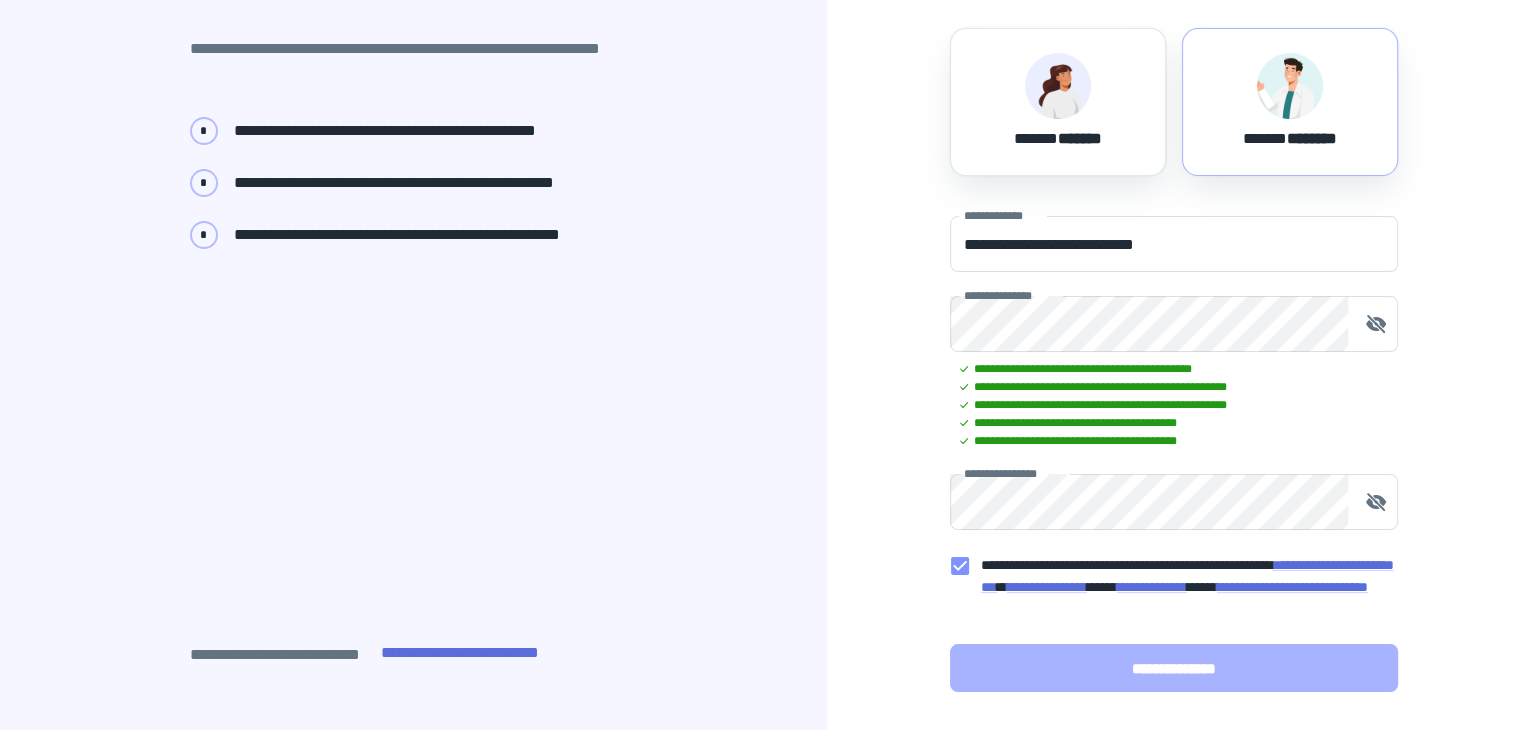 click on "**********" at bounding box center (1174, 668) 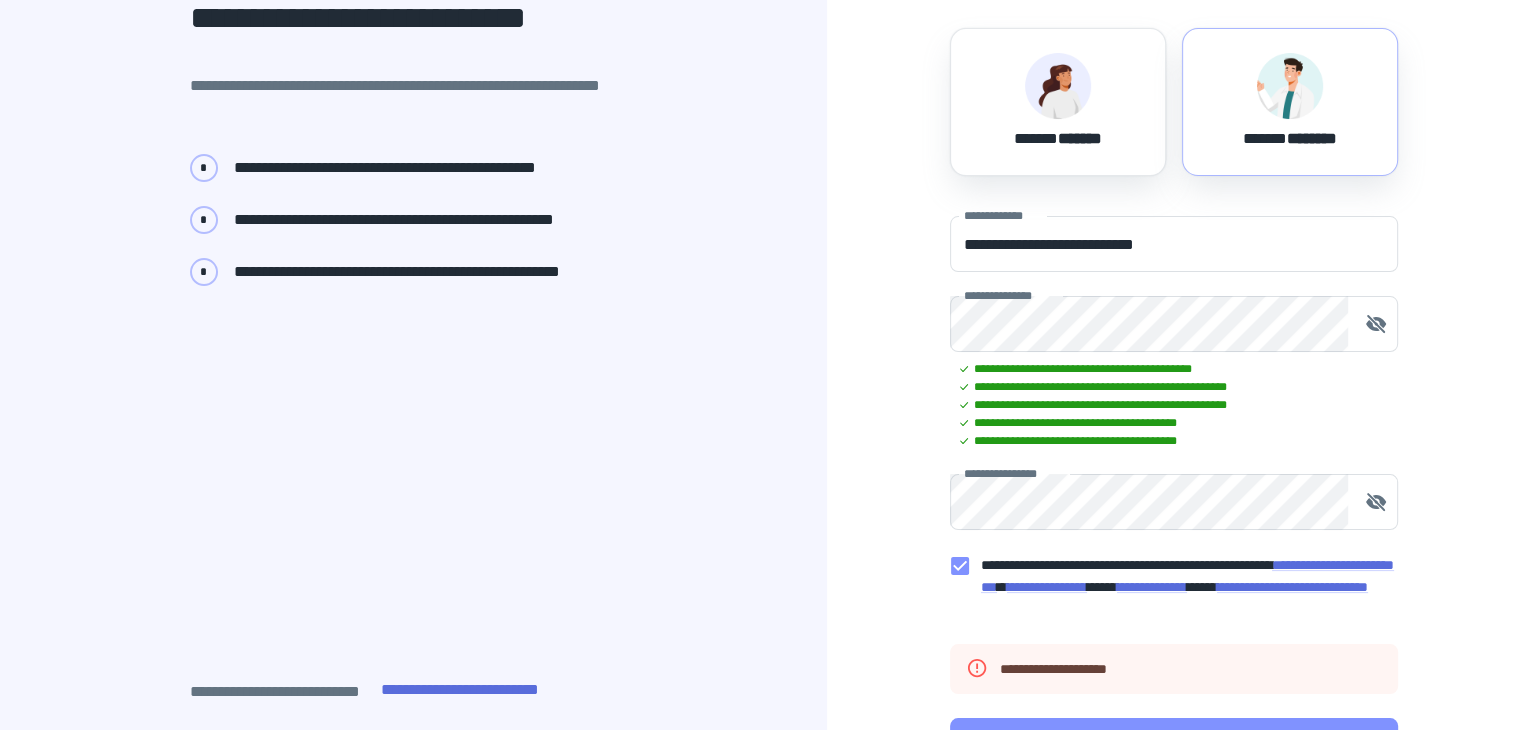 scroll, scrollTop: 233, scrollLeft: 0, axis: vertical 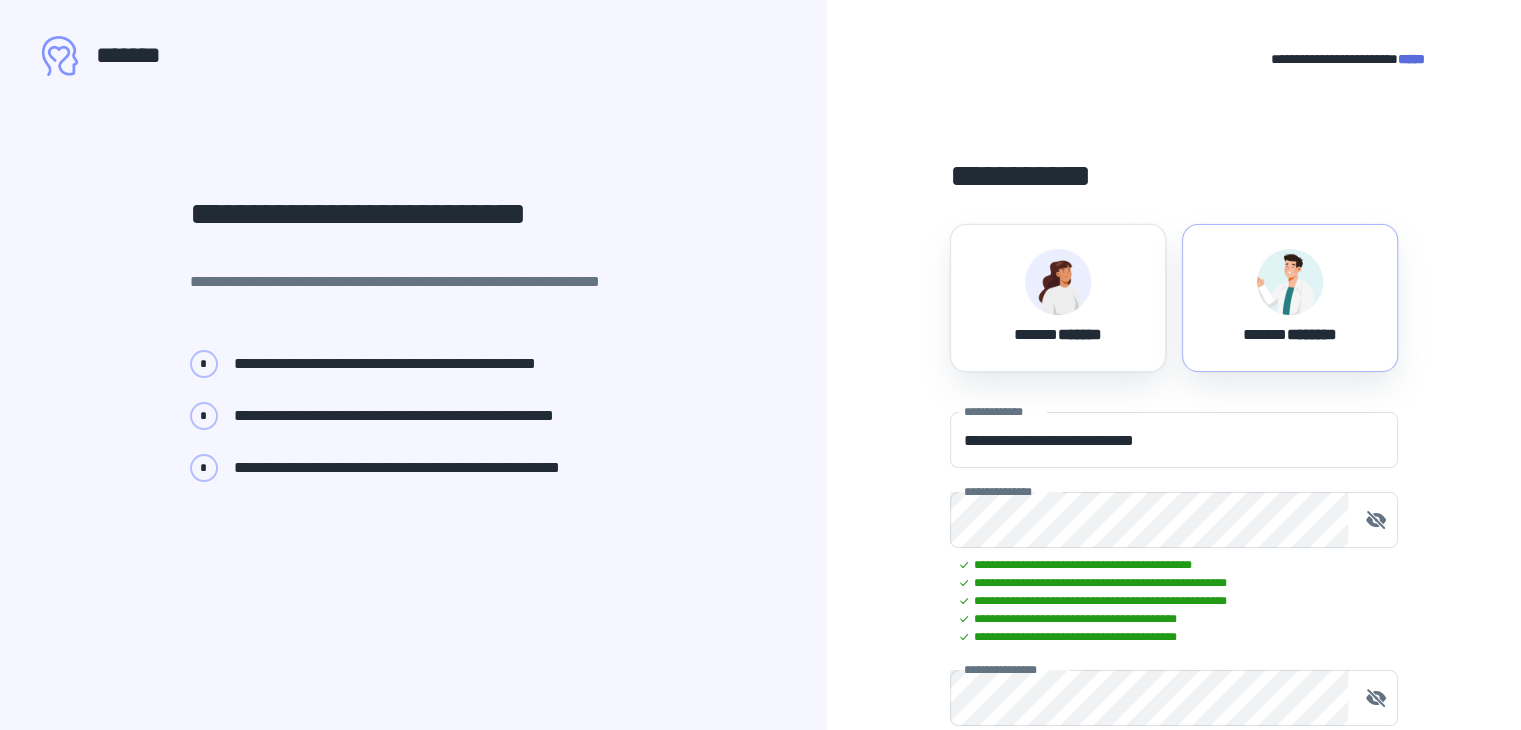 click on "*****" at bounding box center [1411, 59] 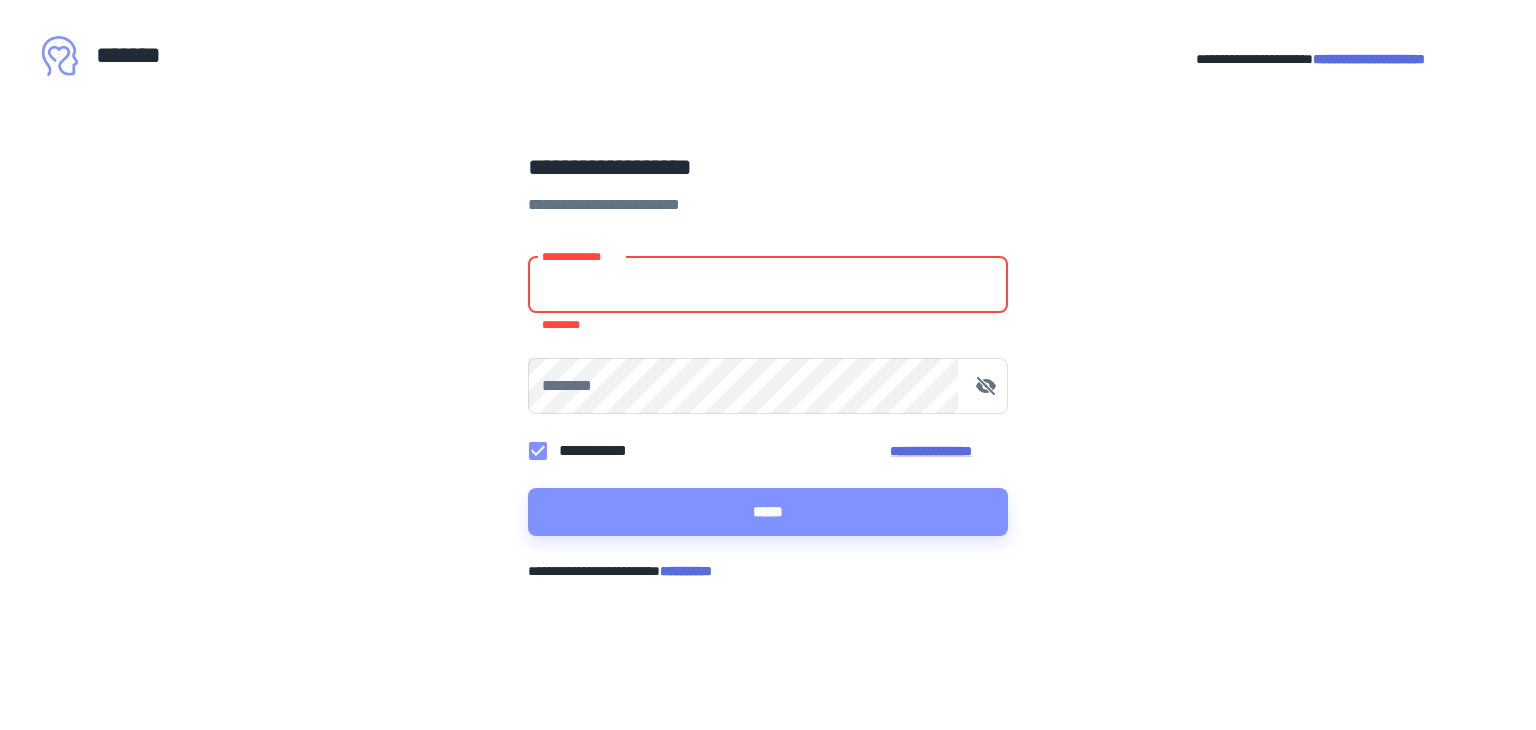click on "**********" at bounding box center (768, 285) 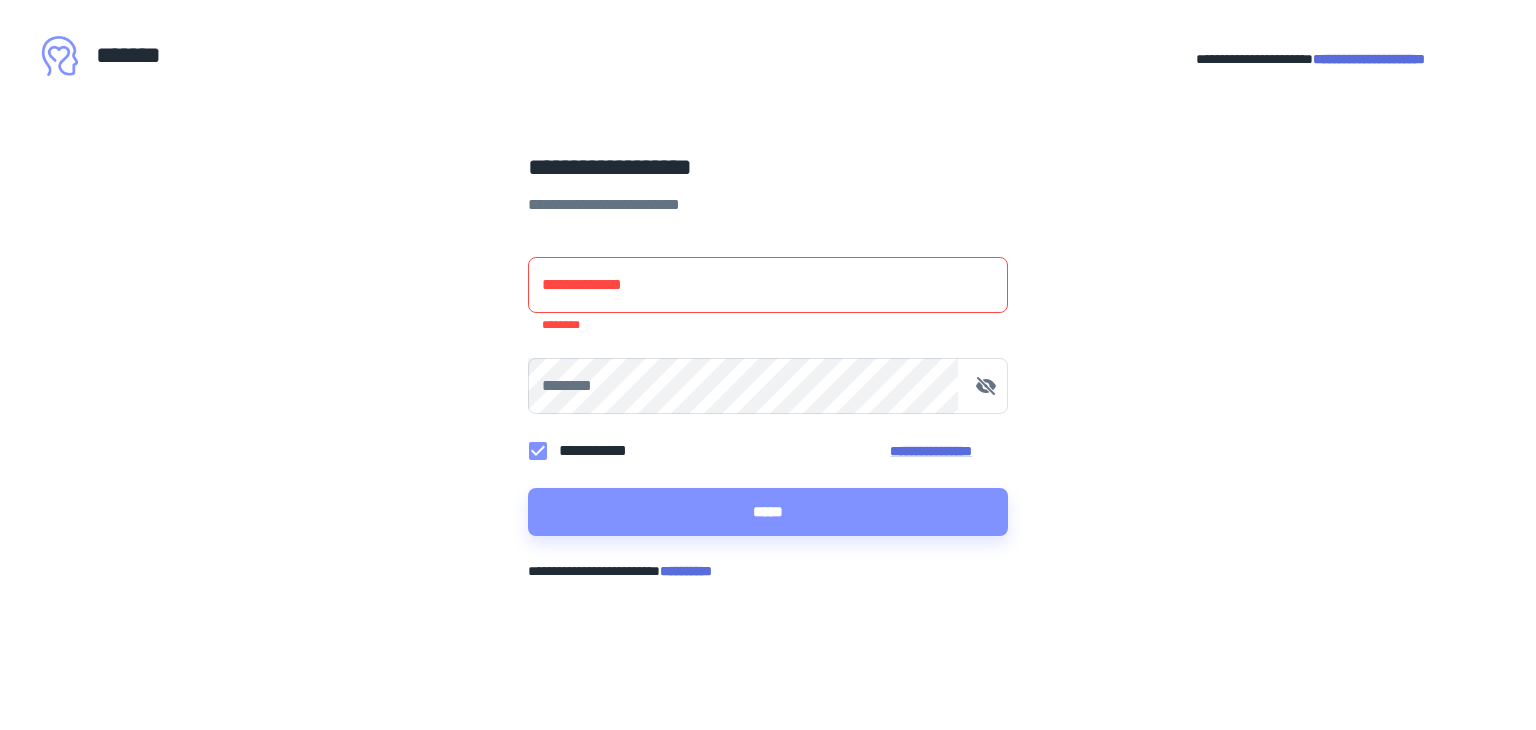 type on "**********" 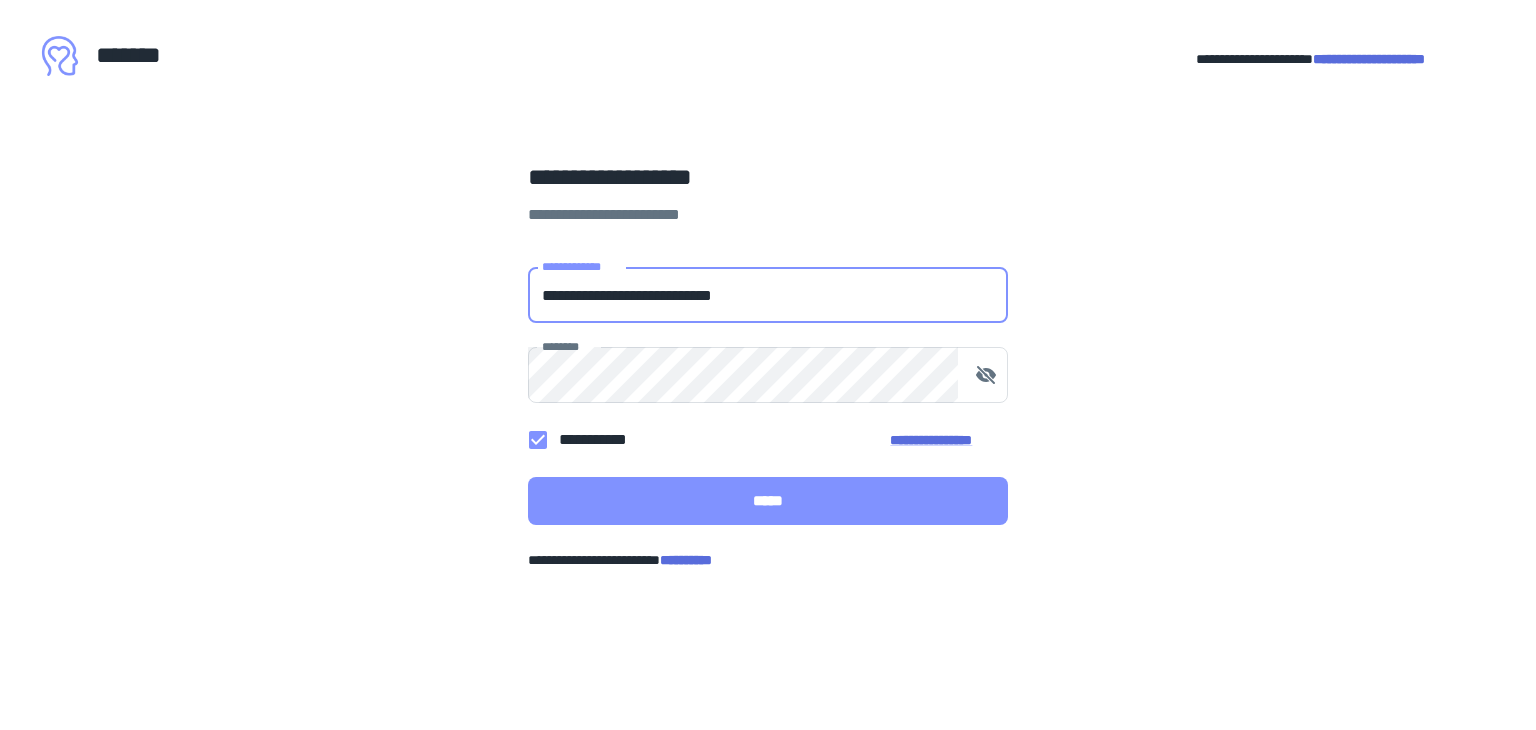 click on "*****" at bounding box center (768, 501) 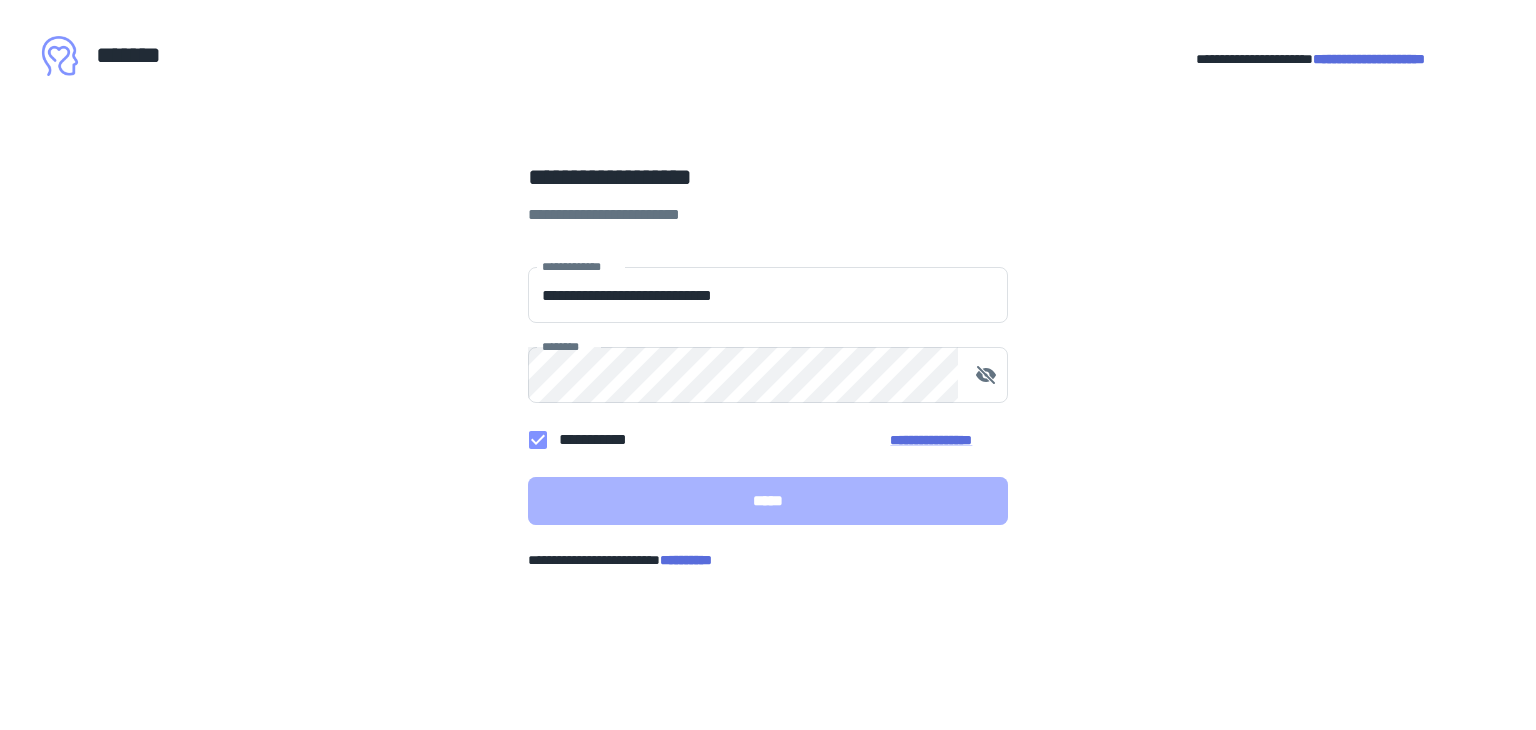 click on "*****" at bounding box center [768, 501] 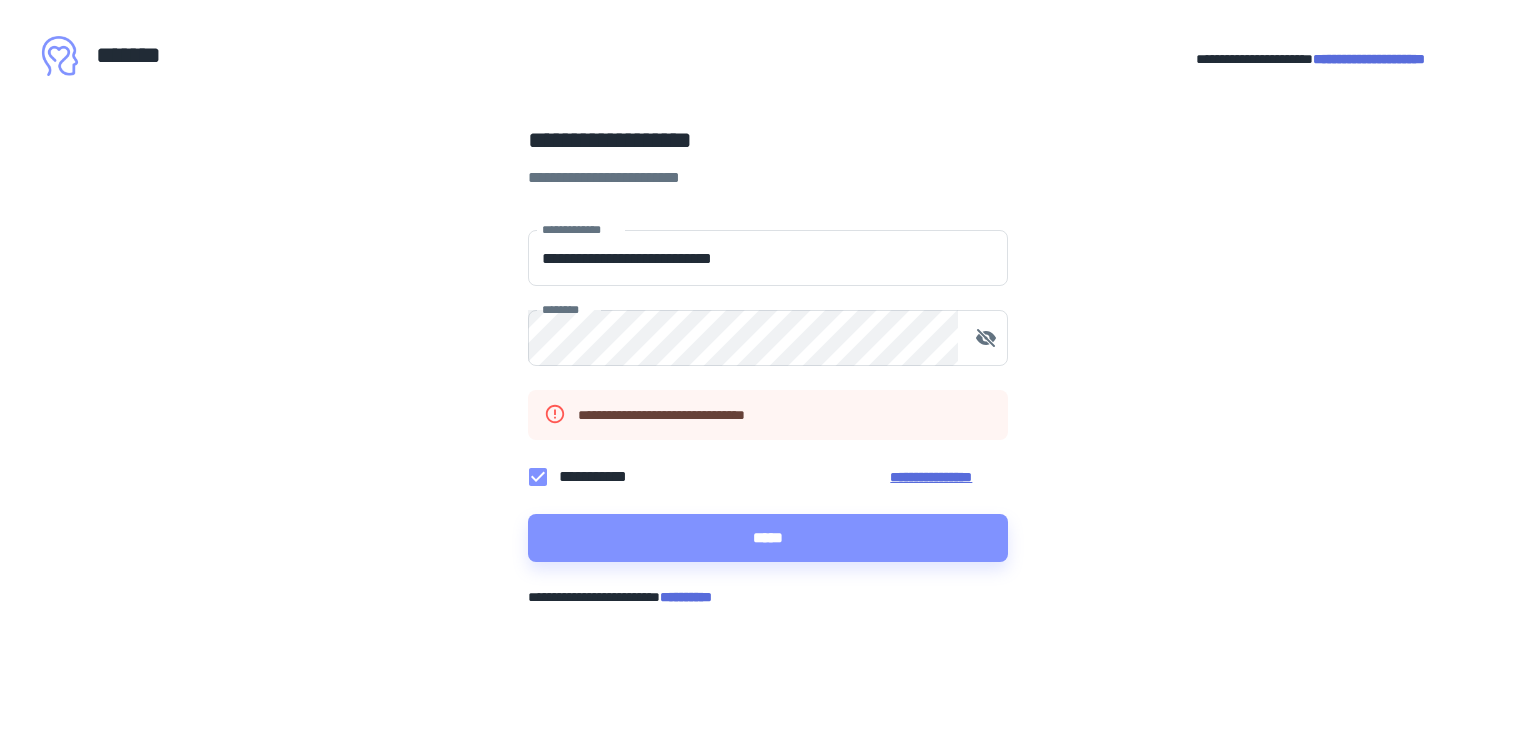 click on "**********" at bounding box center [949, 477] 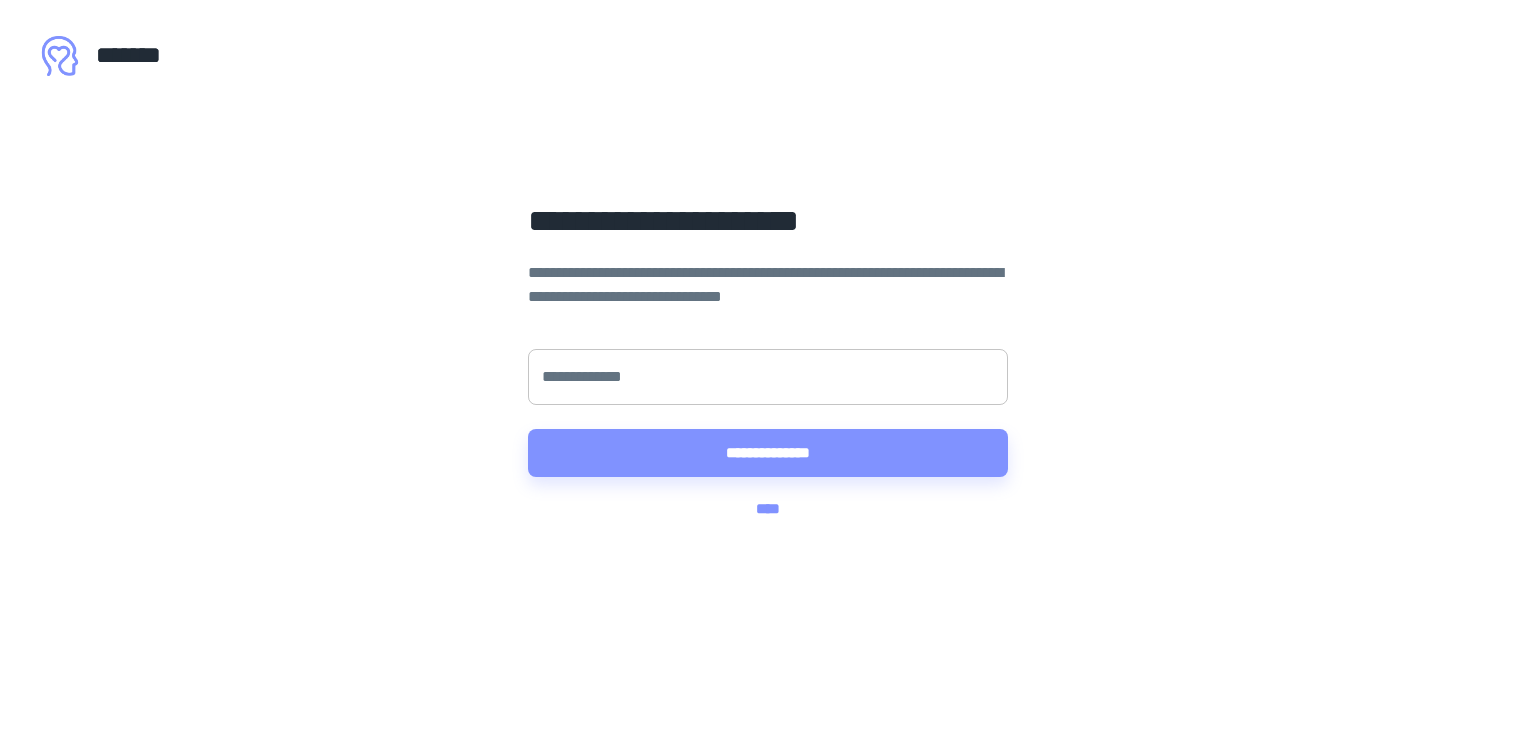 click on "**********" at bounding box center (768, 377) 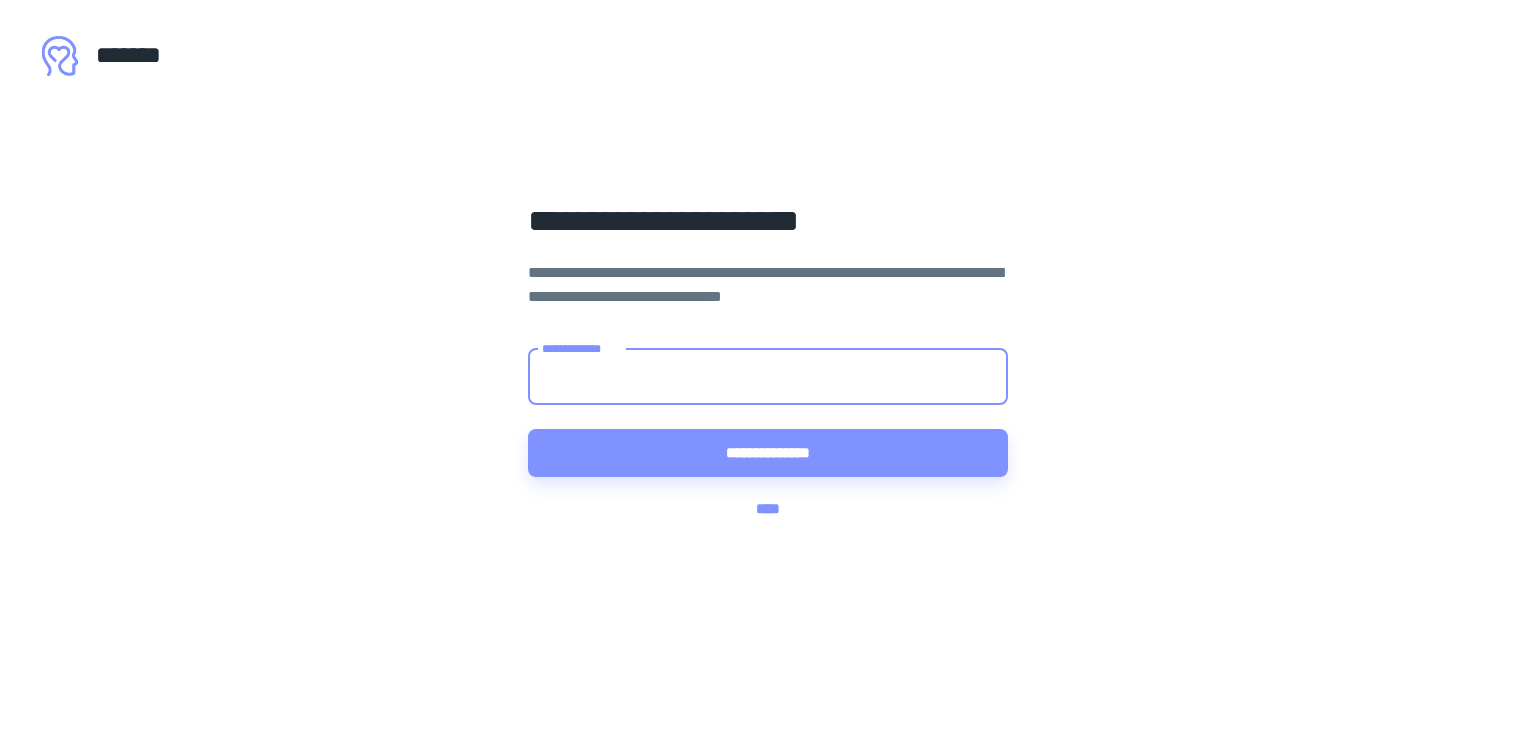 type on "**********" 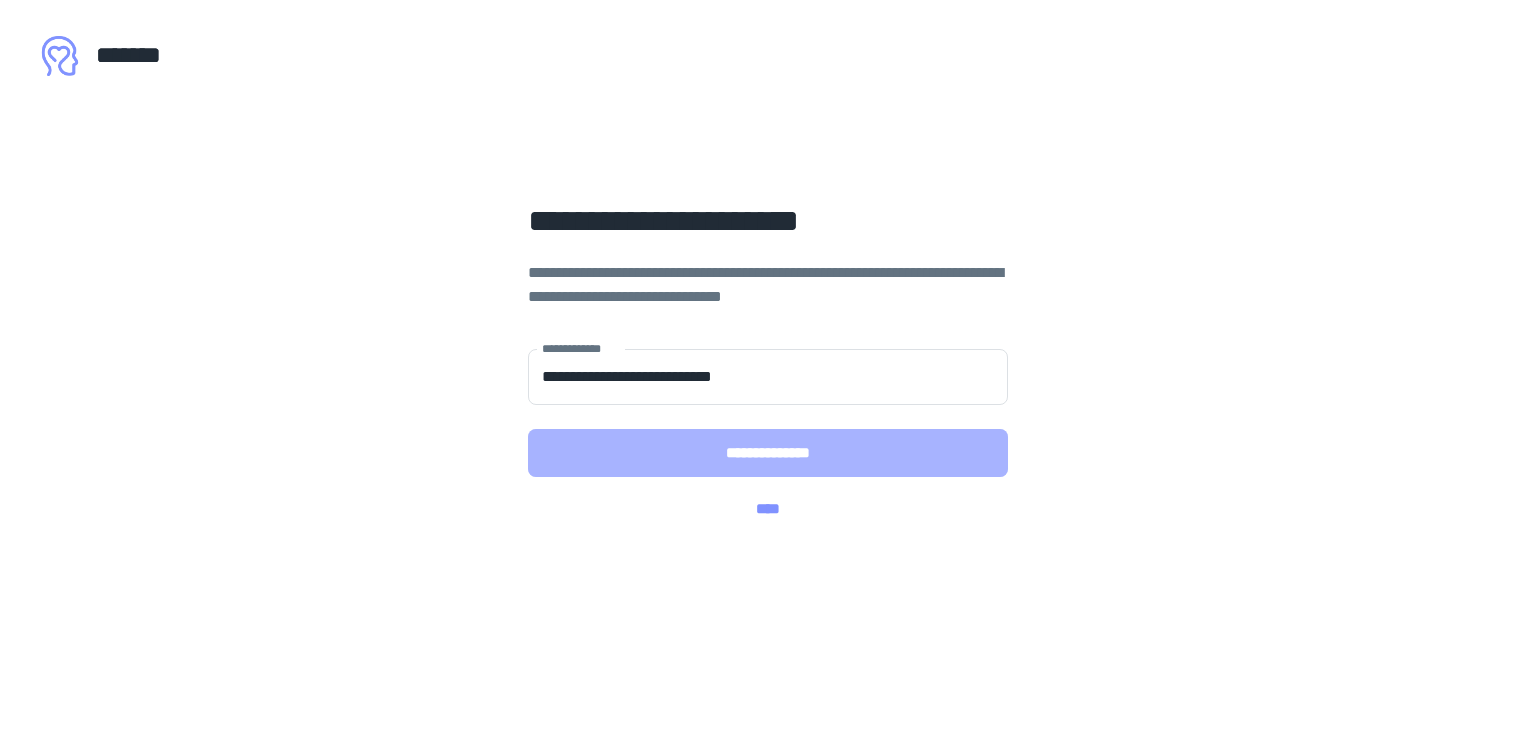 click on "**********" at bounding box center (768, 453) 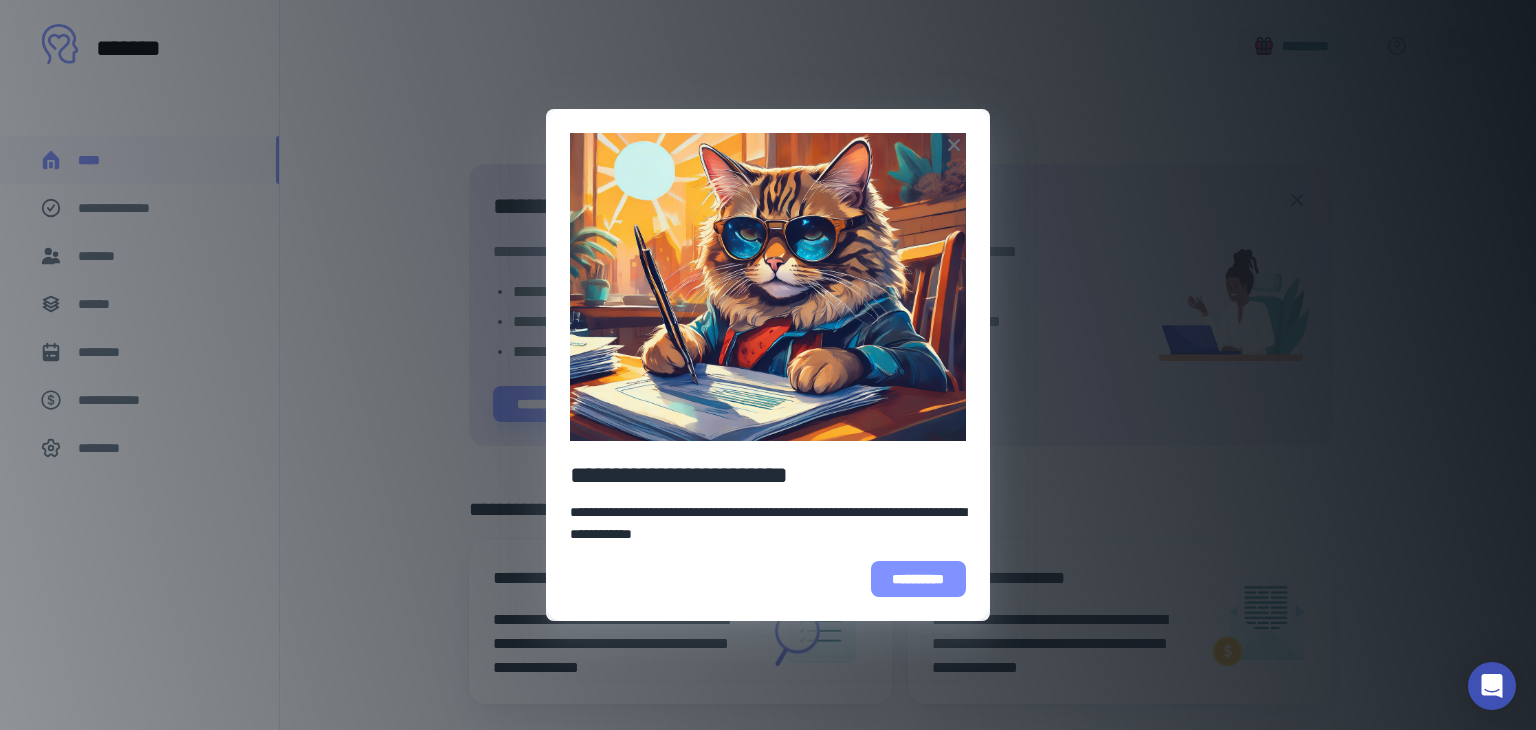 click on "**********" at bounding box center (918, 579) 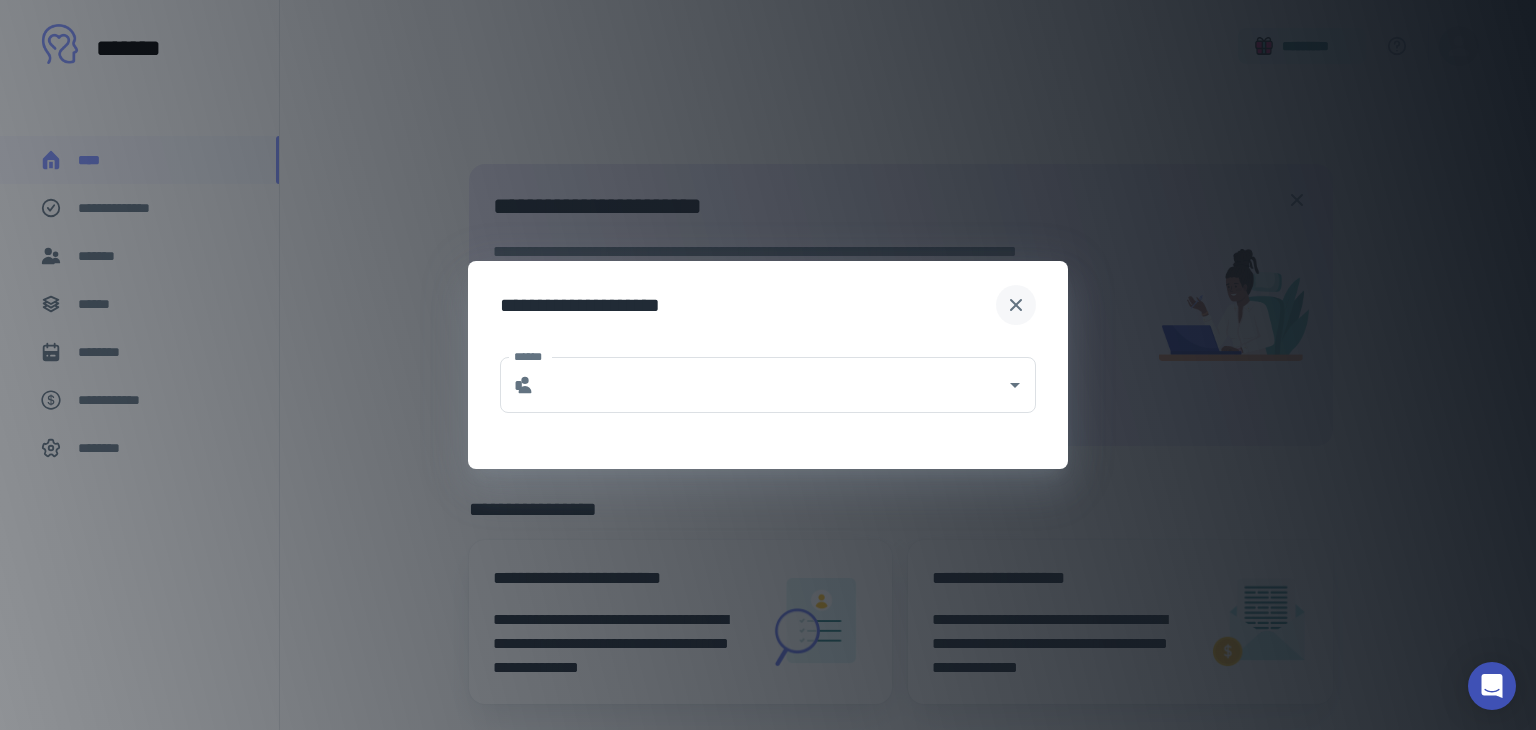 click 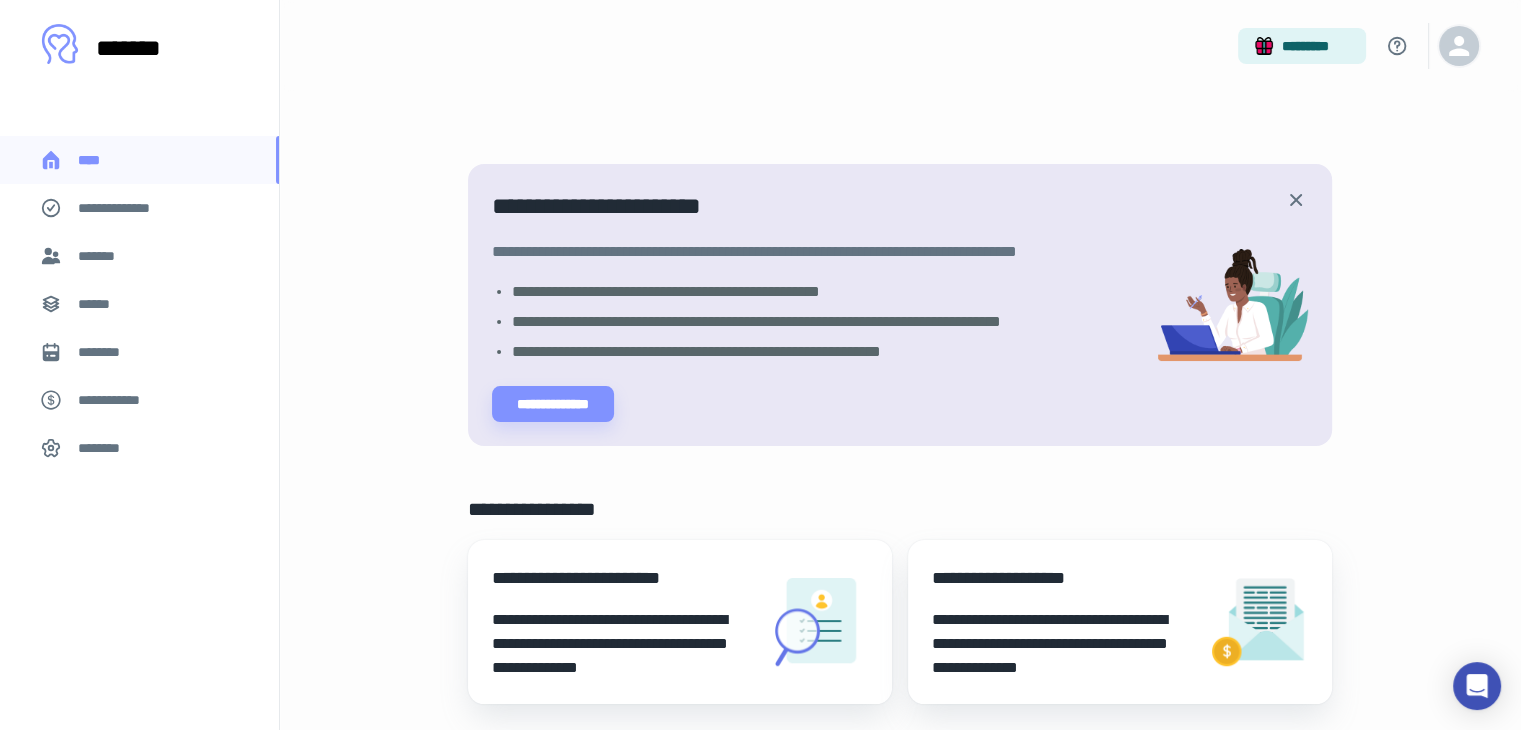 click 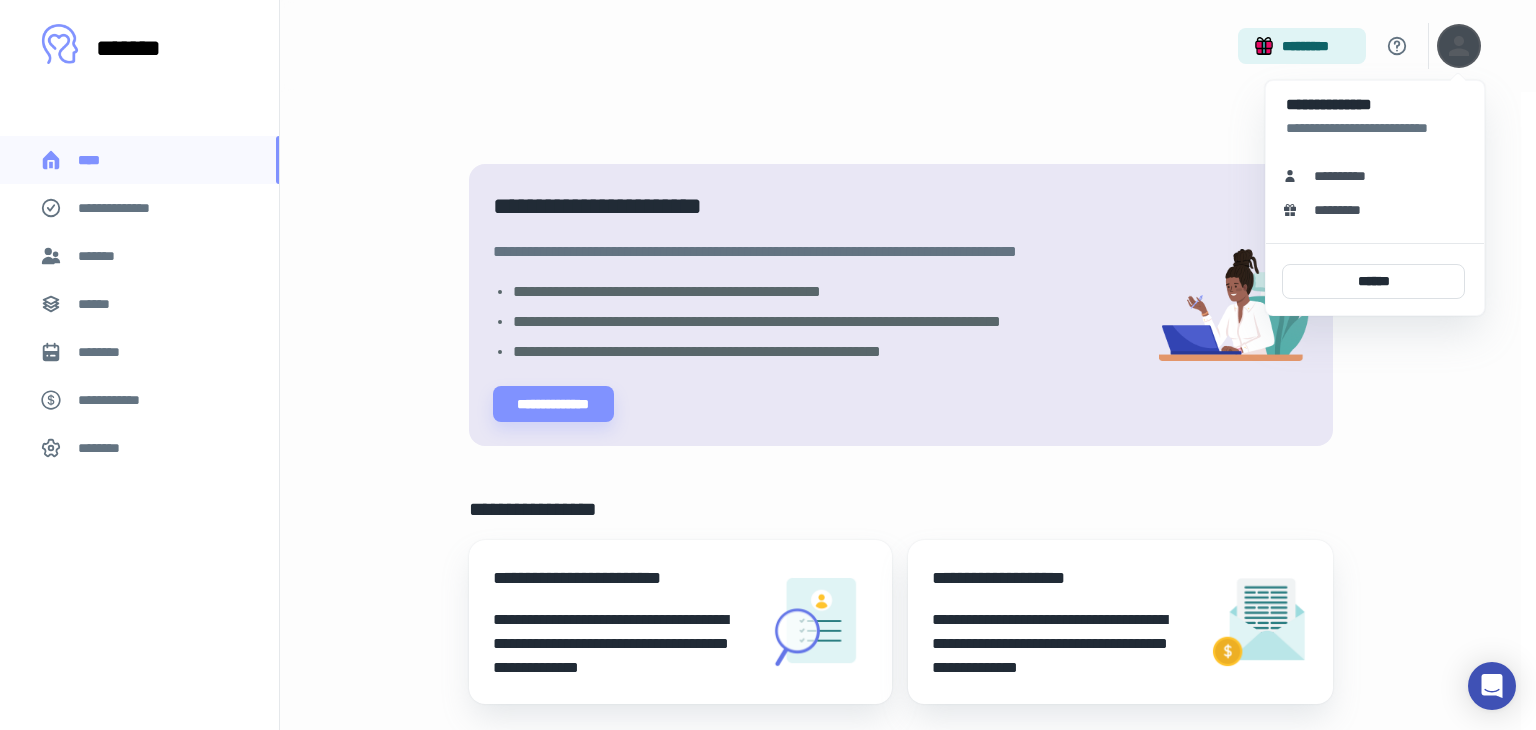 click on "**********" at bounding box center (1347, 176) 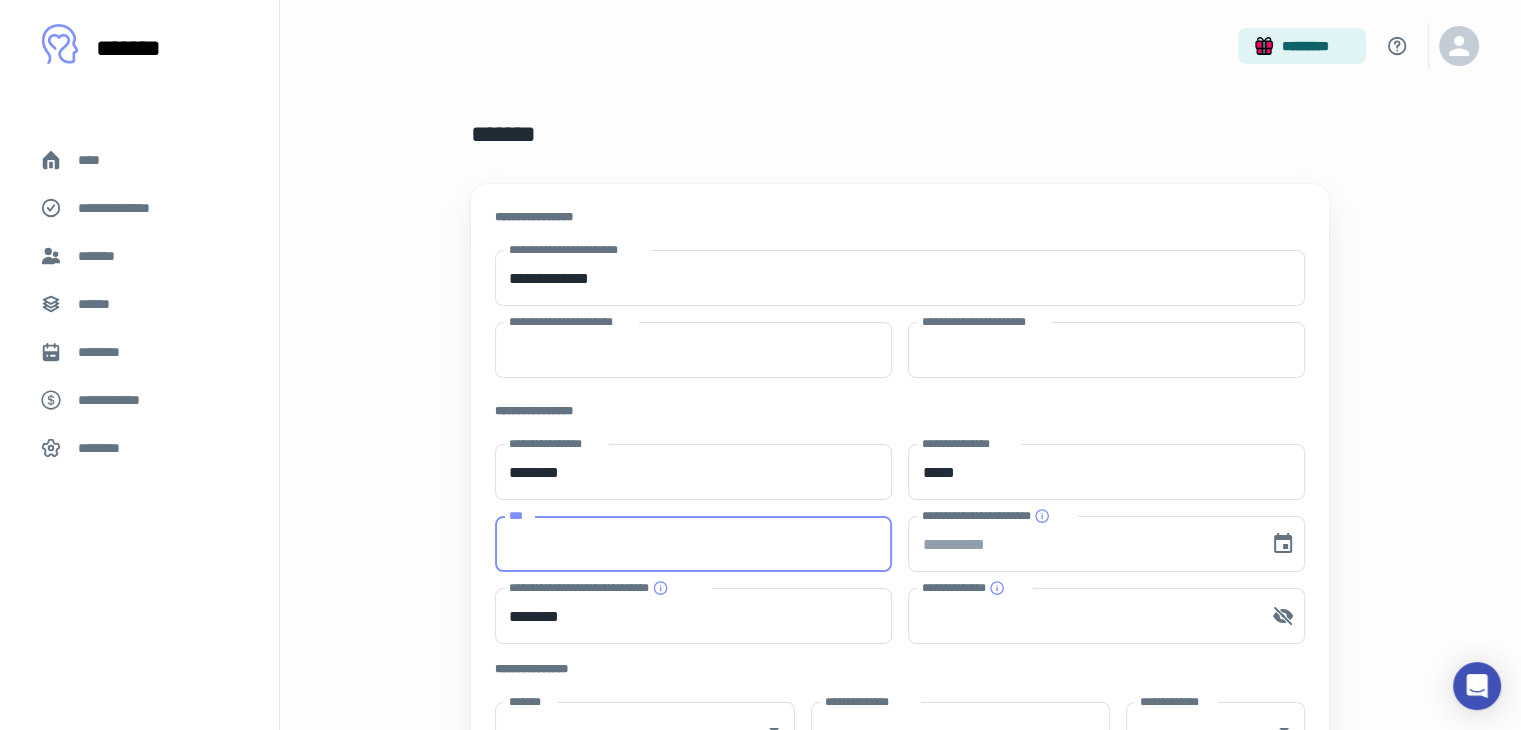 click on "***" at bounding box center (693, 544) 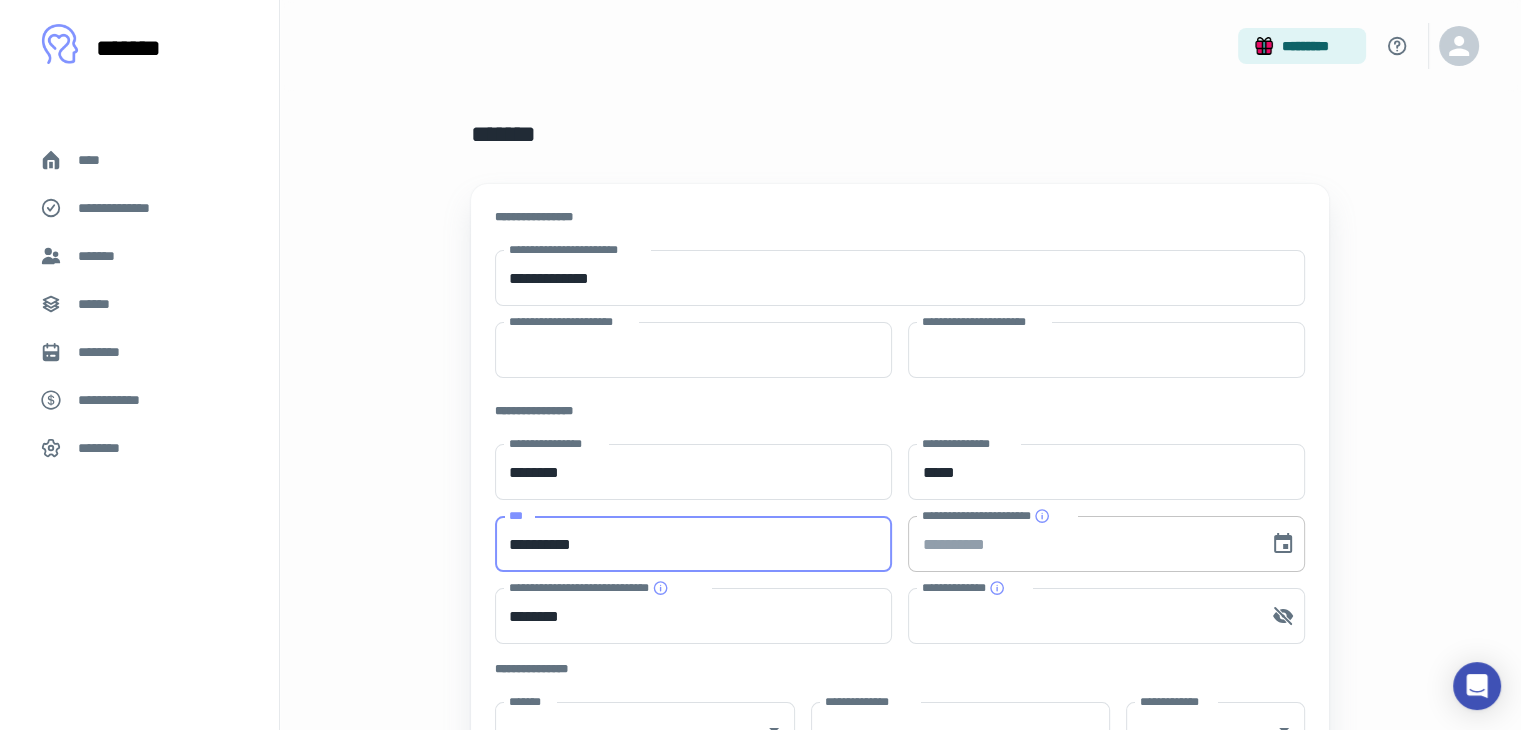 type on "**********" 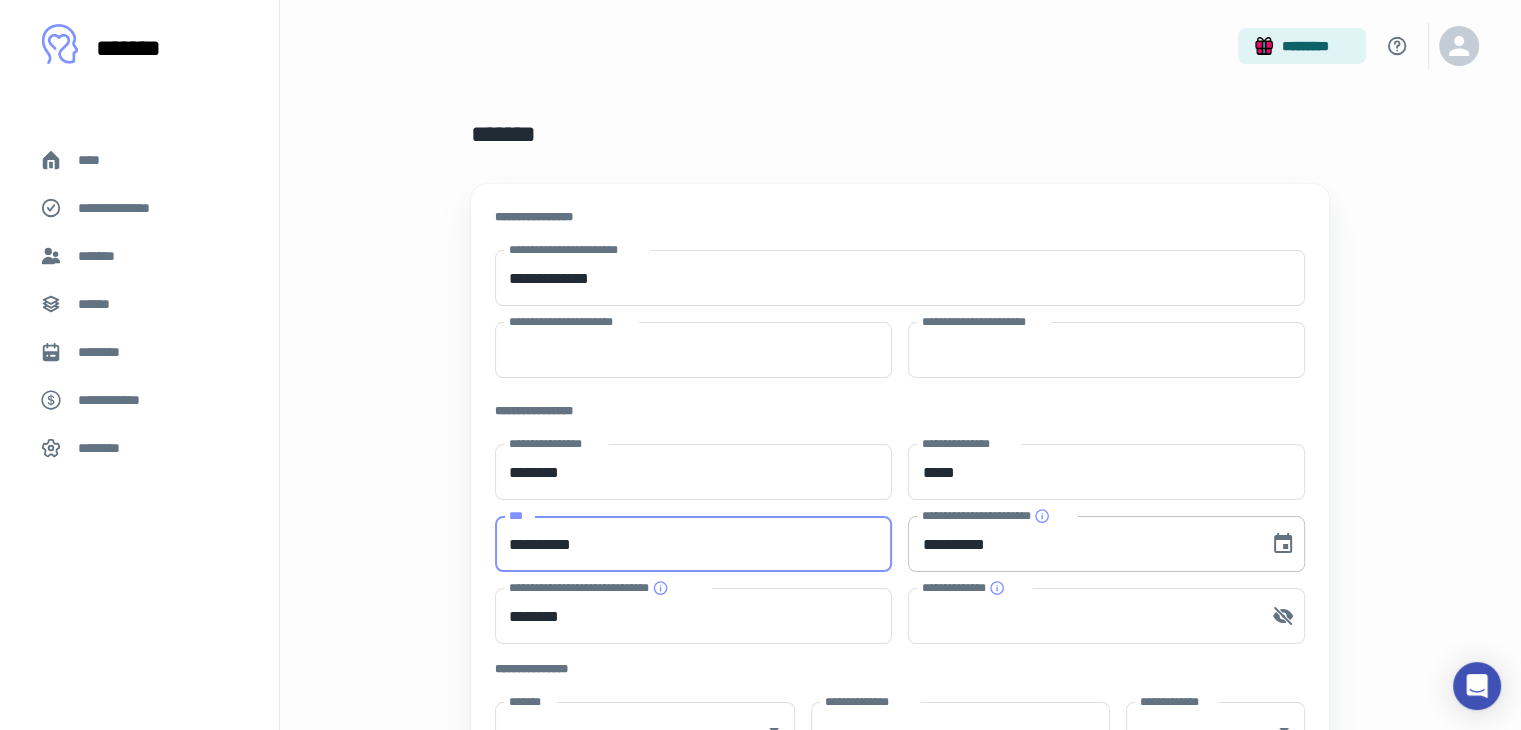 click on "**********" at bounding box center [1081, 544] 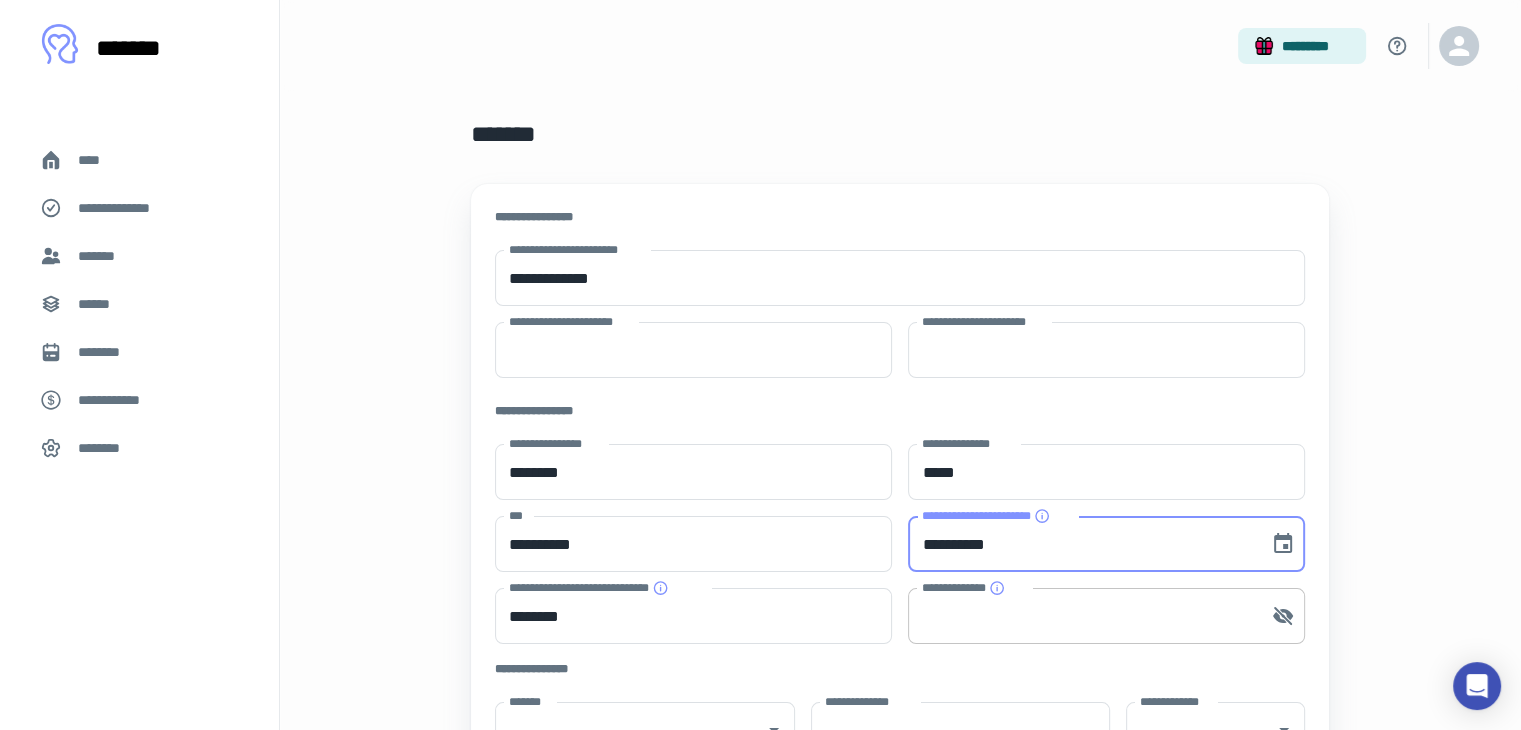 type on "**********" 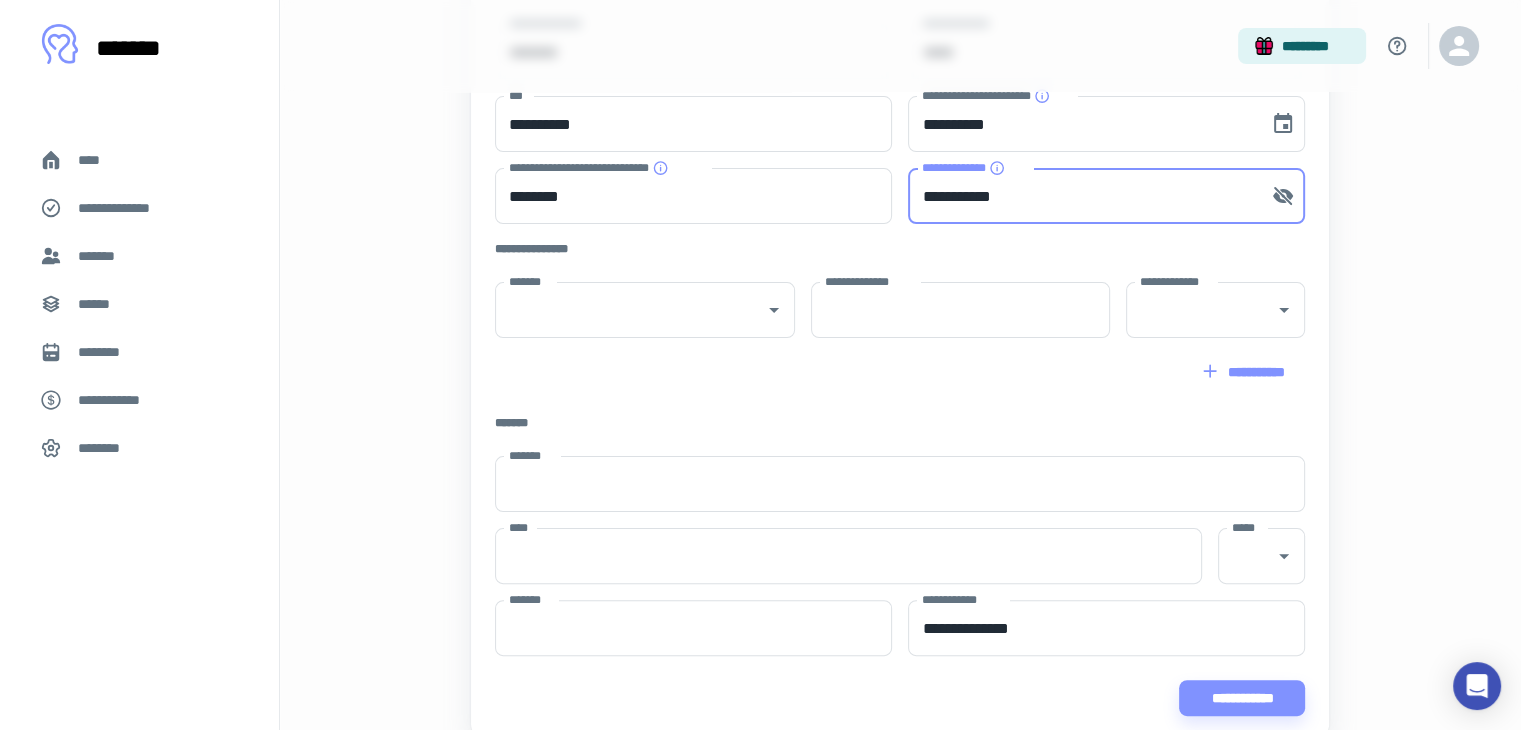 scroll, scrollTop: 424, scrollLeft: 0, axis: vertical 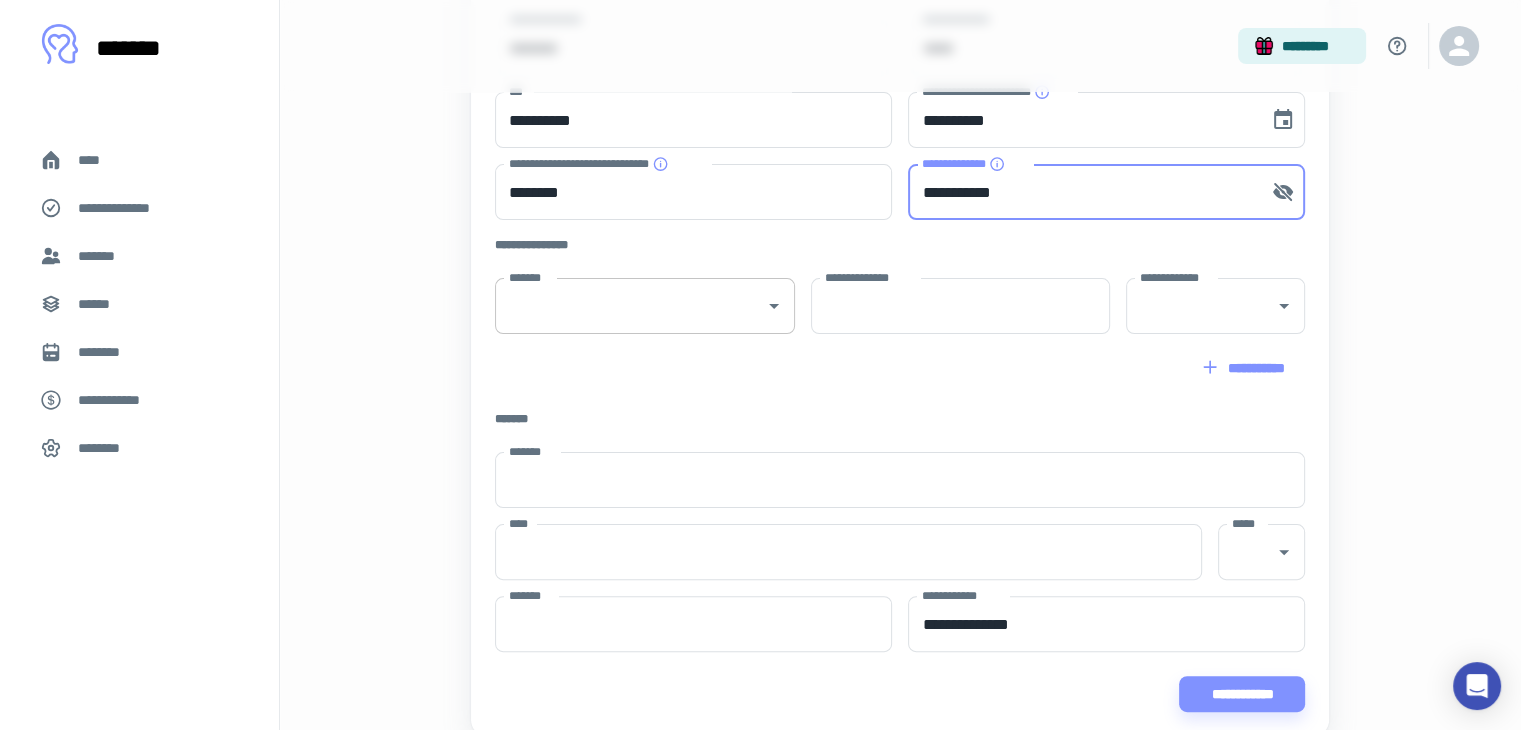 type on "**********" 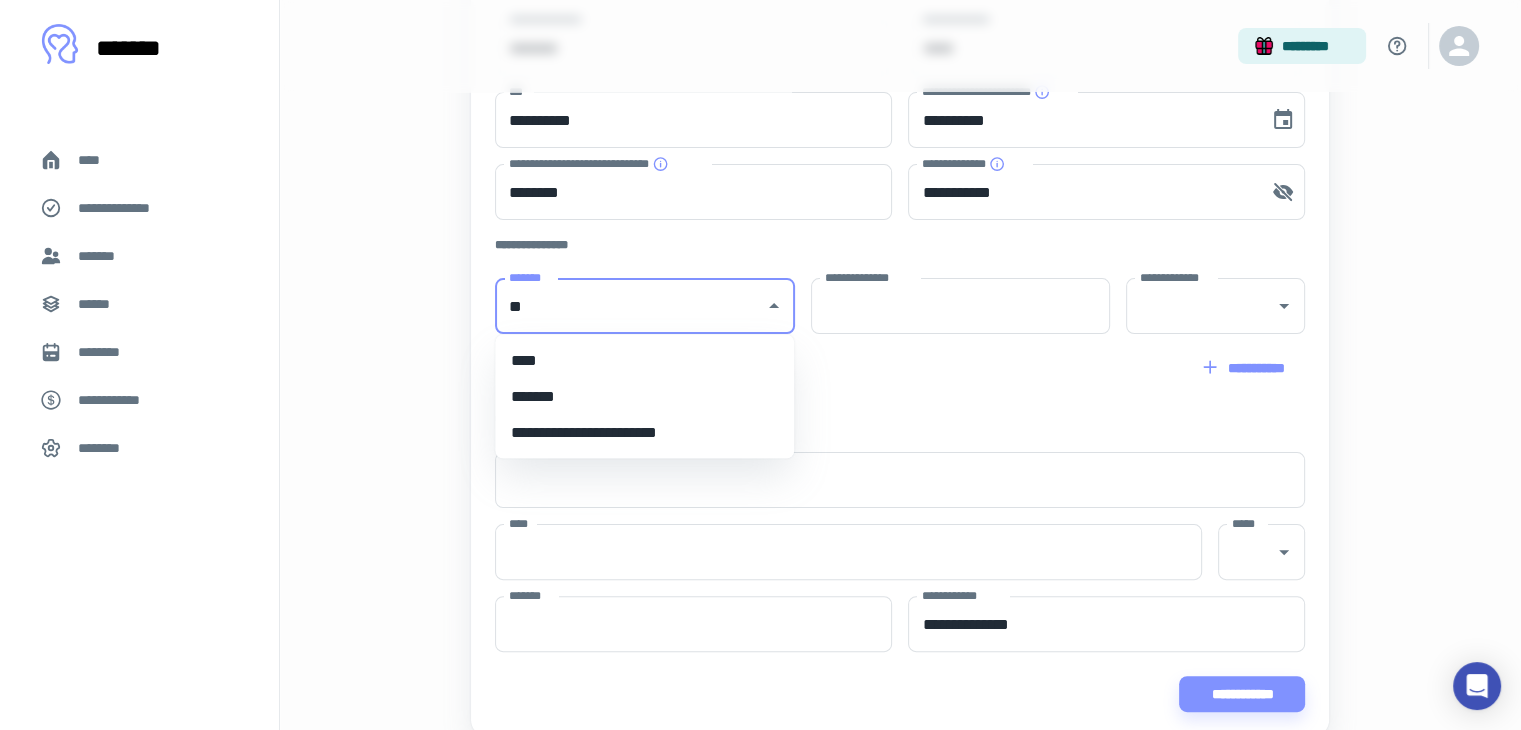 click on "****" at bounding box center (644, 360) 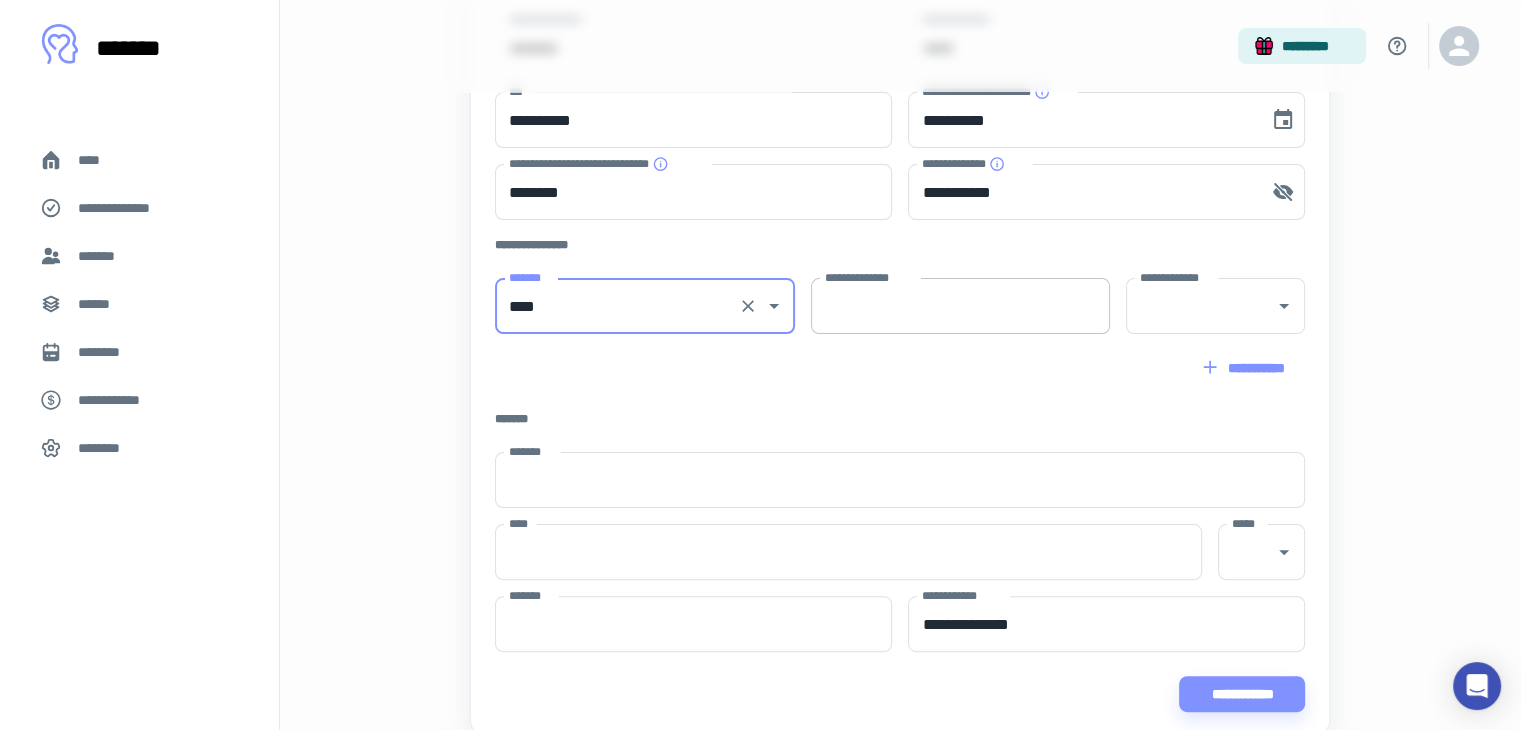 type on "****" 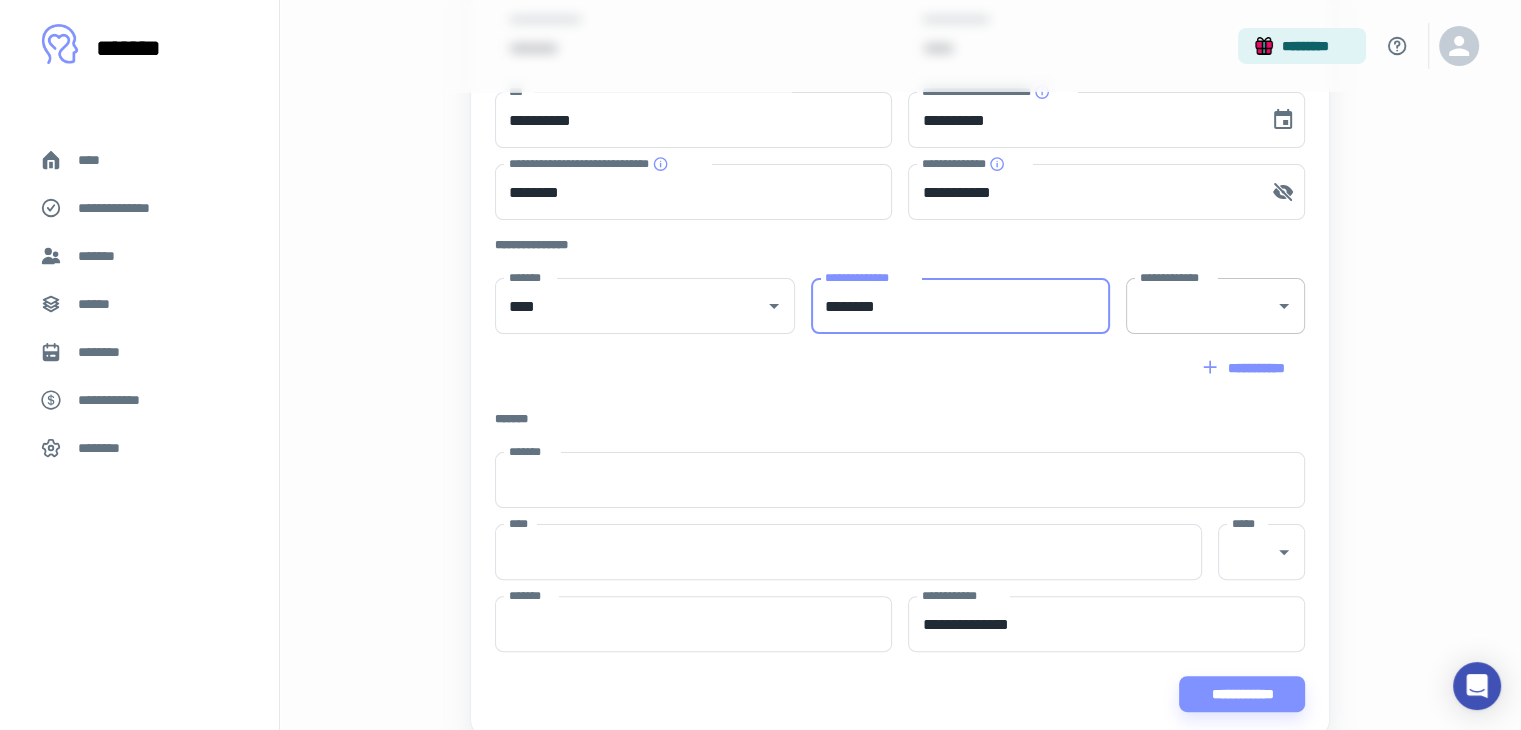type on "********" 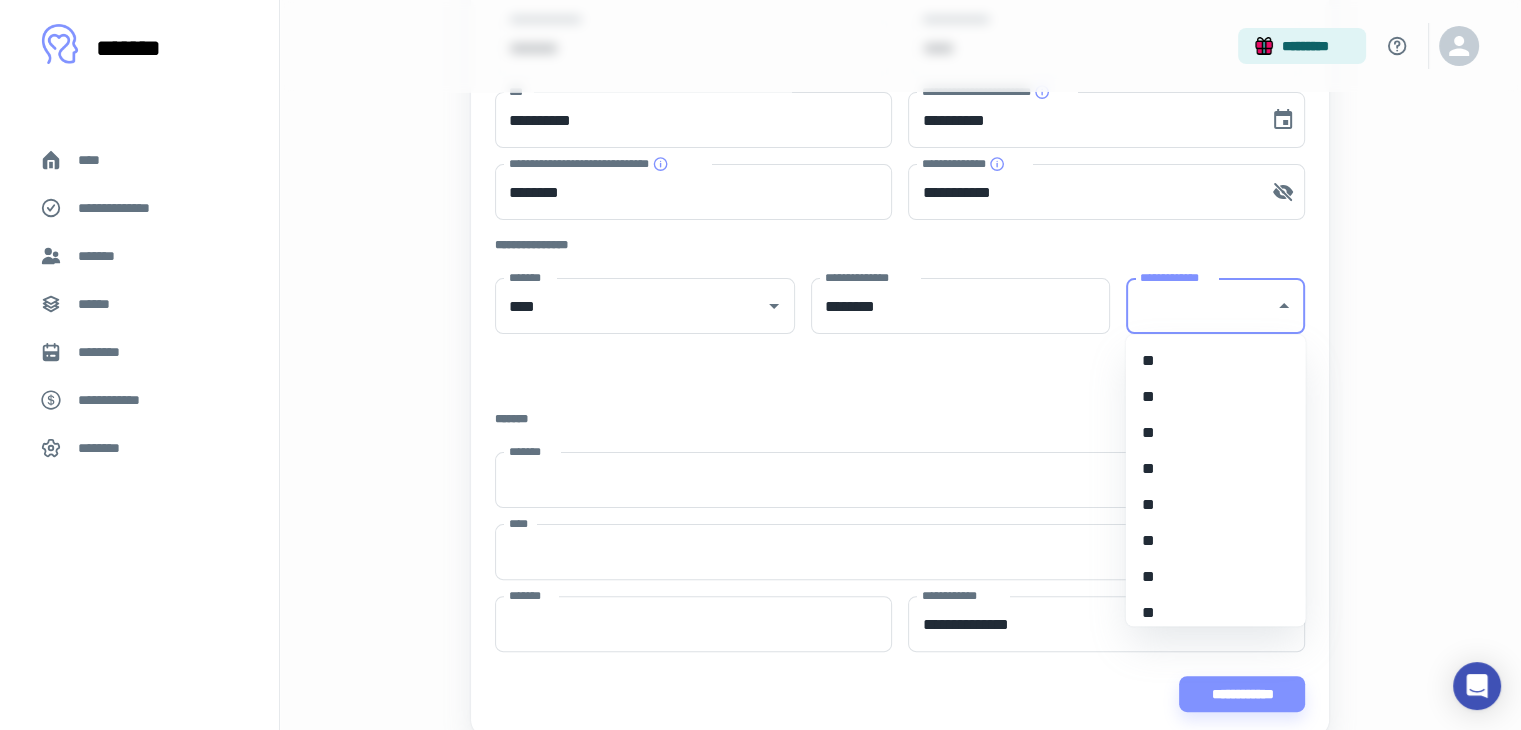 click on "**********" at bounding box center [1201, 306] 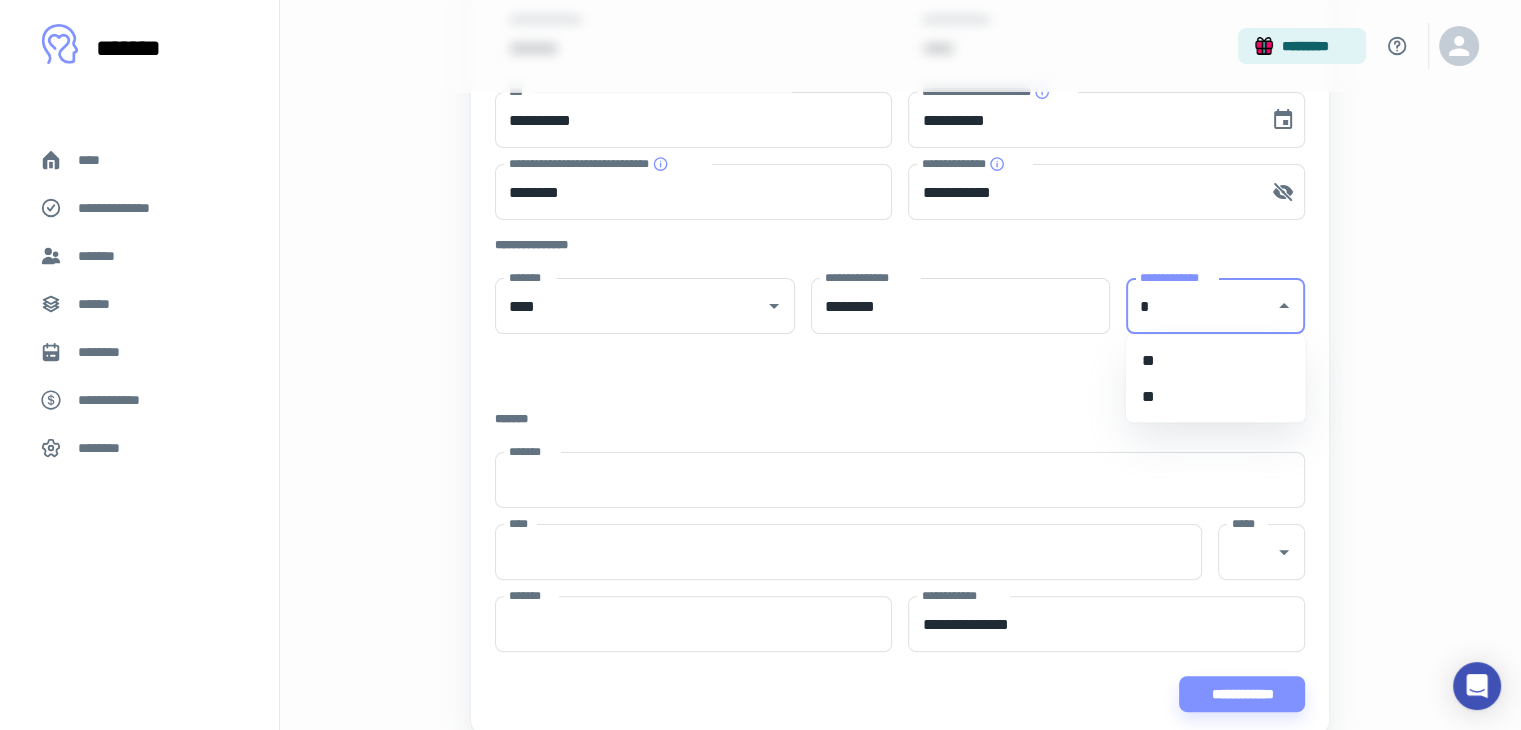 click on "**" at bounding box center (1216, 396) 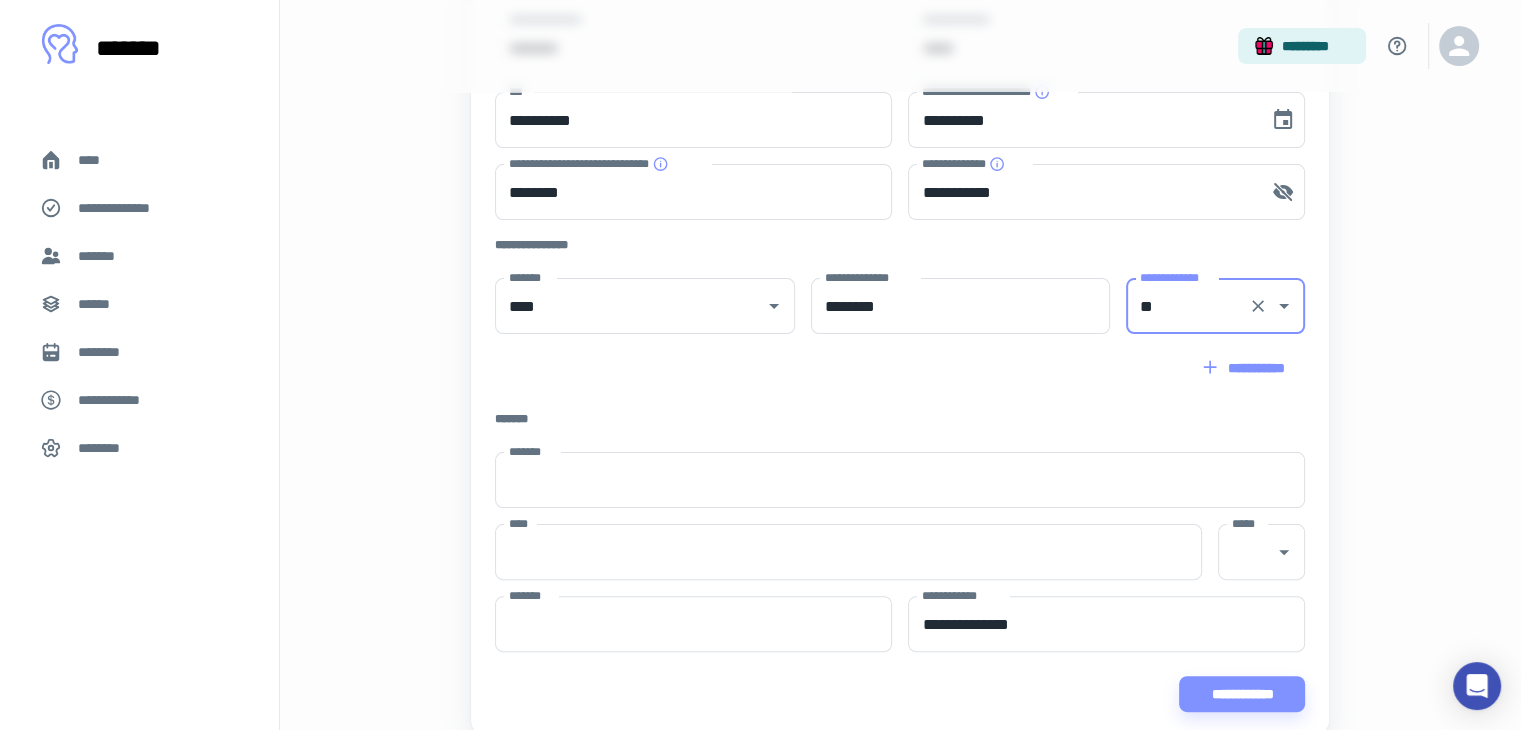 type on "**" 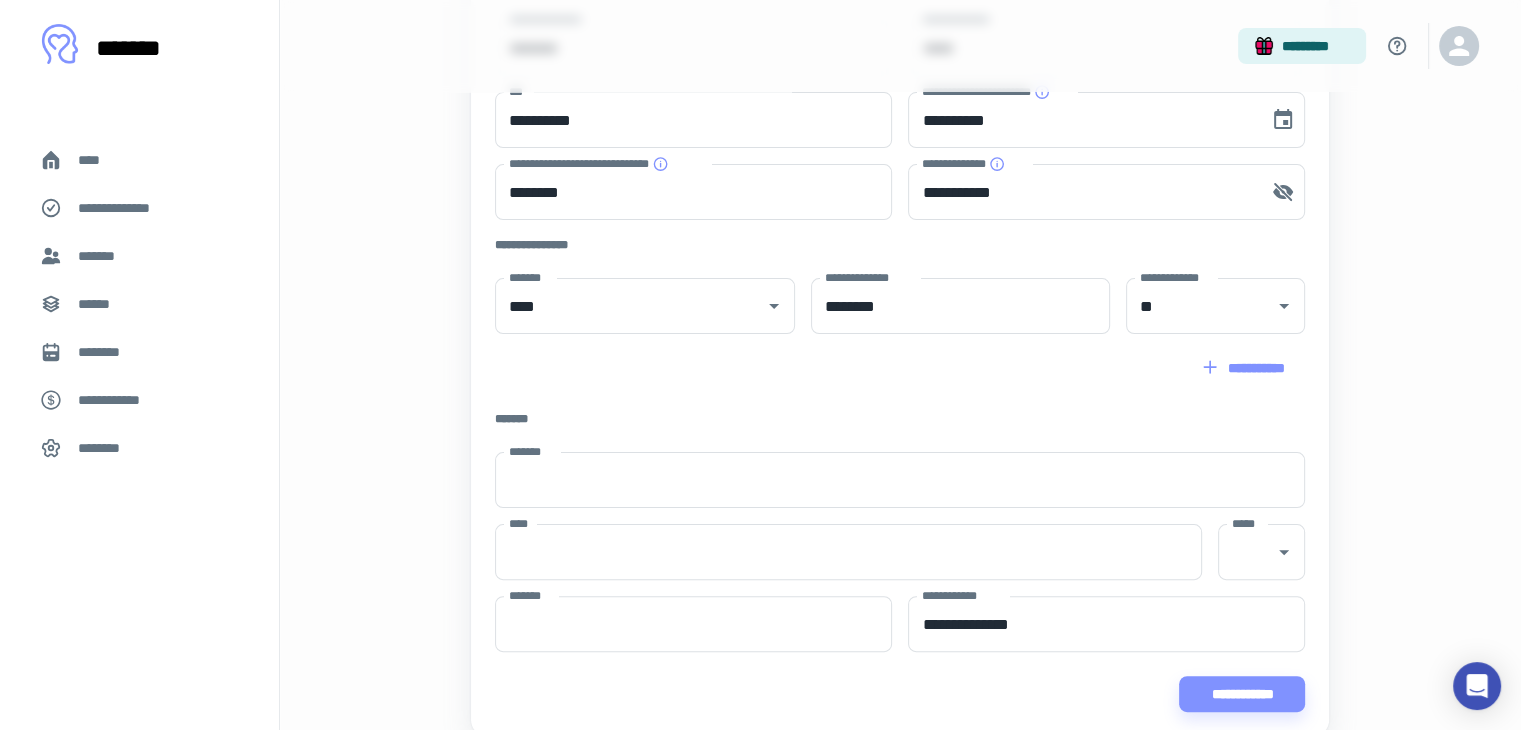 click on "**********" at bounding box center (900, 368) 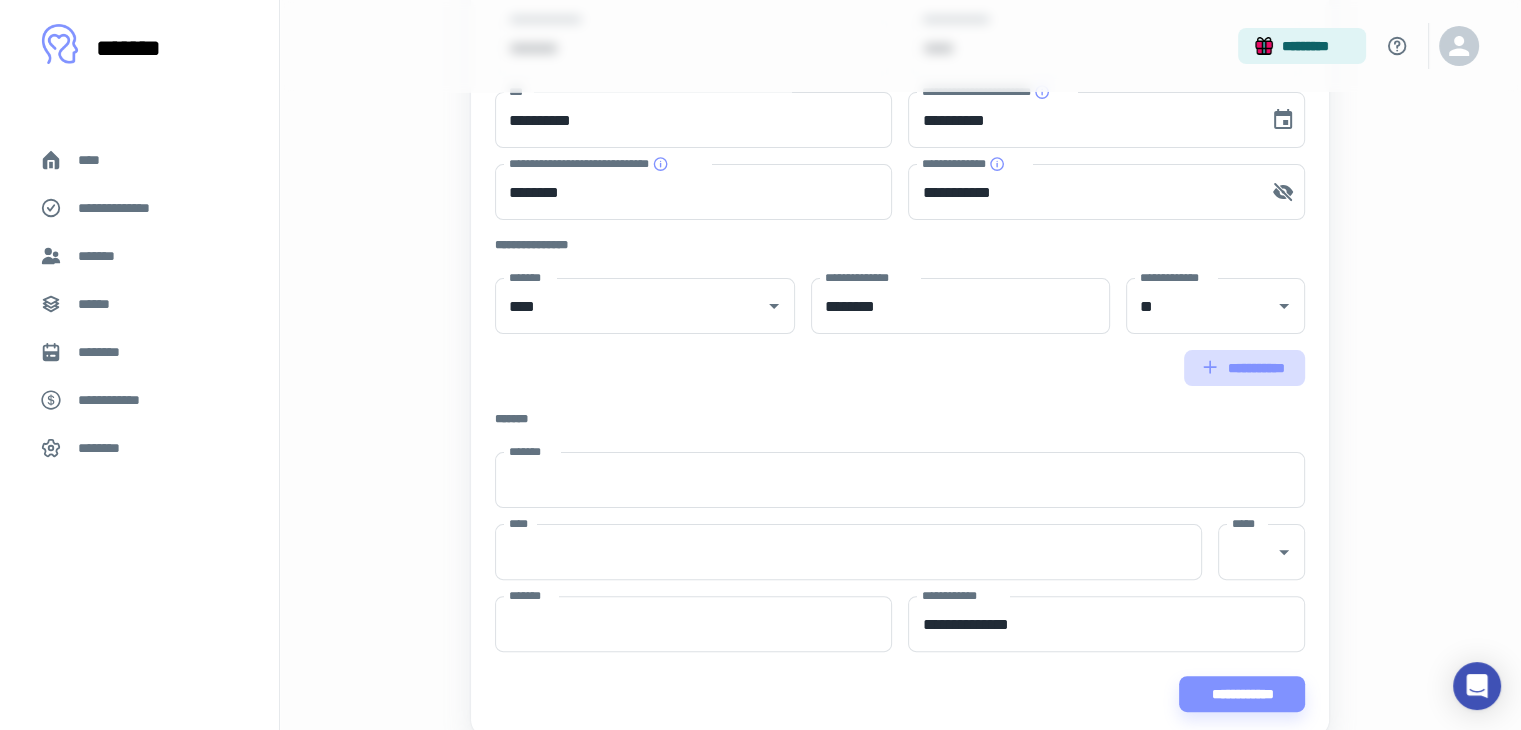click on "**********" at bounding box center [1244, 368] 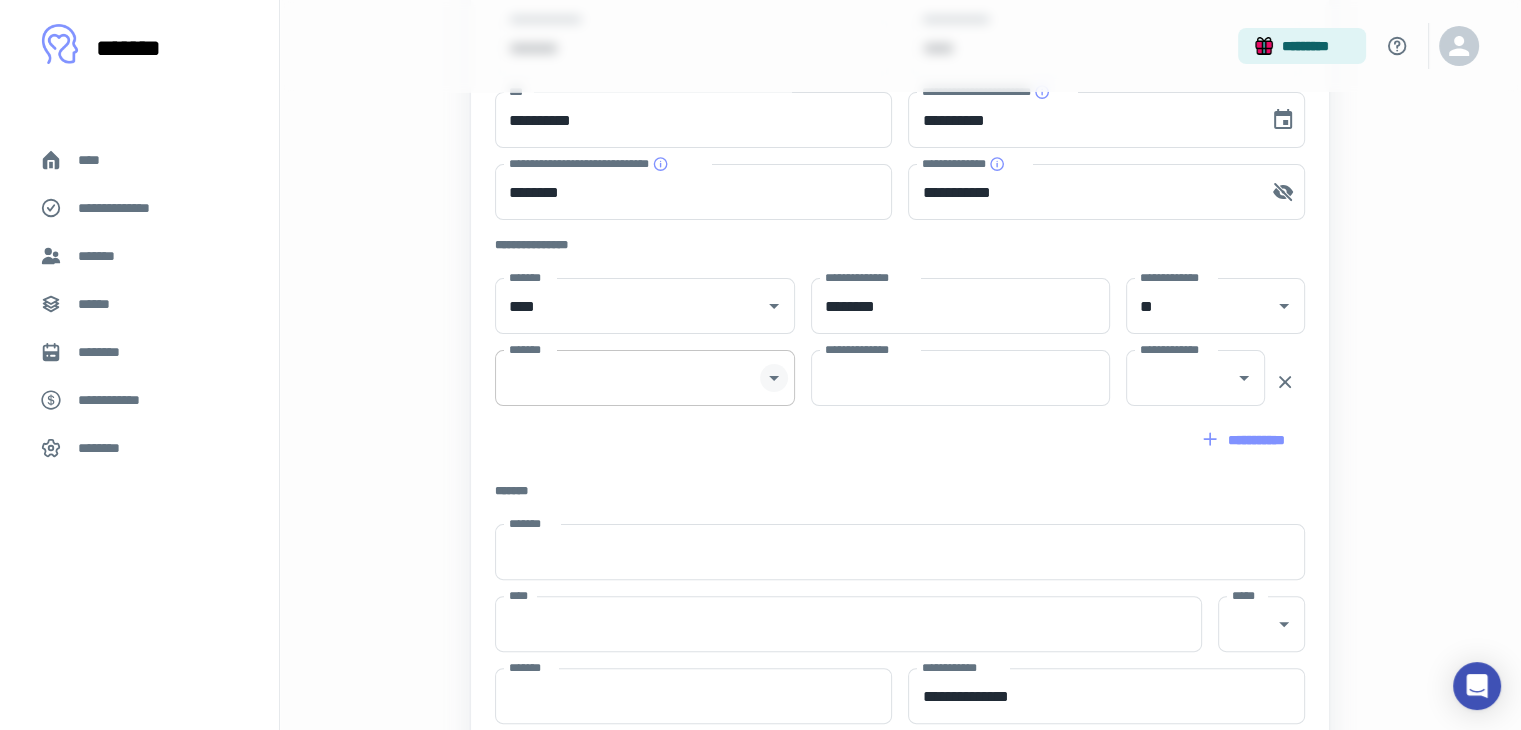 click 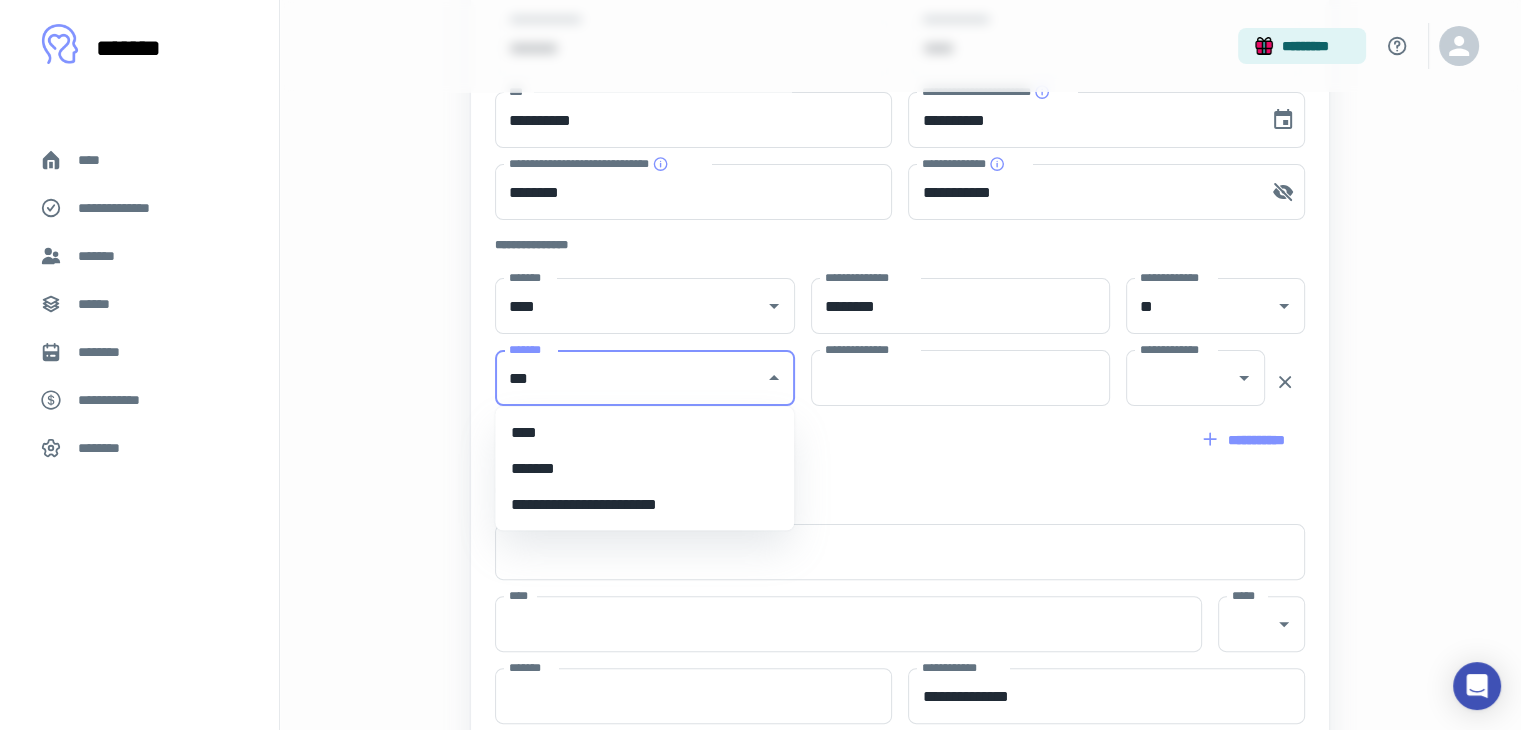 click on "*******" at bounding box center [644, 468] 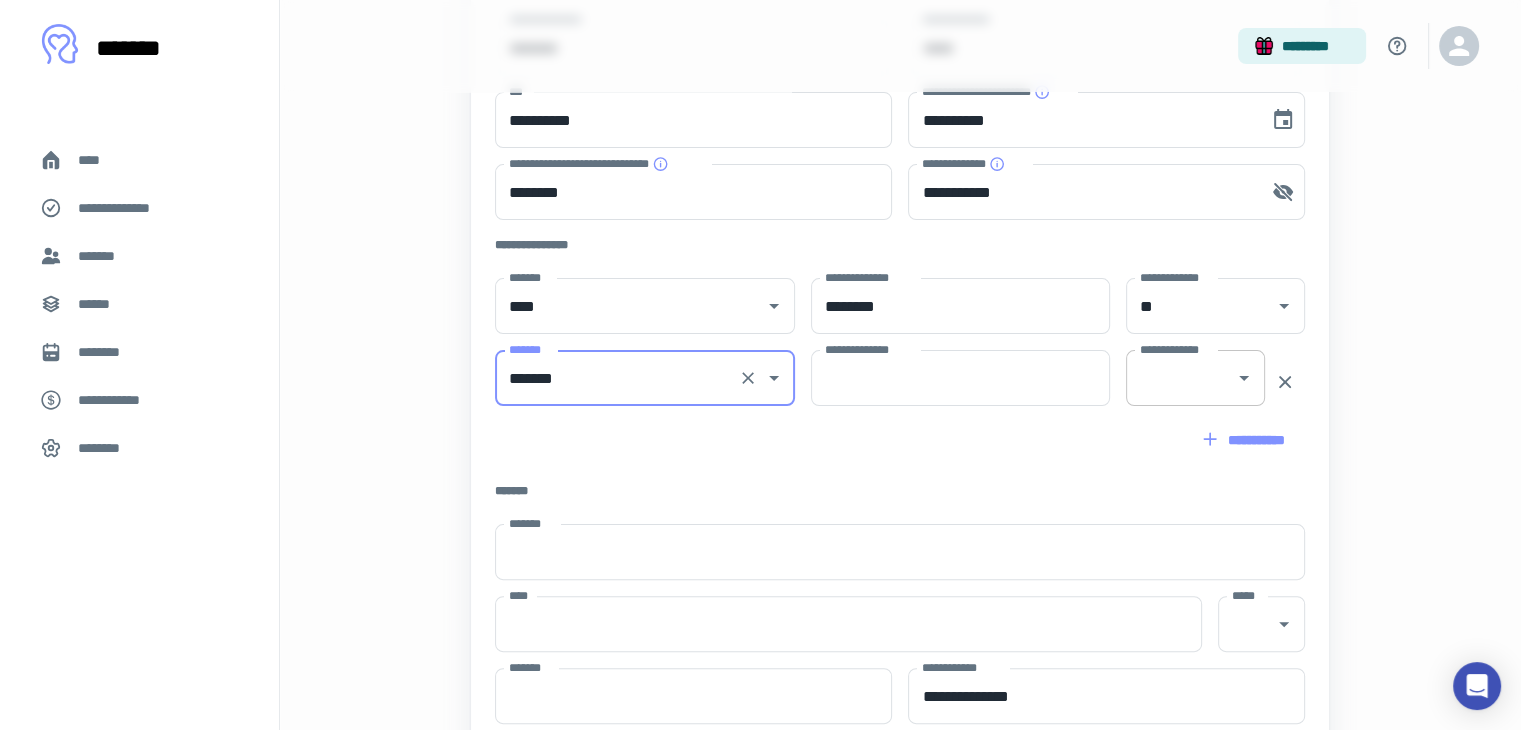 type on "*******" 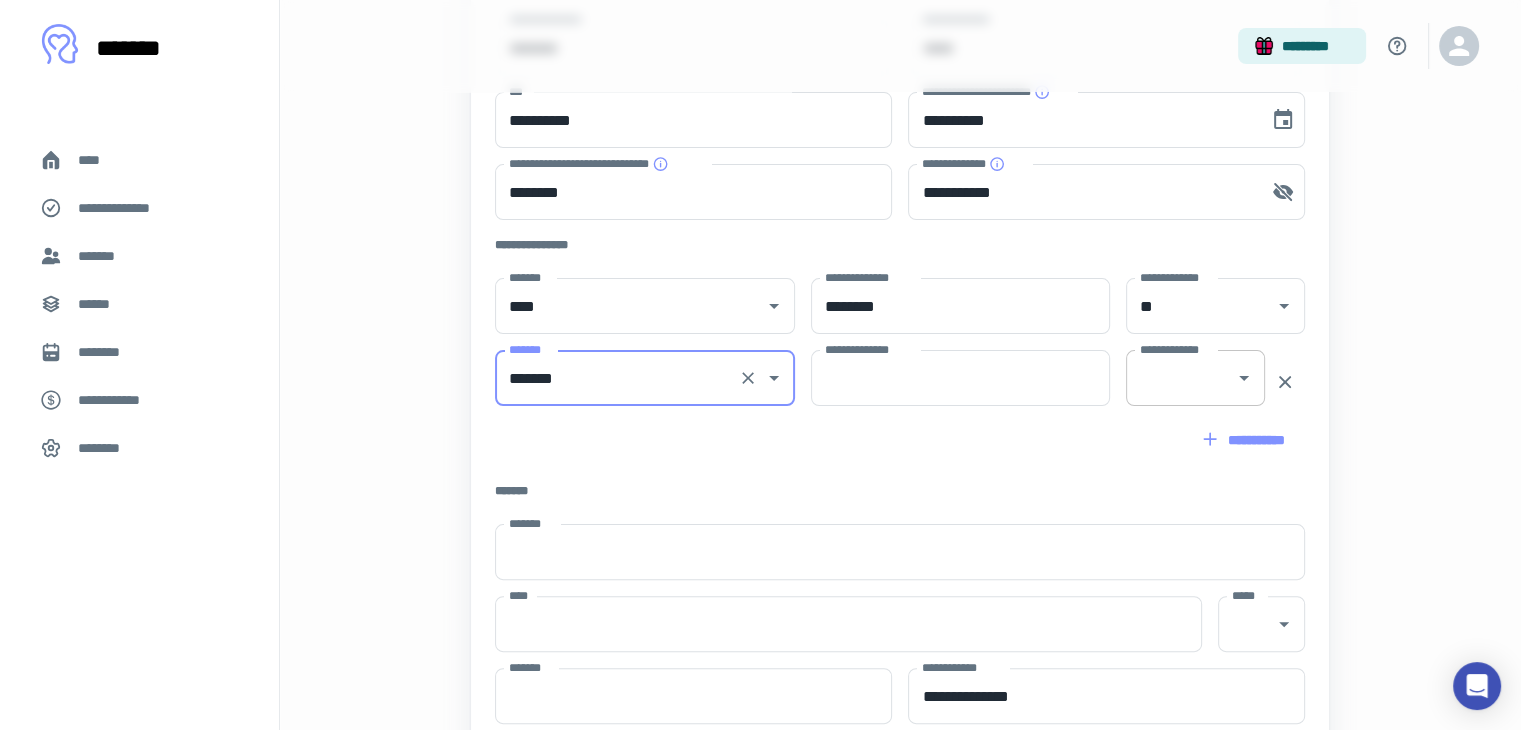click on "**********" at bounding box center [1181, 378] 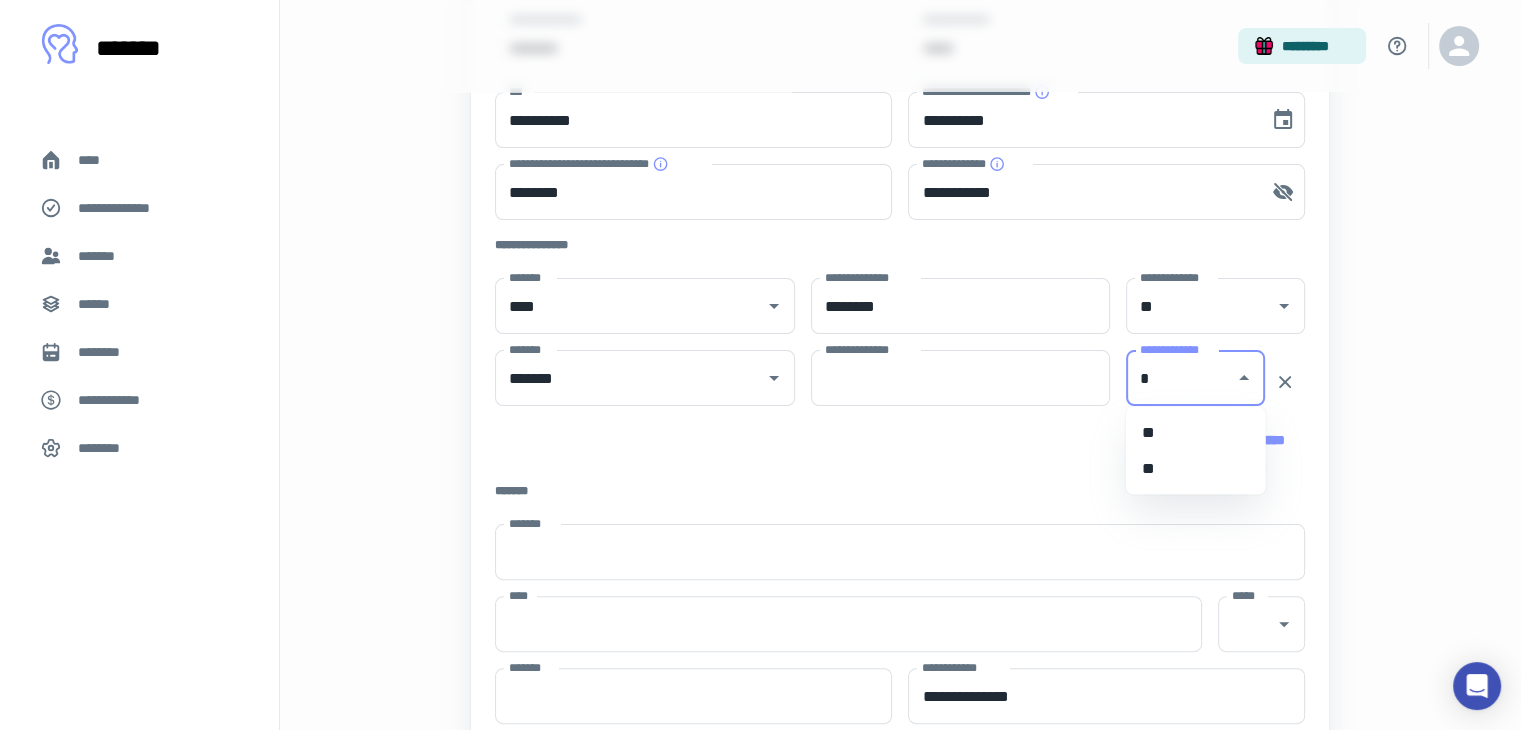 click on "**" at bounding box center [1196, 468] 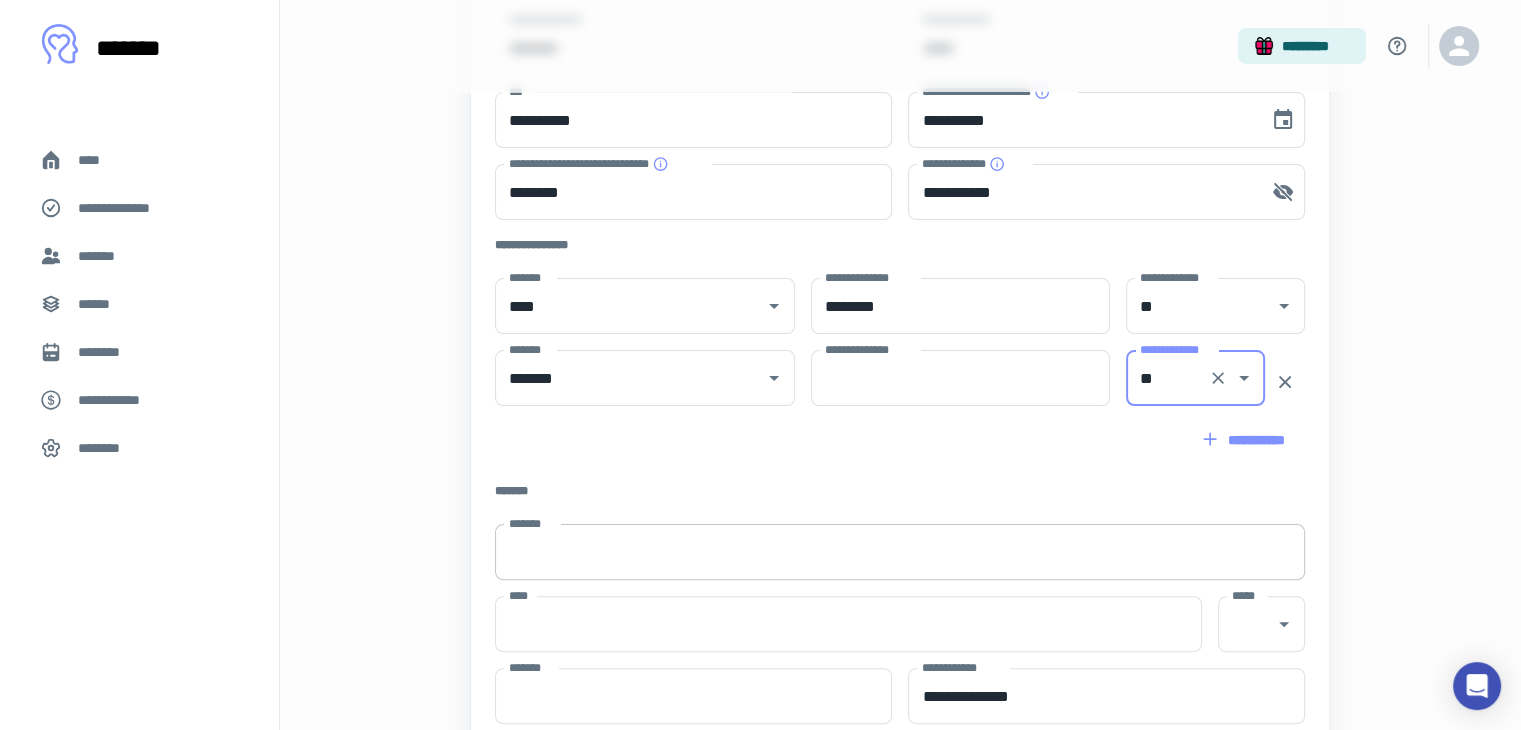 type on "**" 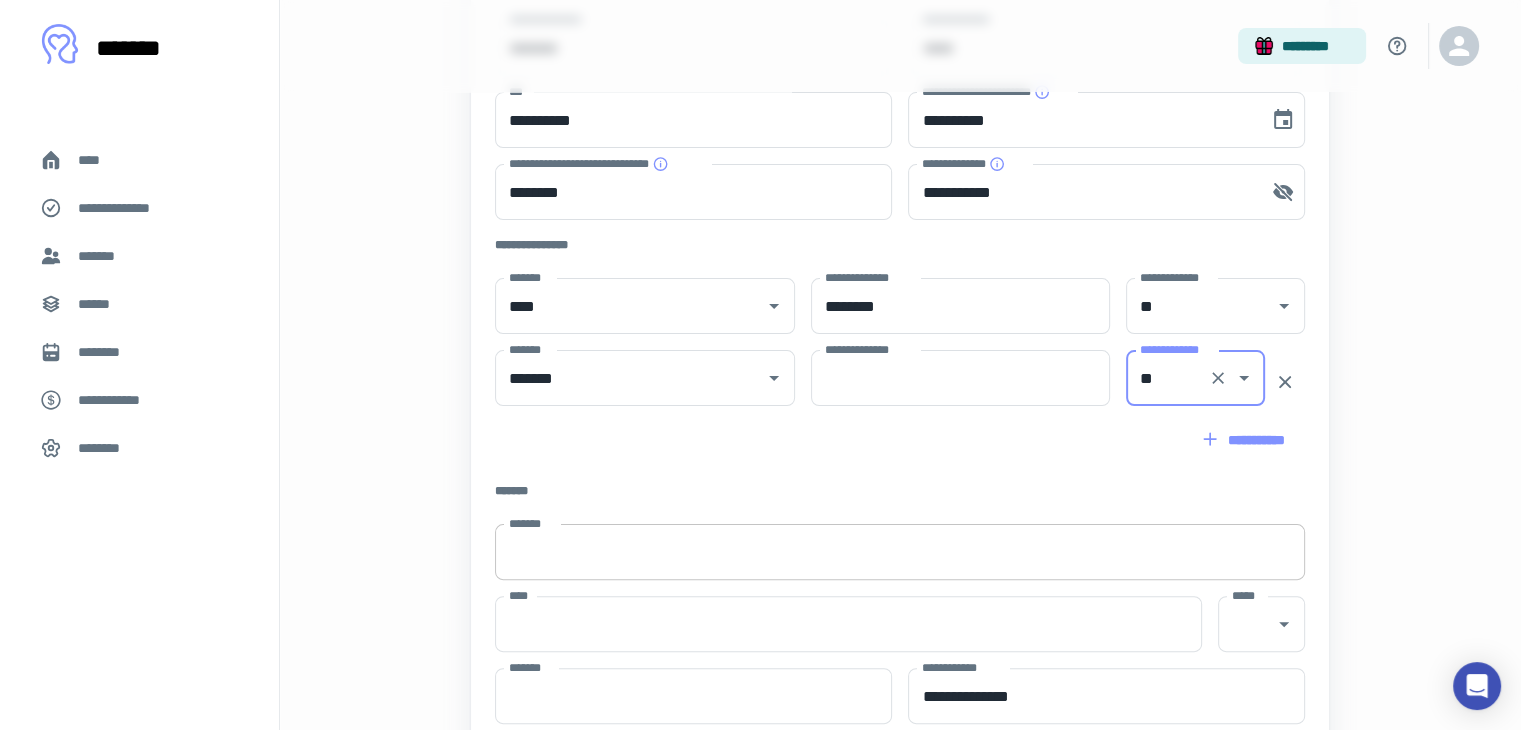 click on "*******" at bounding box center [900, 552] 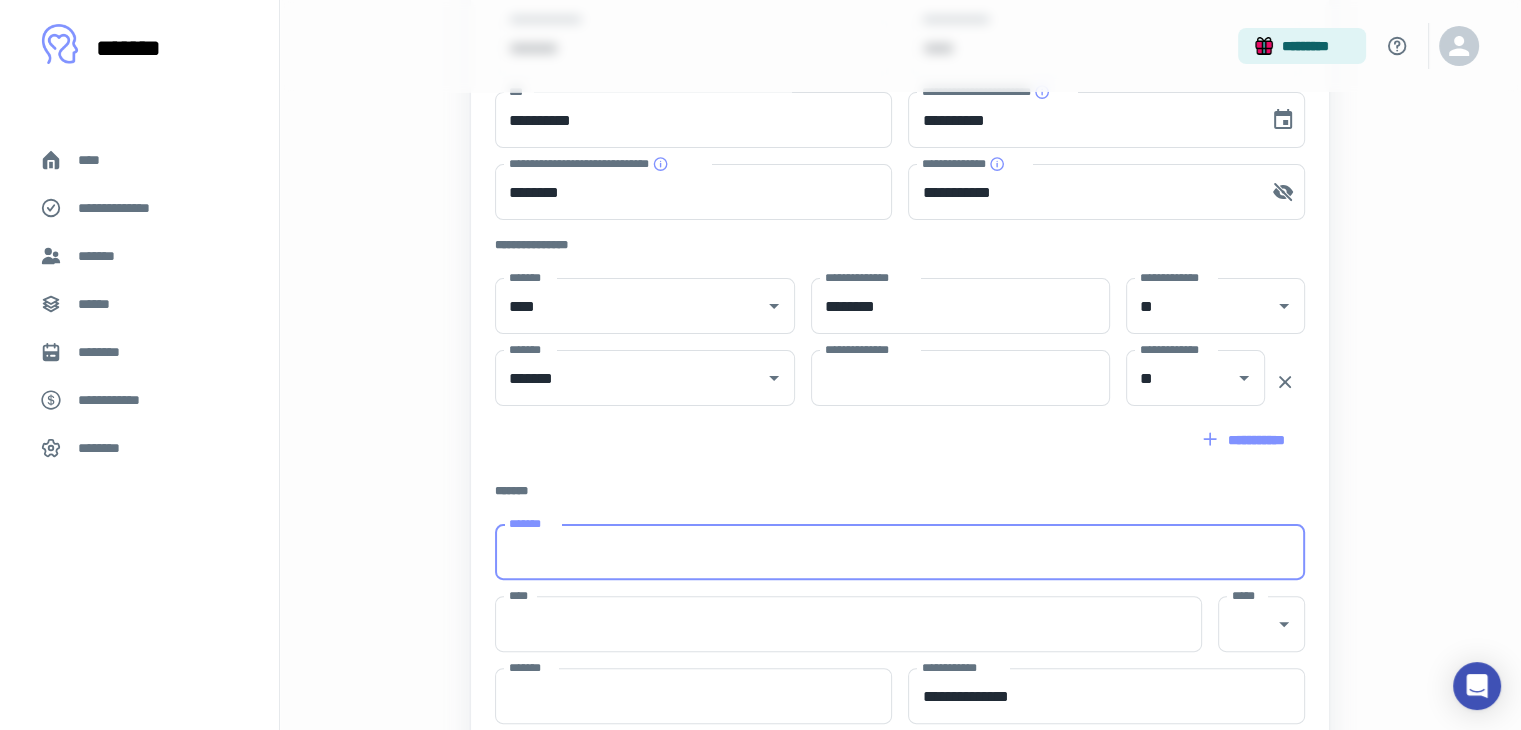 type on "**********" 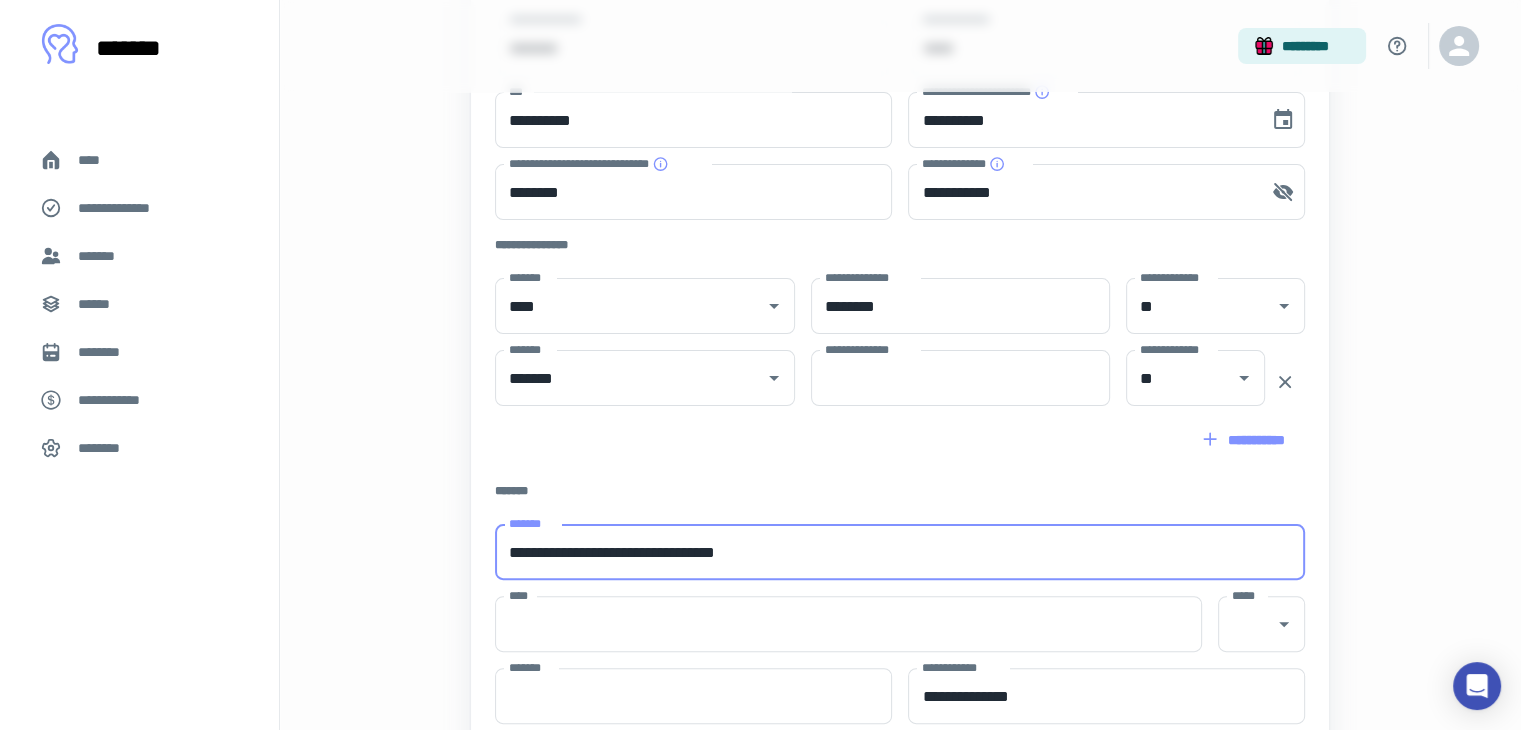 type on "**********" 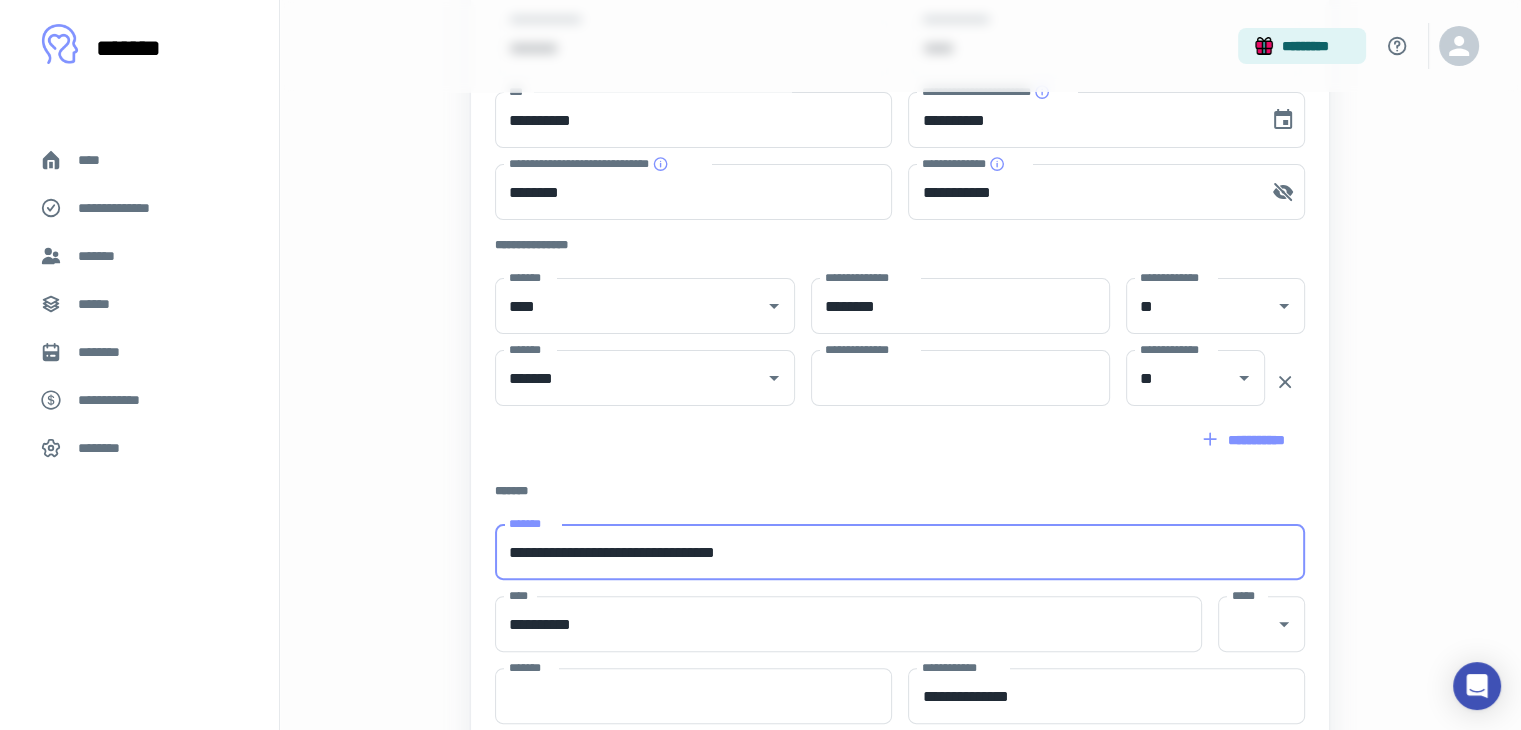 type on "**" 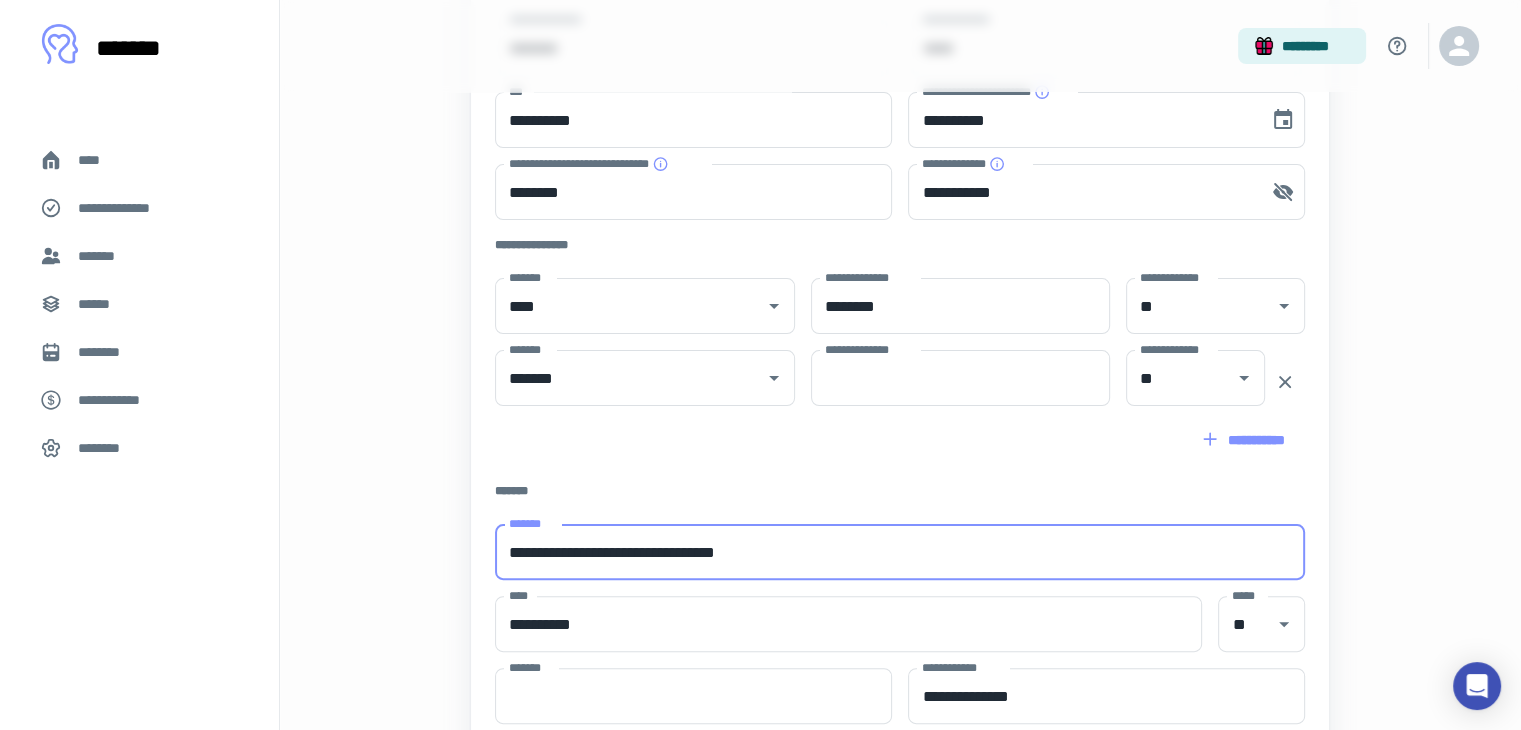type on "*****" 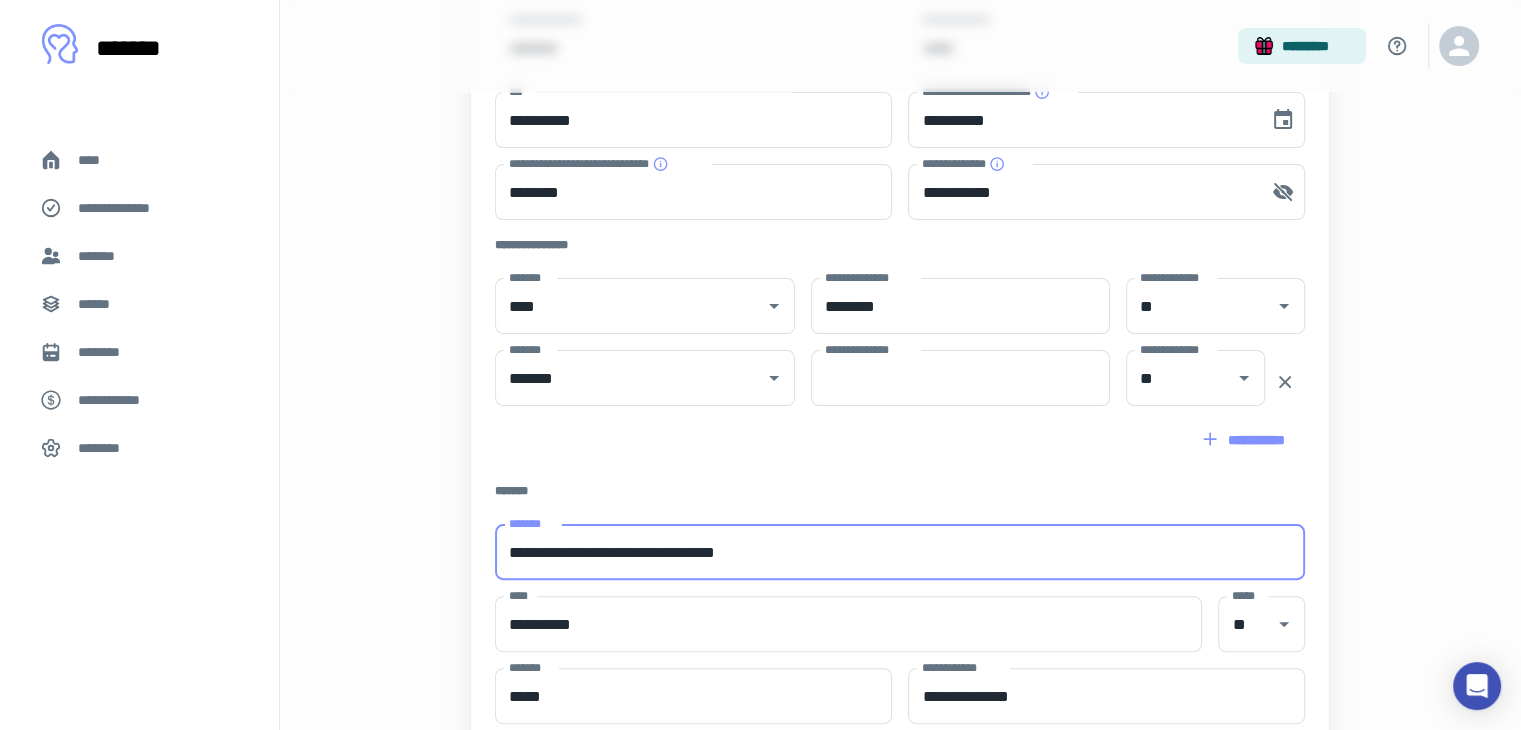 type 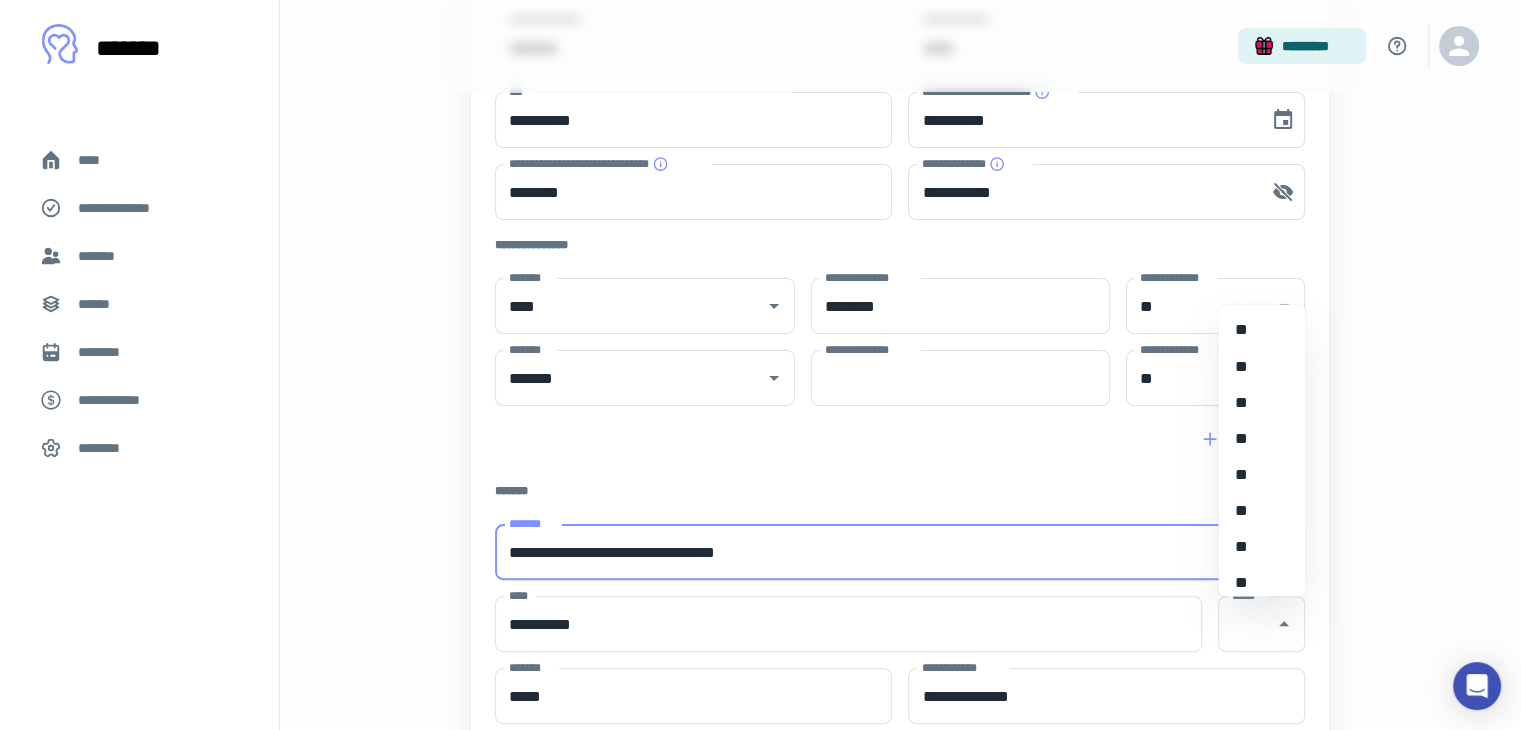scroll, scrollTop: 582, scrollLeft: 0, axis: vertical 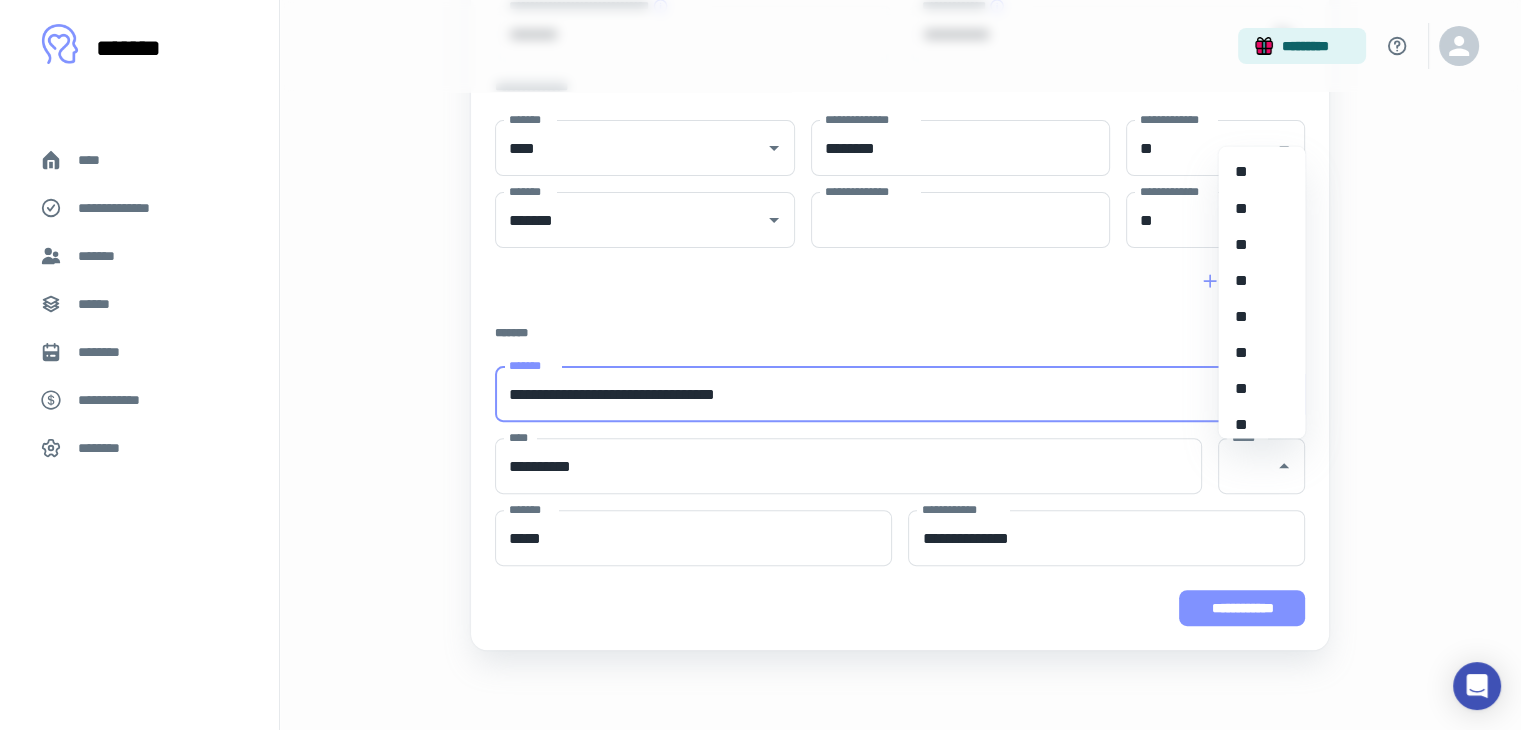 click on "**********" at bounding box center [1242, 608] 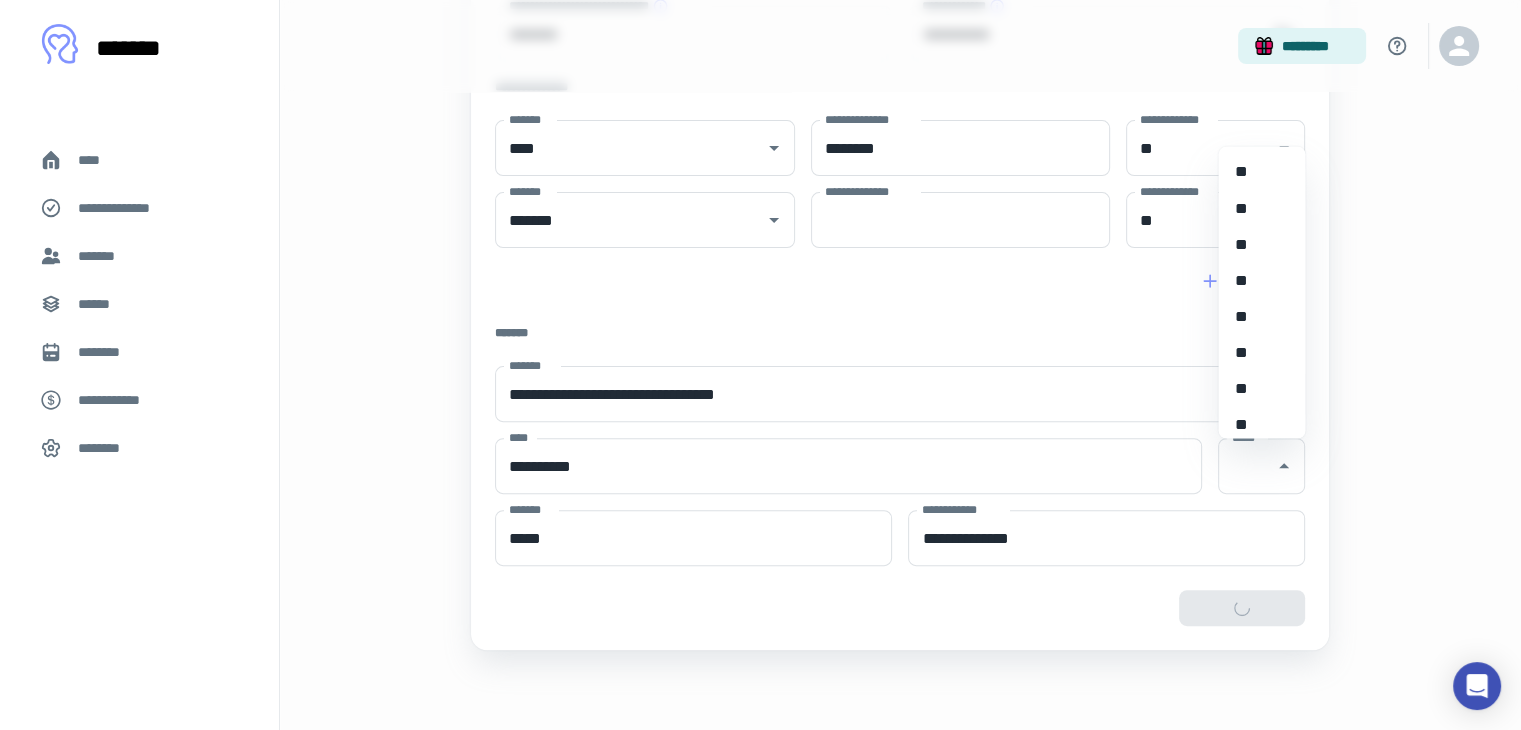 type on "**********" 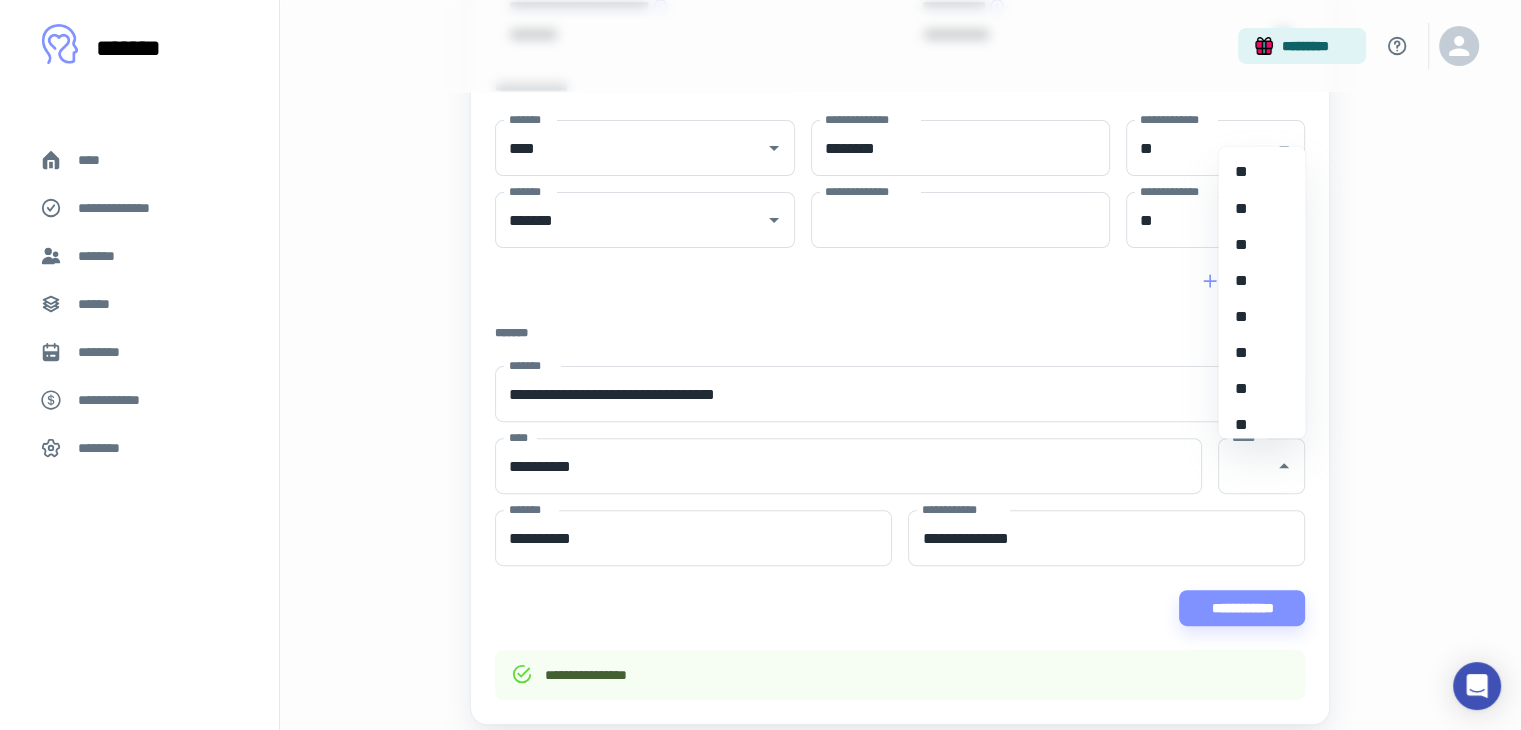 click on "****" at bounding box center (139, 160) 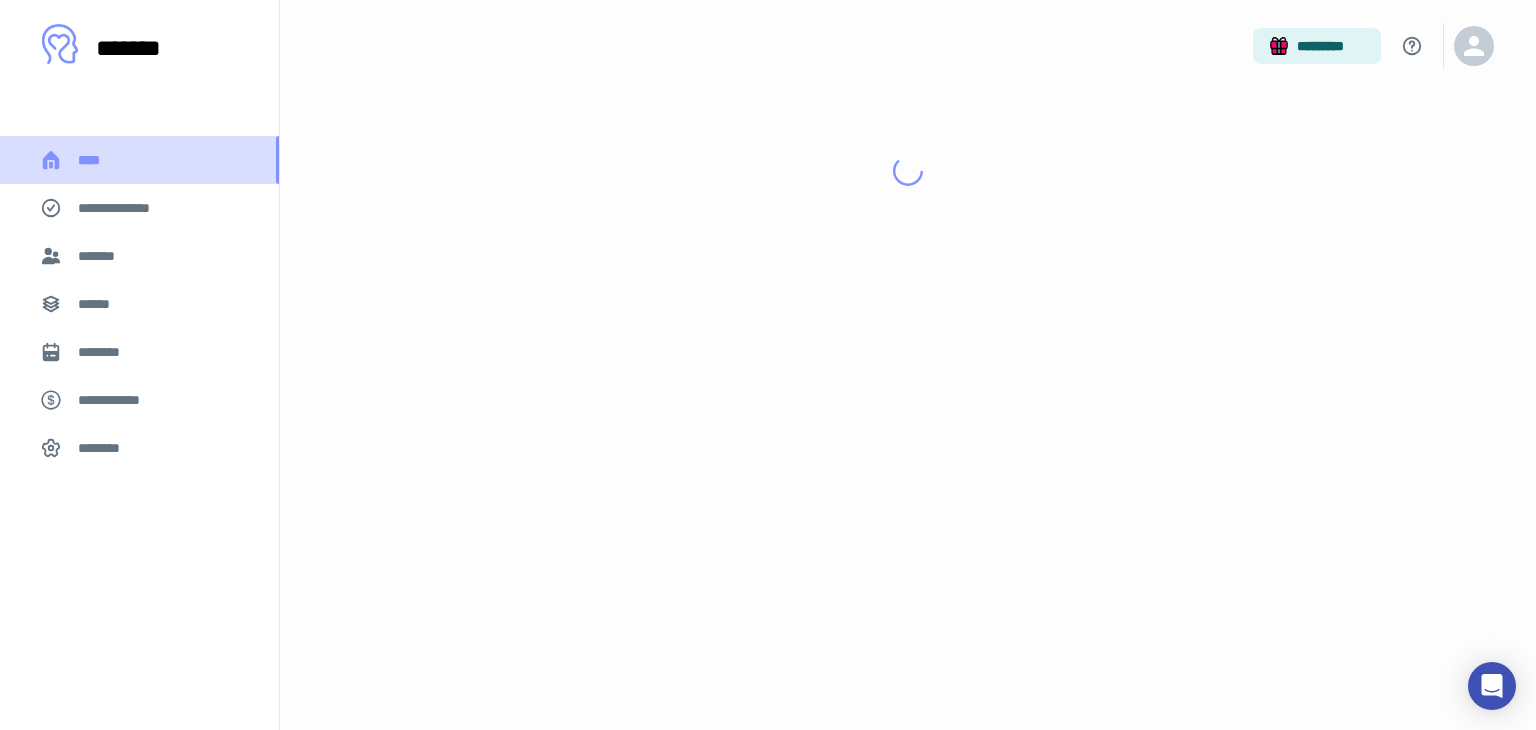click on "****" at bounding box center [139, 160] 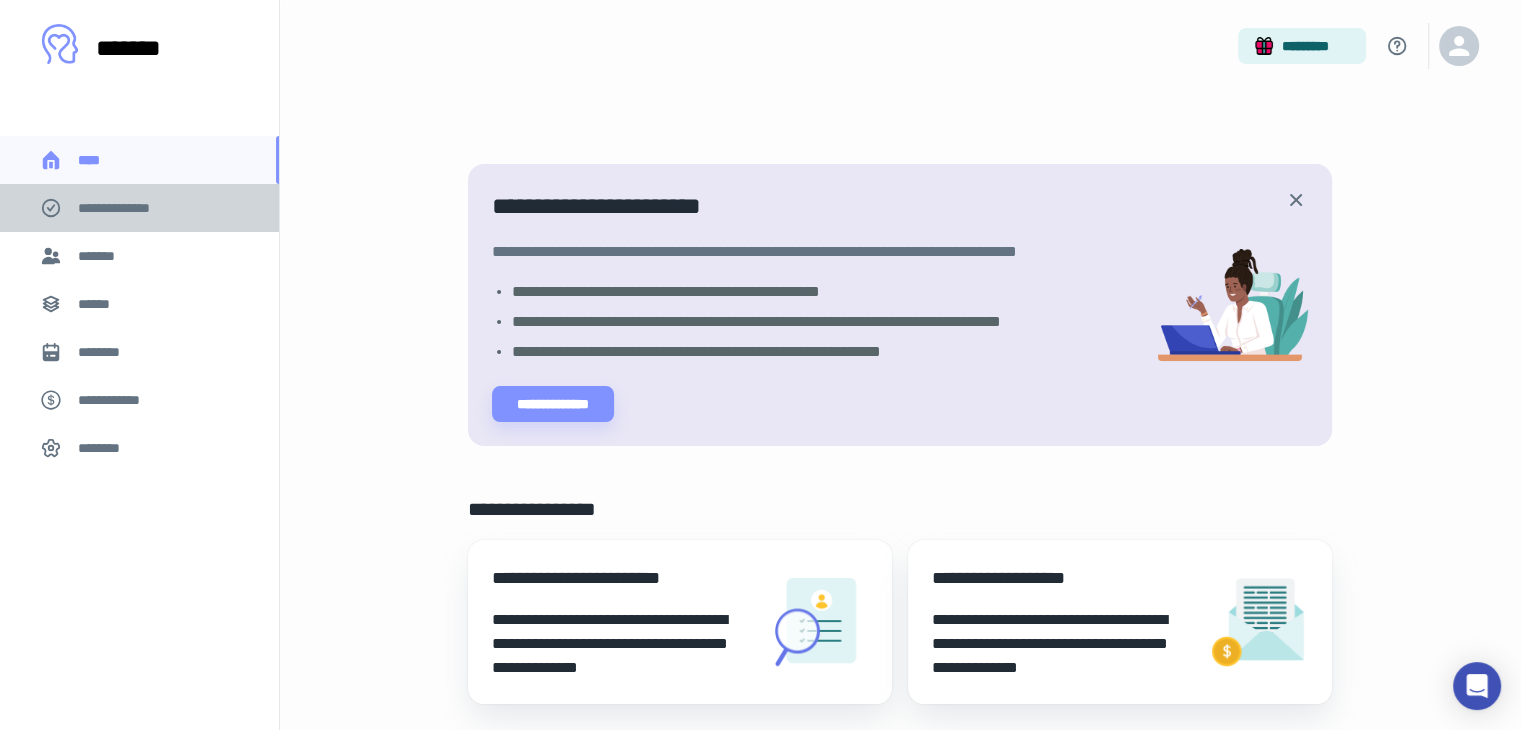 click on "**********" at bounding box center (139, 208) 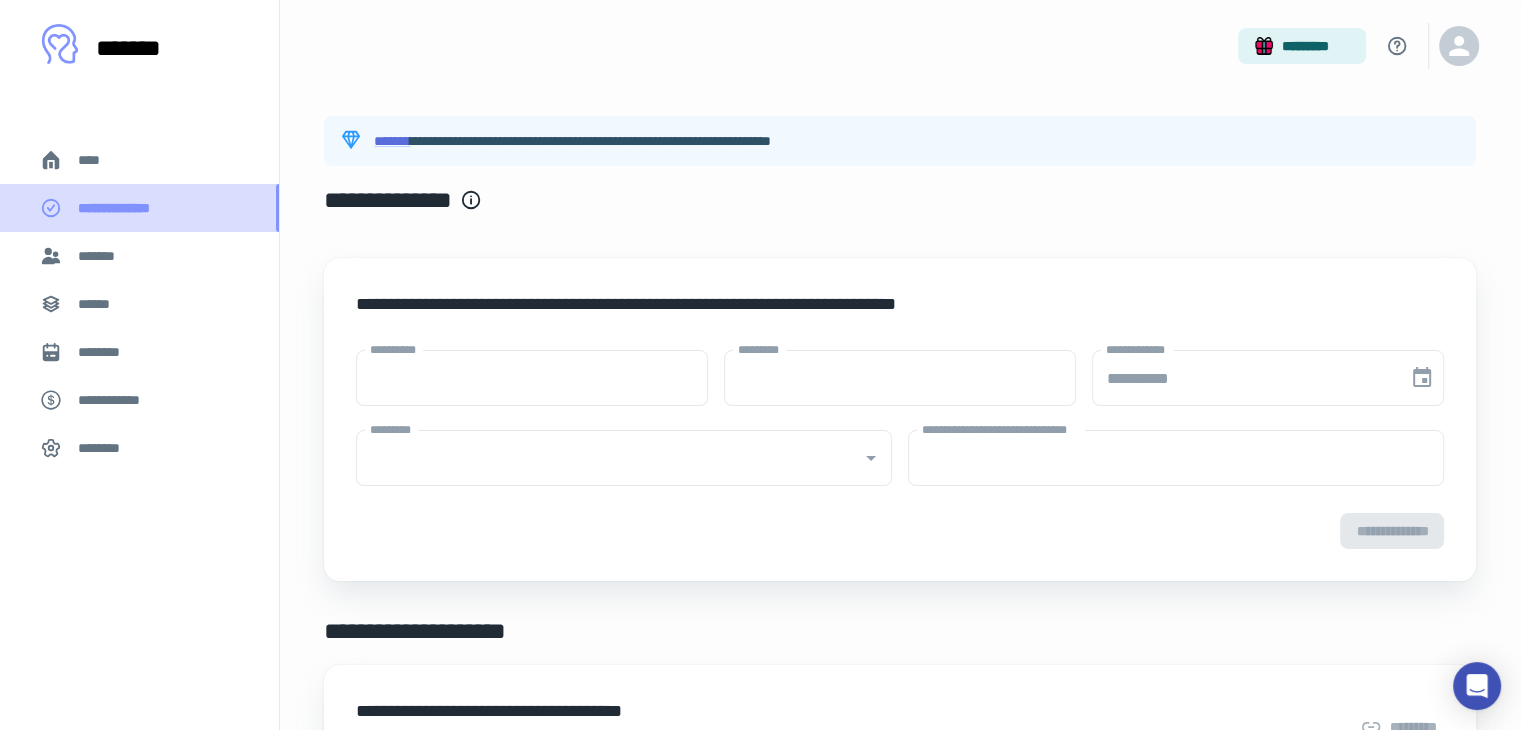 click on "**********" at bounding box center [139, 208] 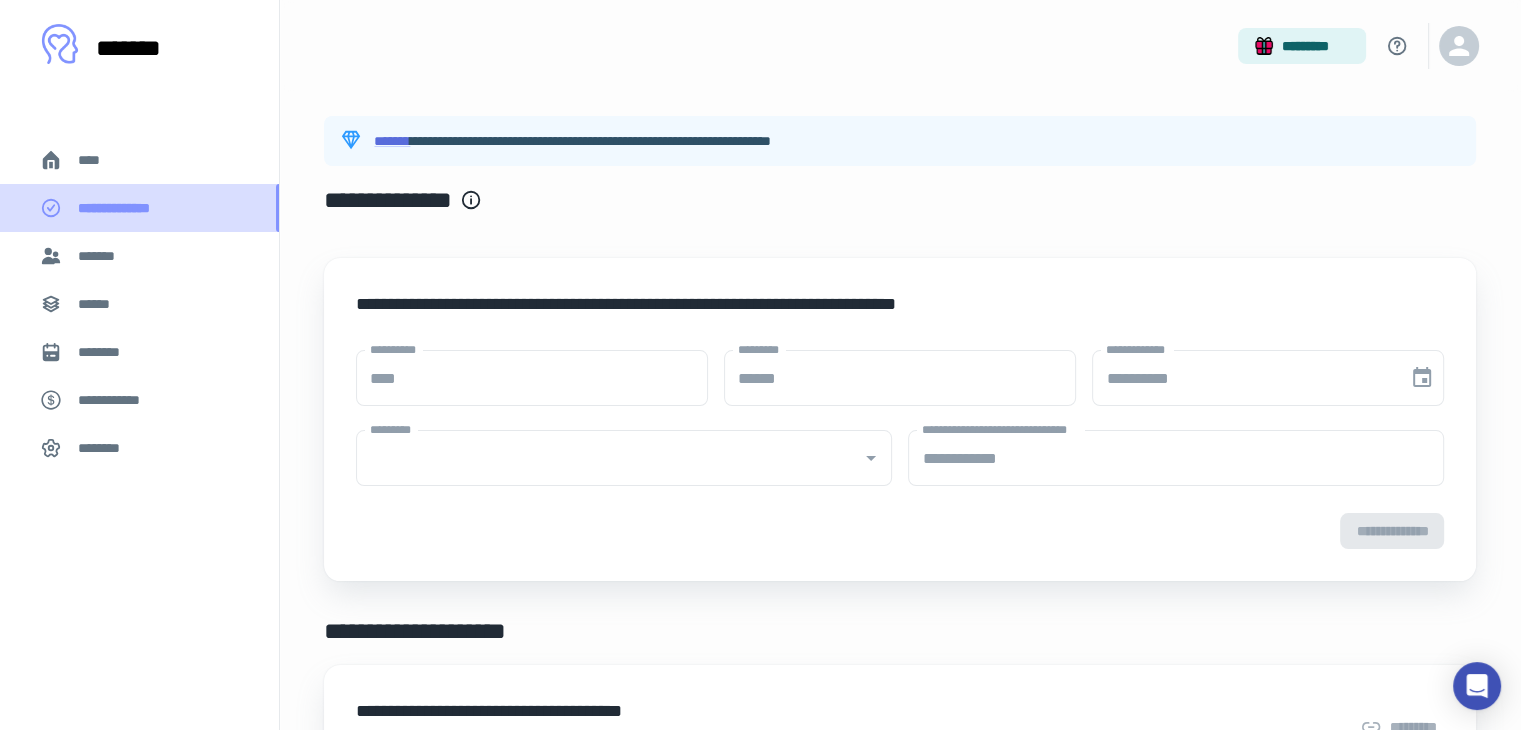type on "**********" 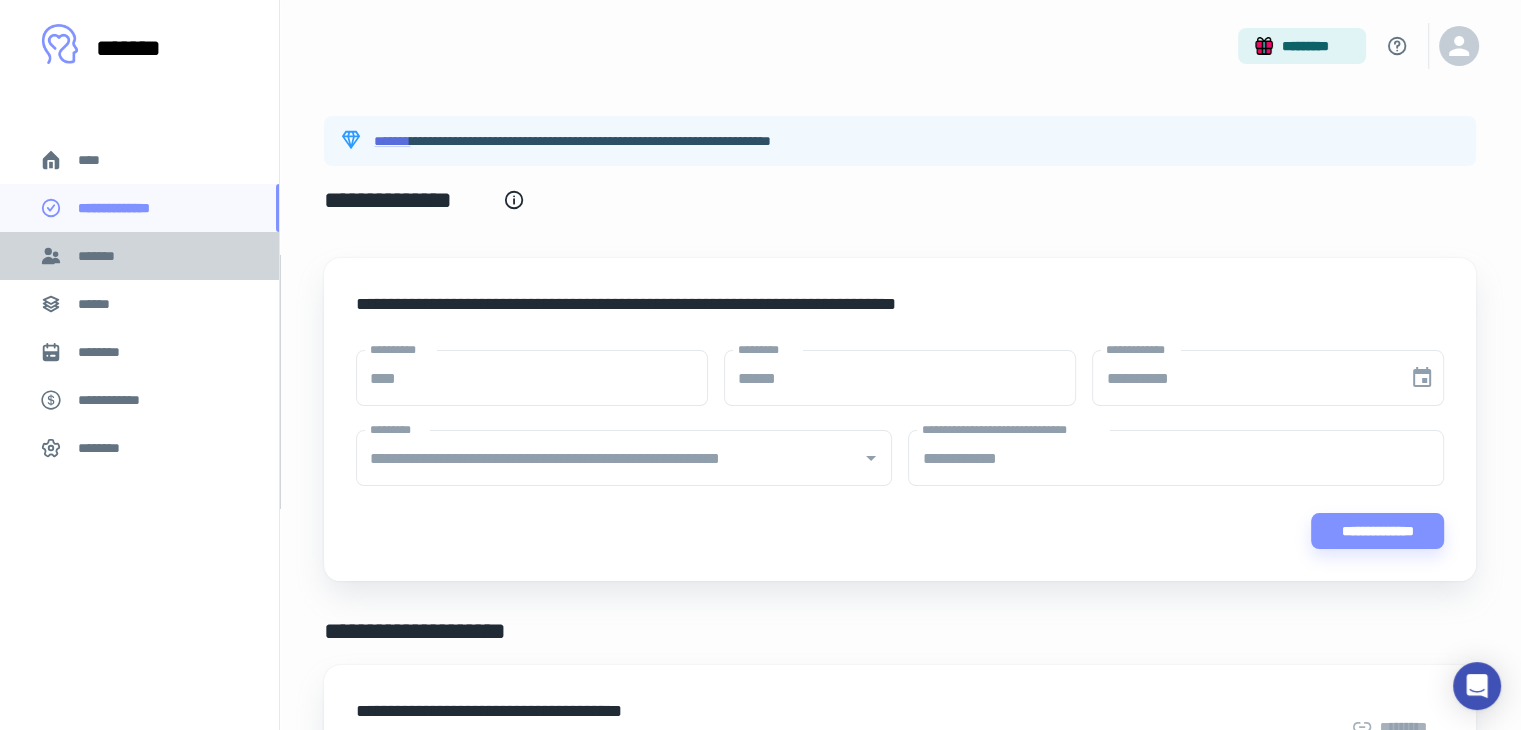 click on "*******" at bounding box center [101, 256] 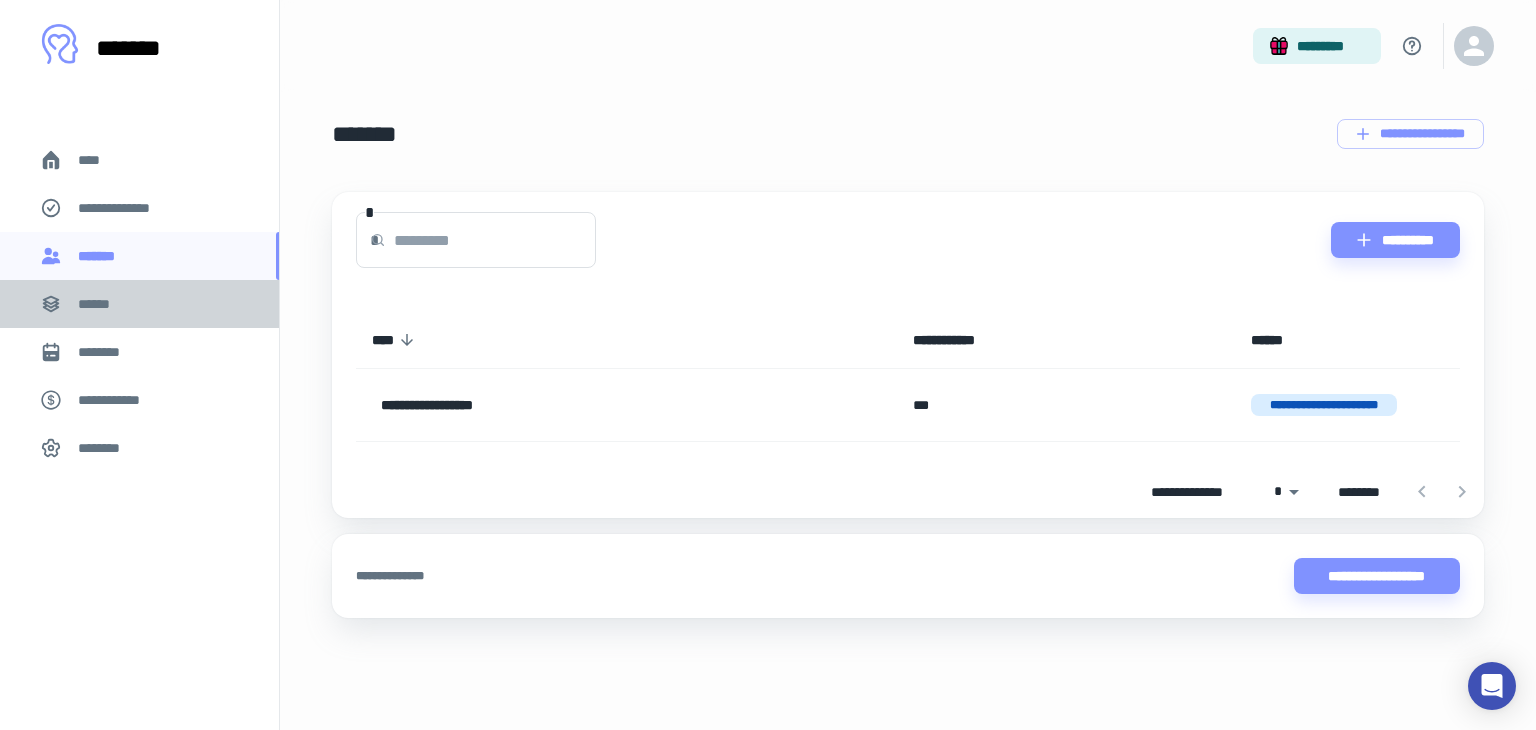 click on "******" at bounding box center (100, 304) 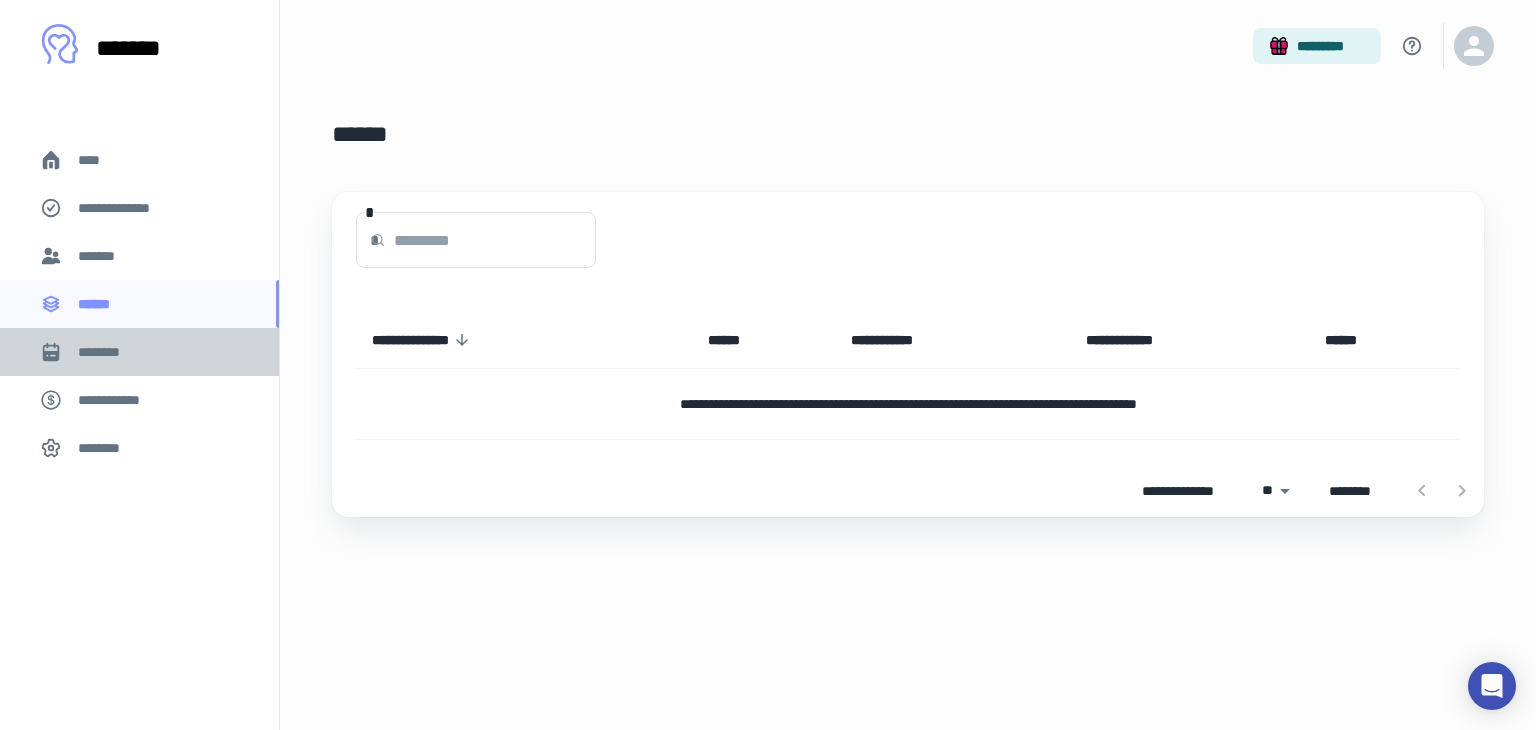 click on "********" at bounding box center [139, 352] 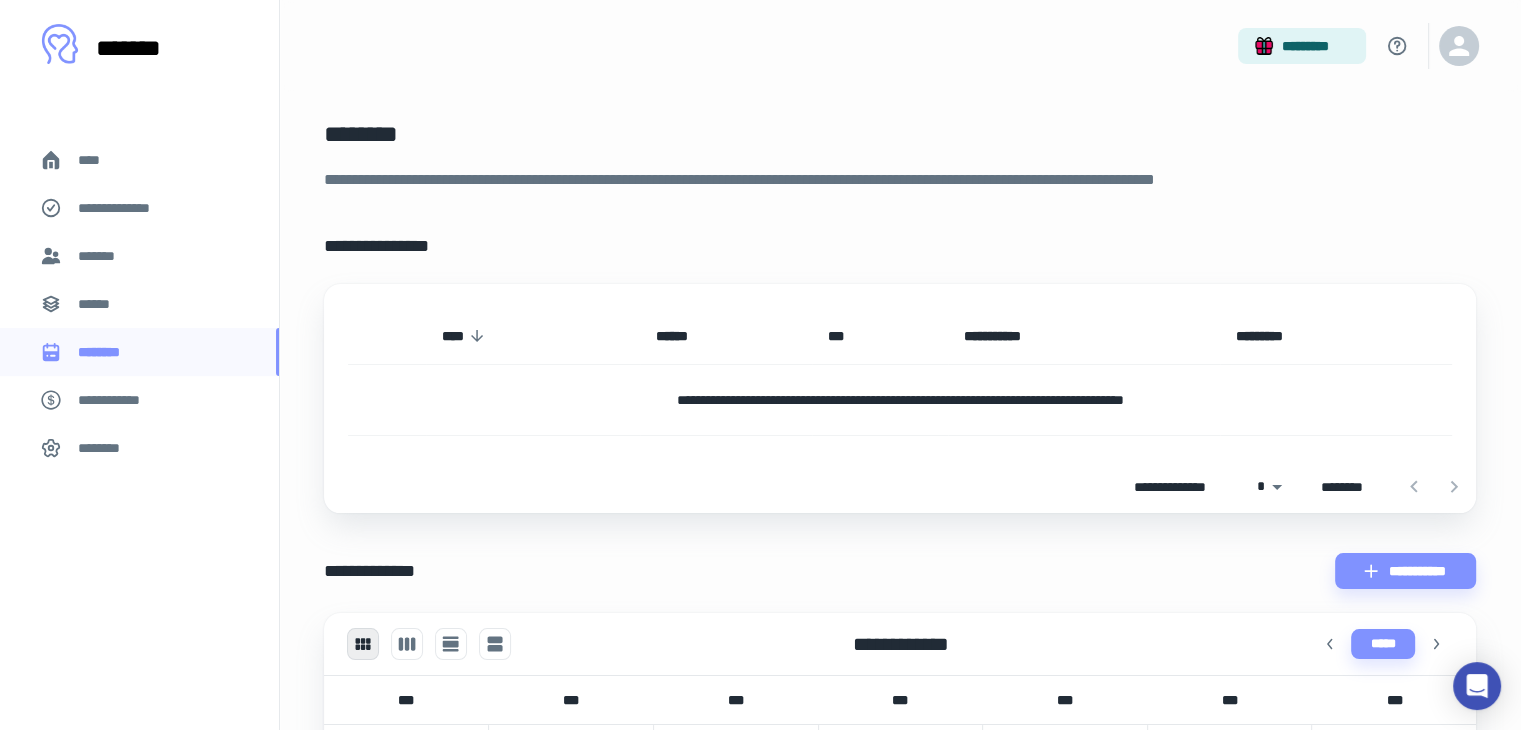 click on "**********" at bounding box center [119, 400] 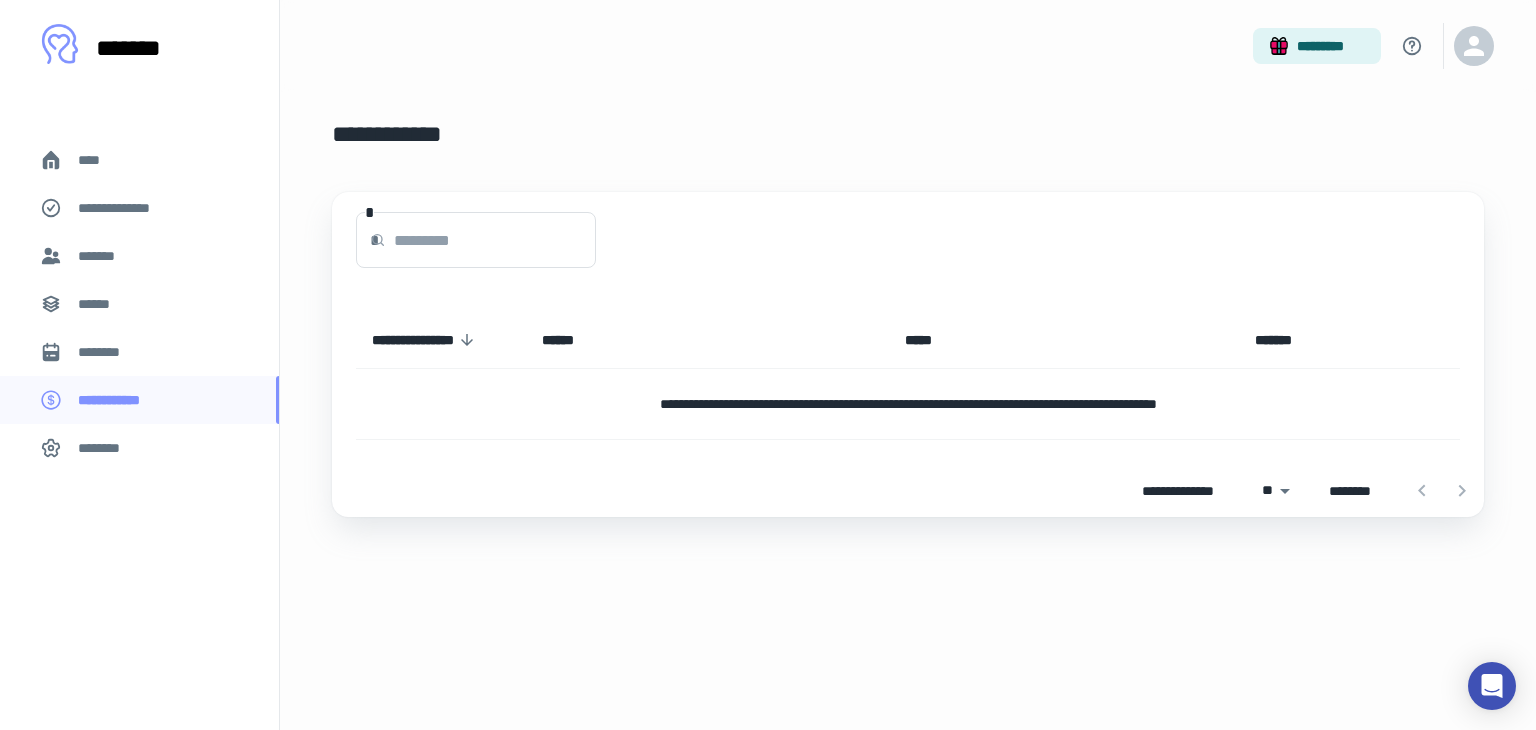click on "********" at bounding box center (139, 448) 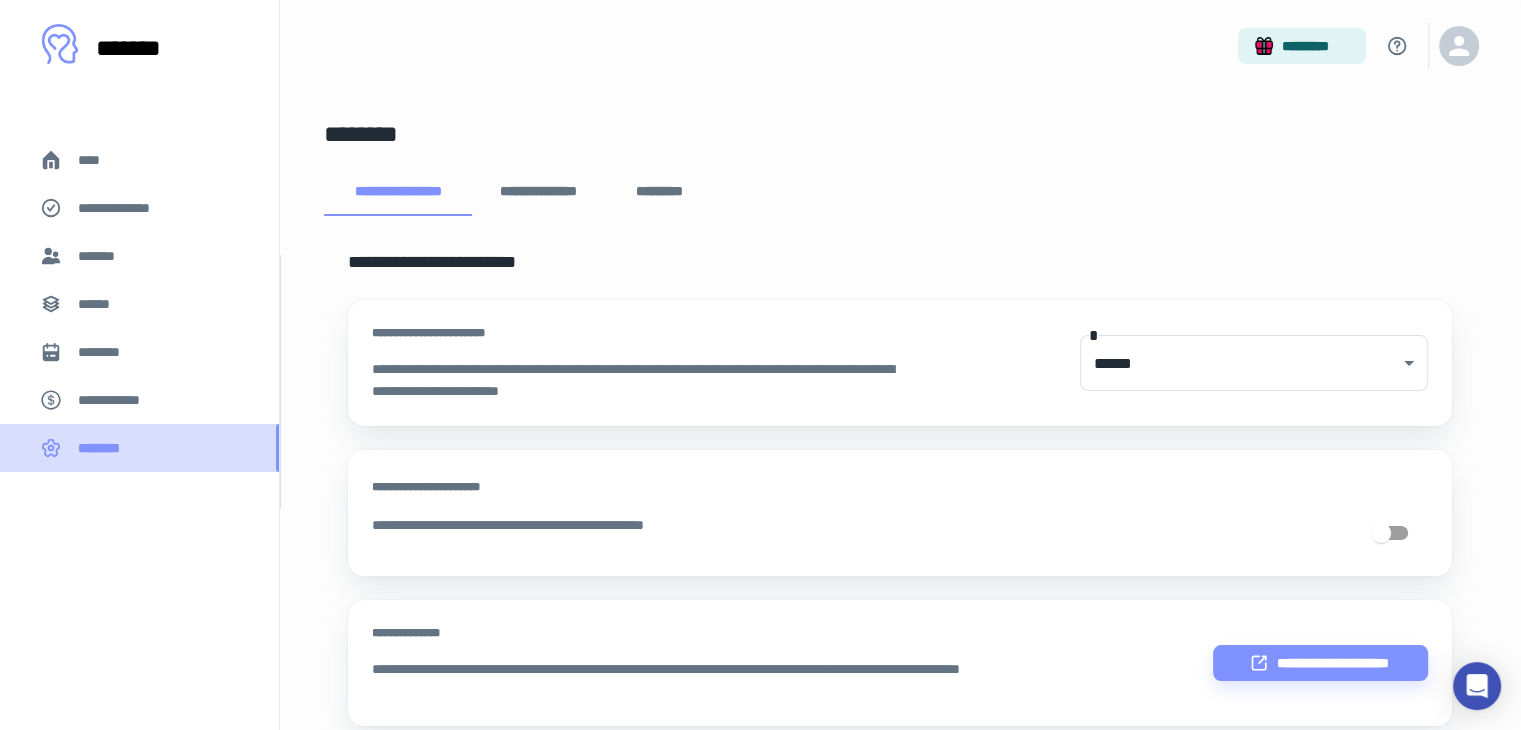 click on "********" at bounding box center (139, 448) 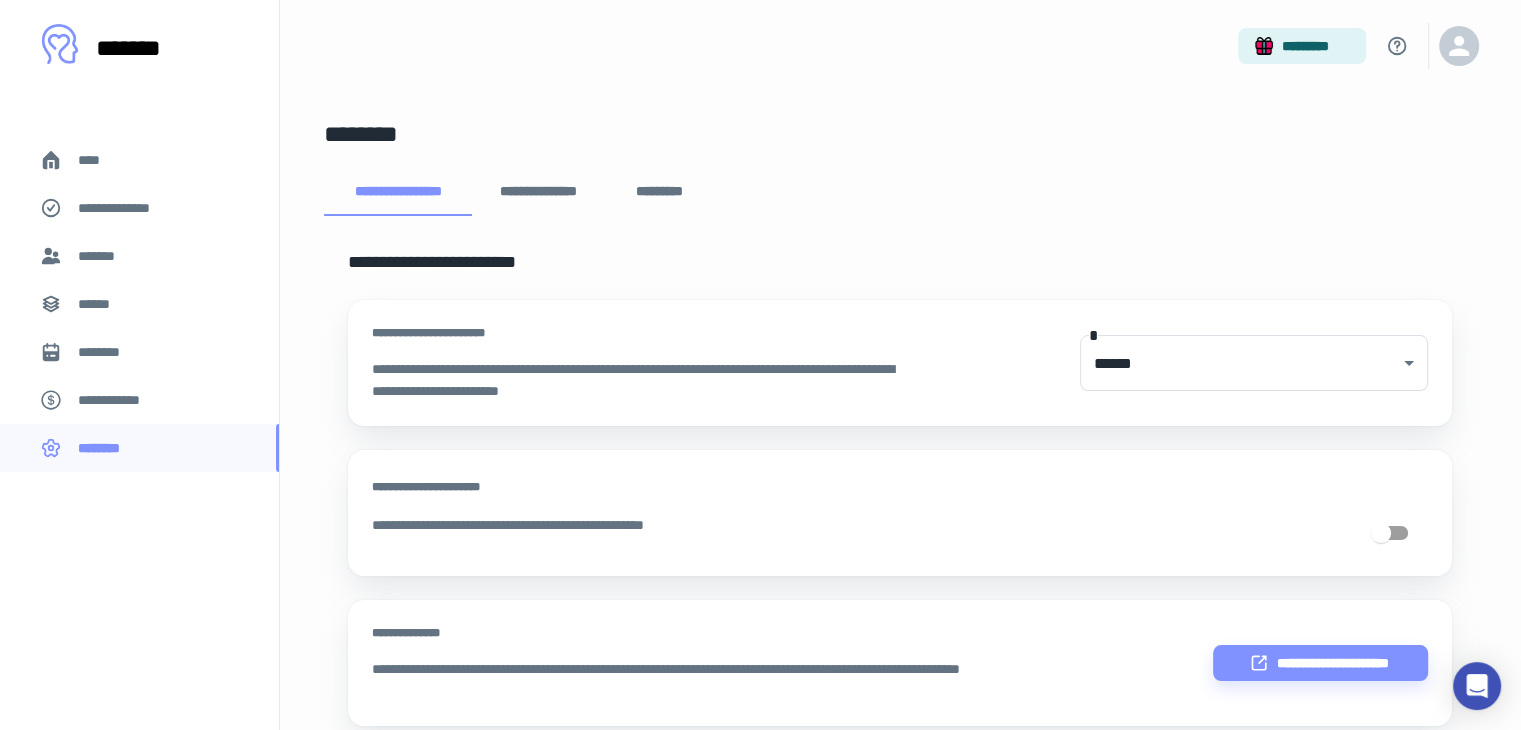 click on "****" at bounding box center (97, 160) 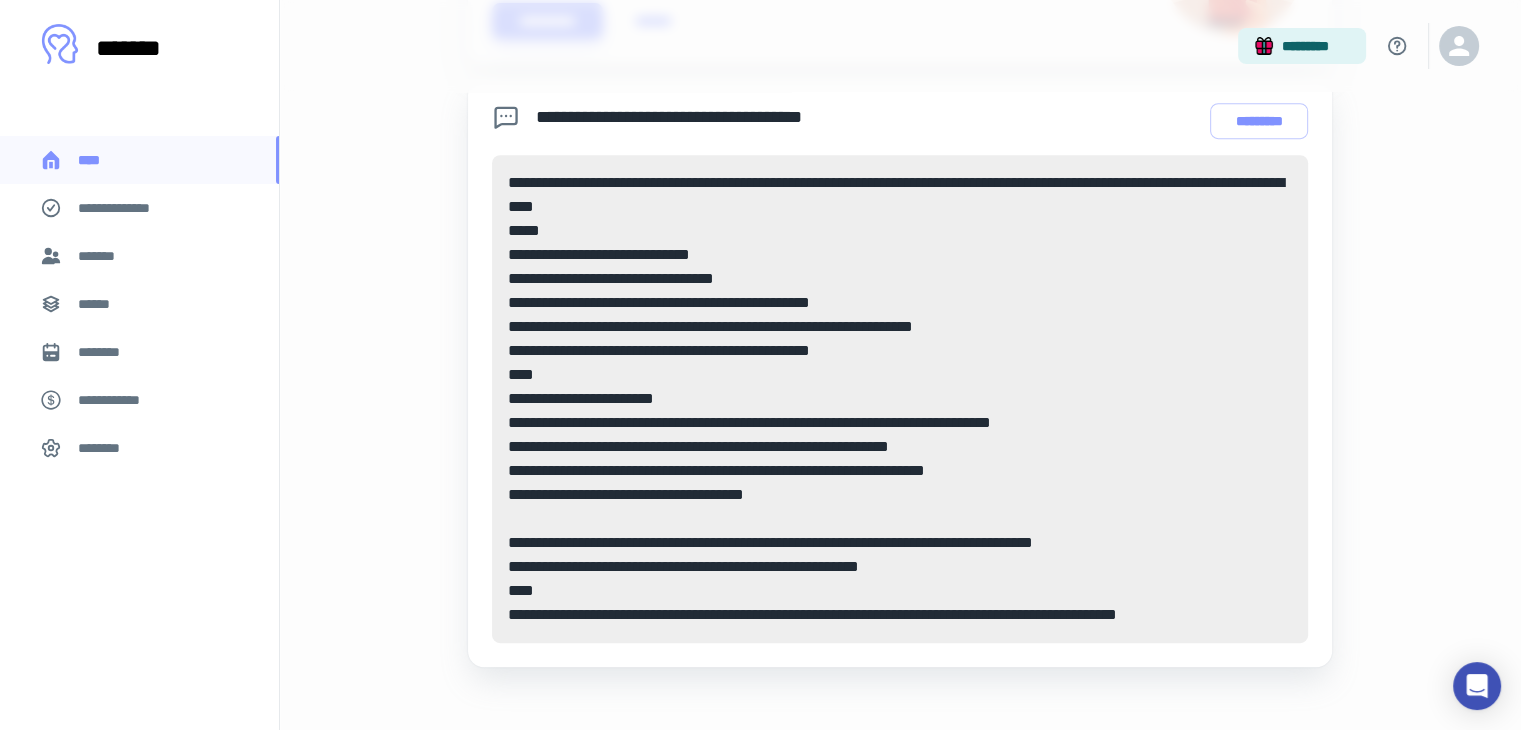 scroll, scrollTop: 952, scrollLeft: 0, axis: vertical 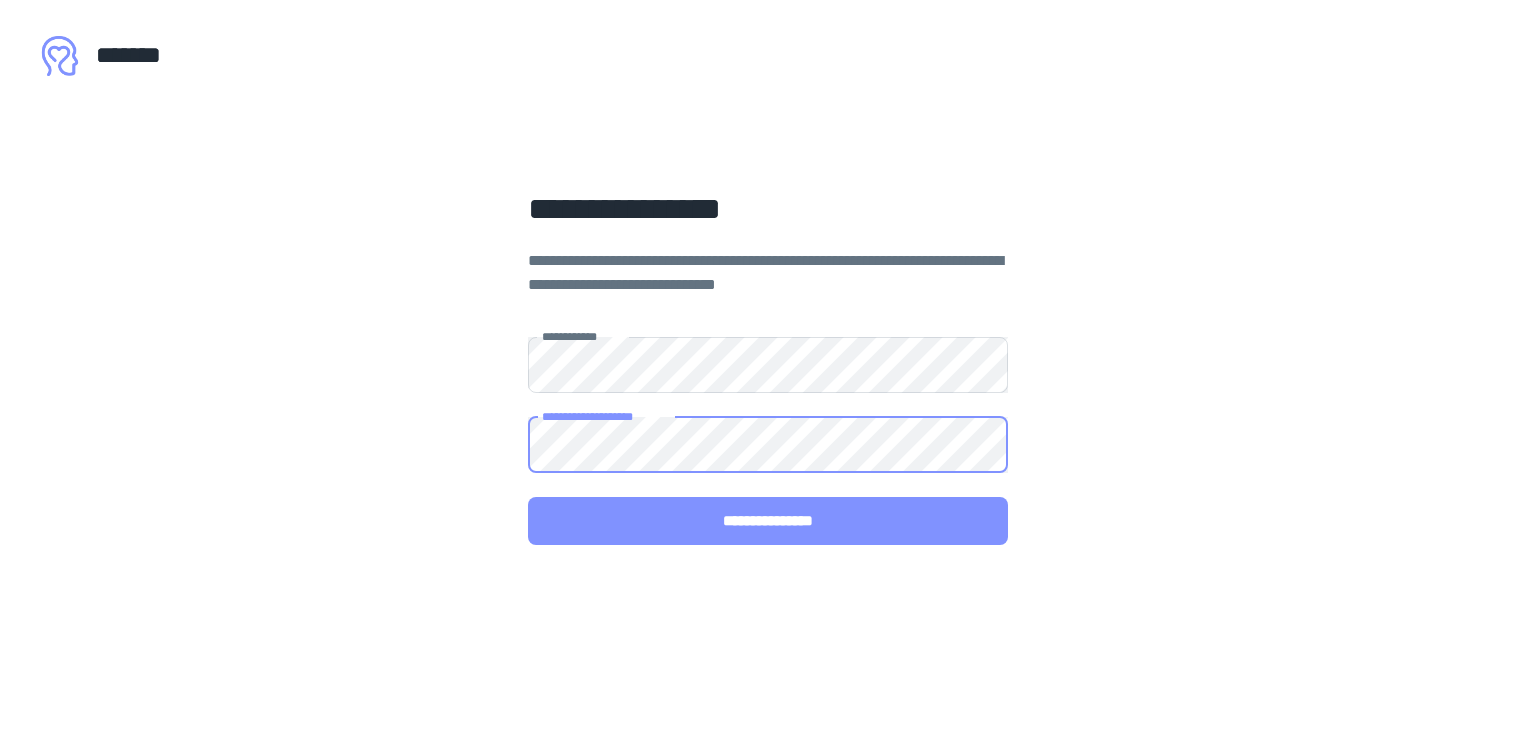 click on "**********" at bounding box center (768, 521) 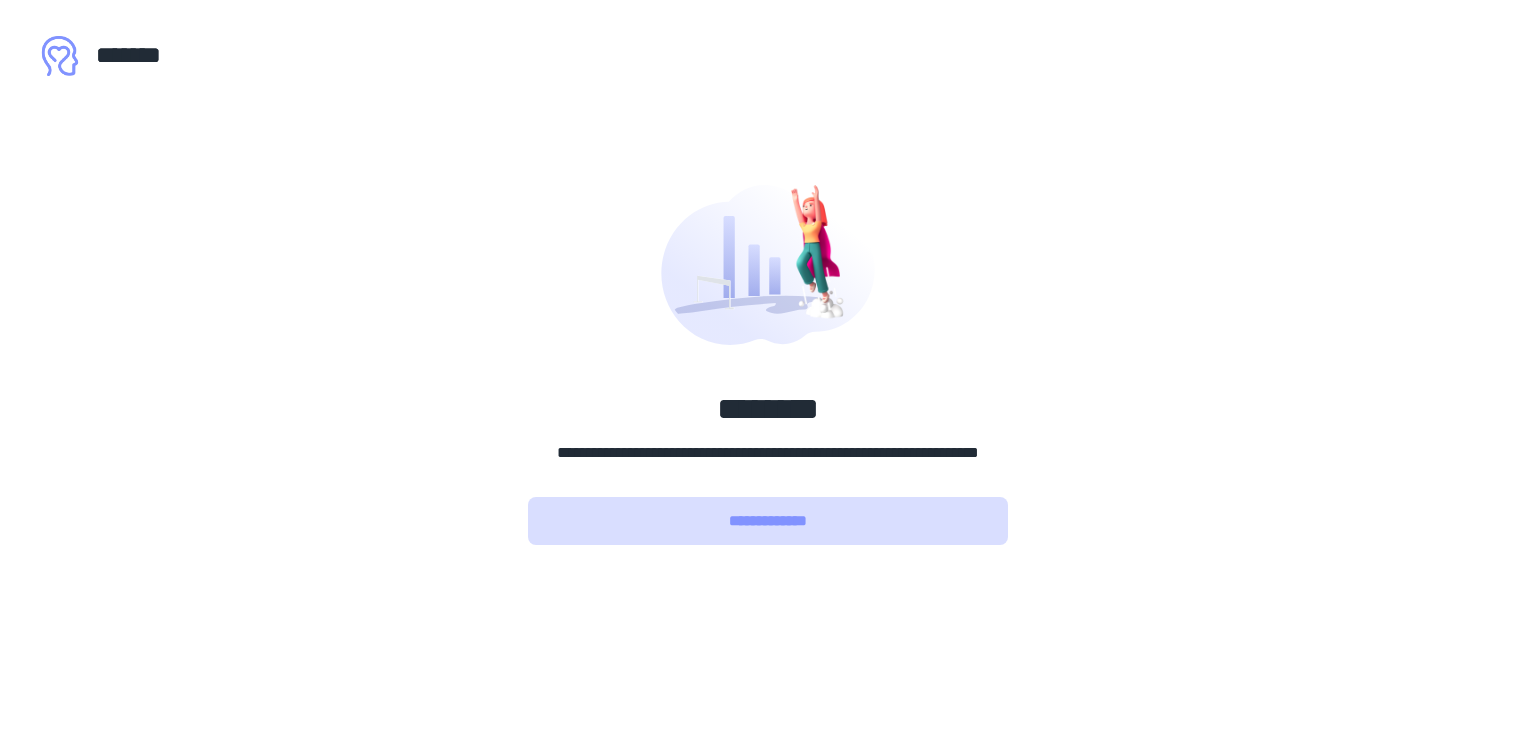click on "**********" at bounding box center (768, 521) 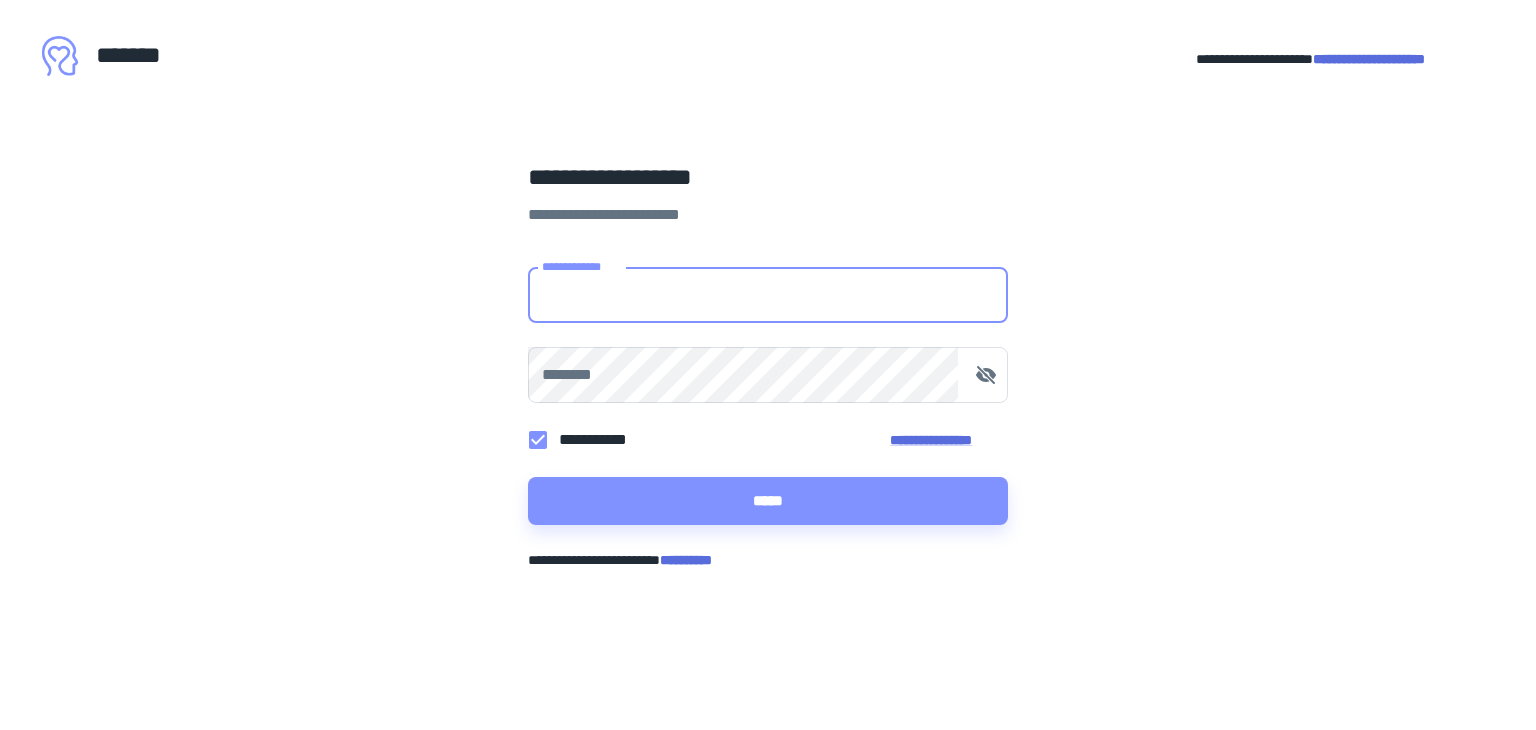 click on "**********" at bounding box center [768, 295] 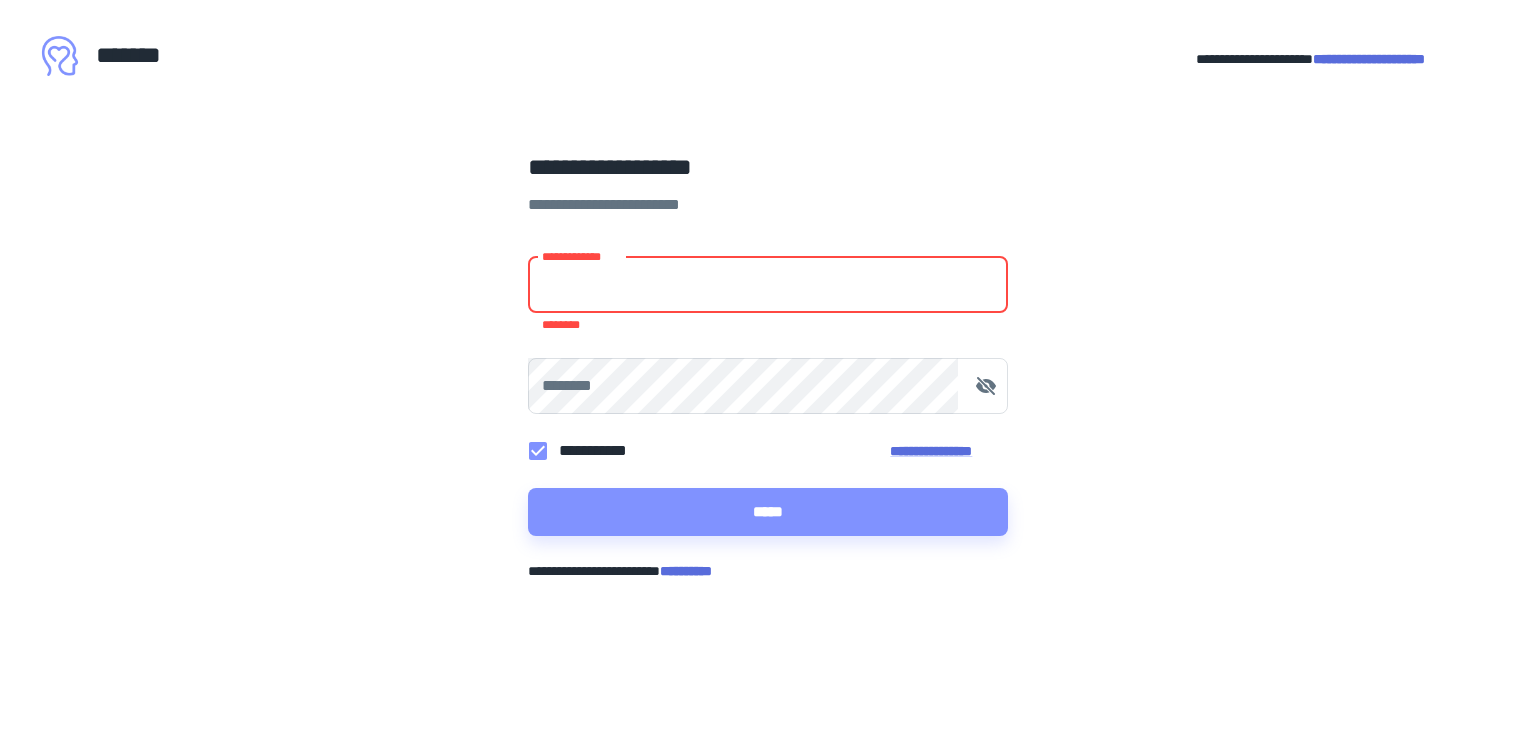 type on "**********" 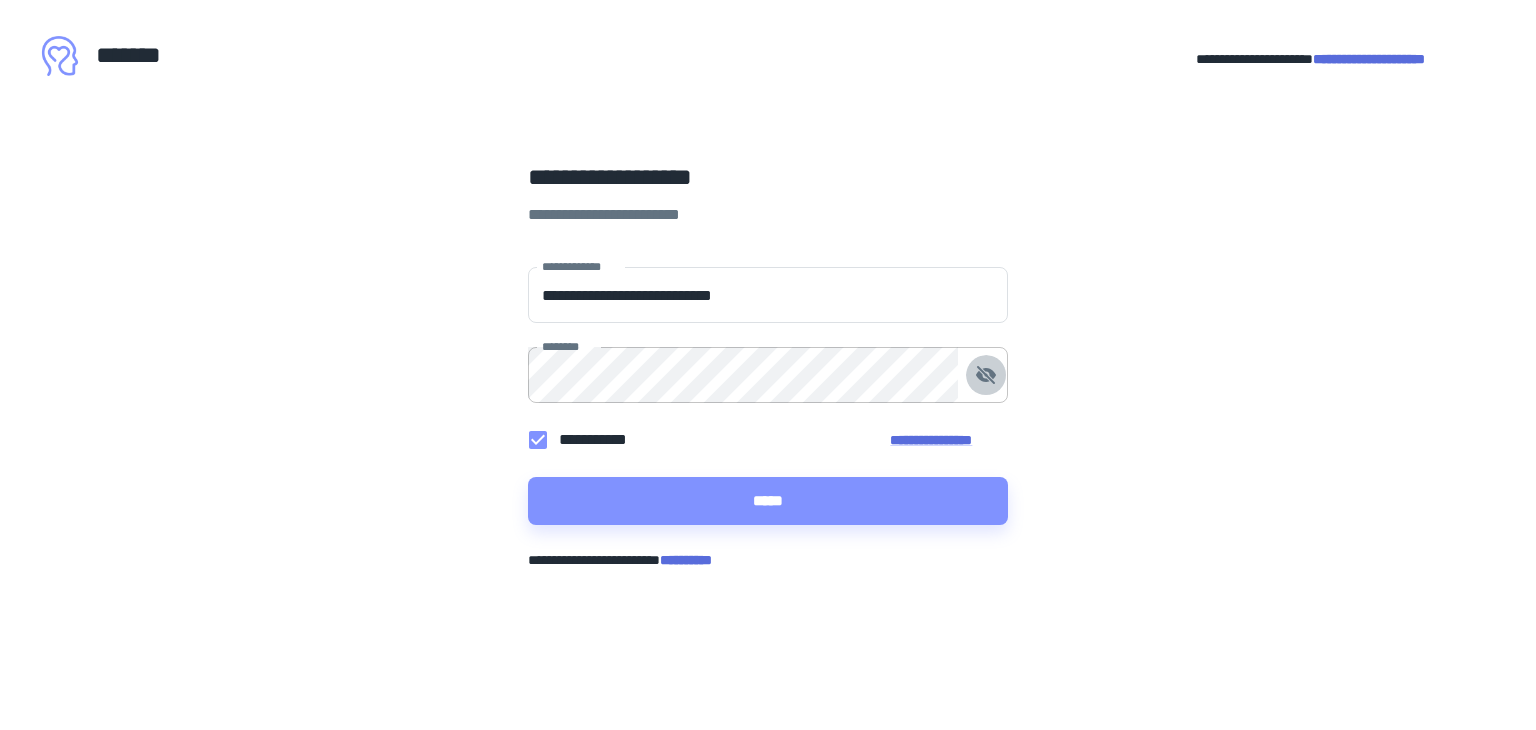 click 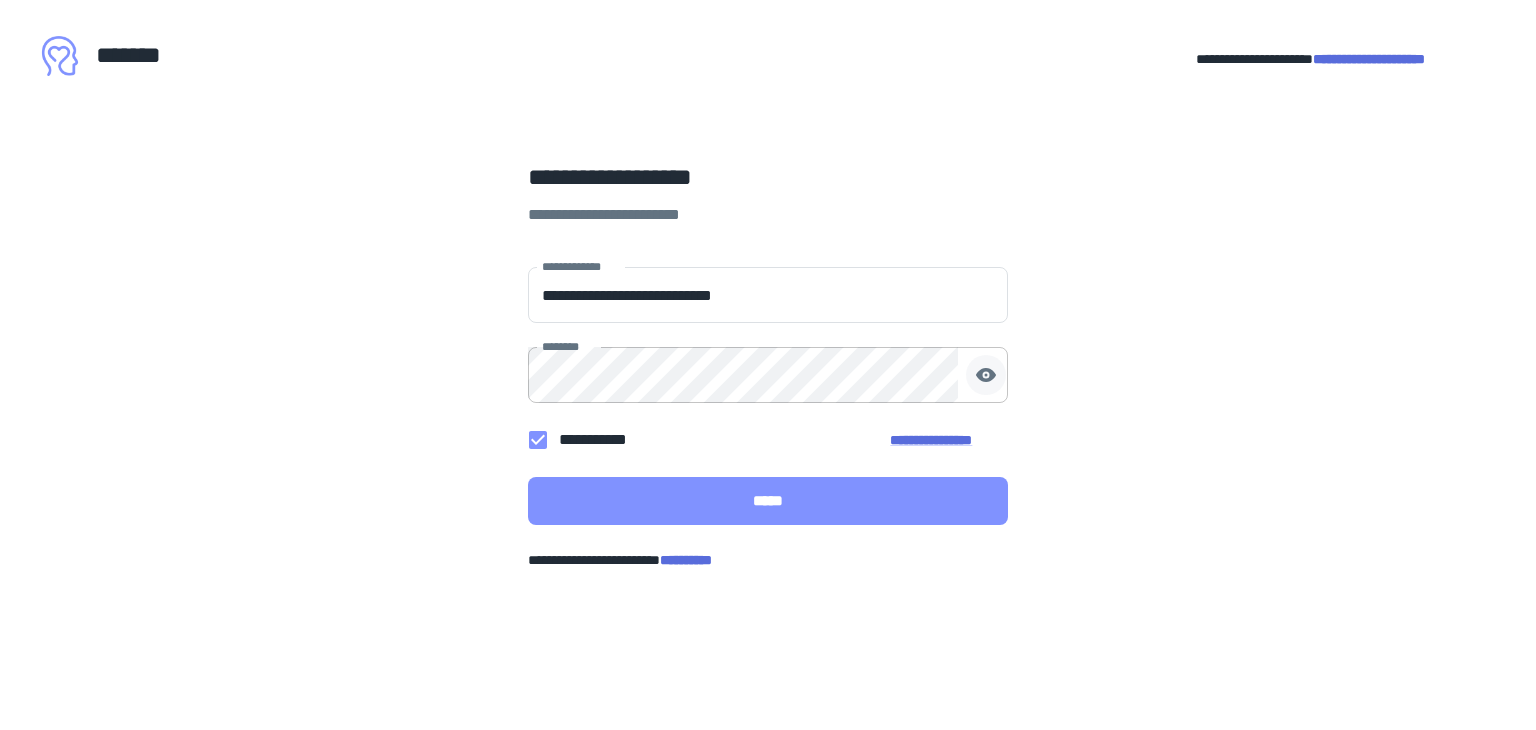 click on "*****" at bounding box center (768, 501) 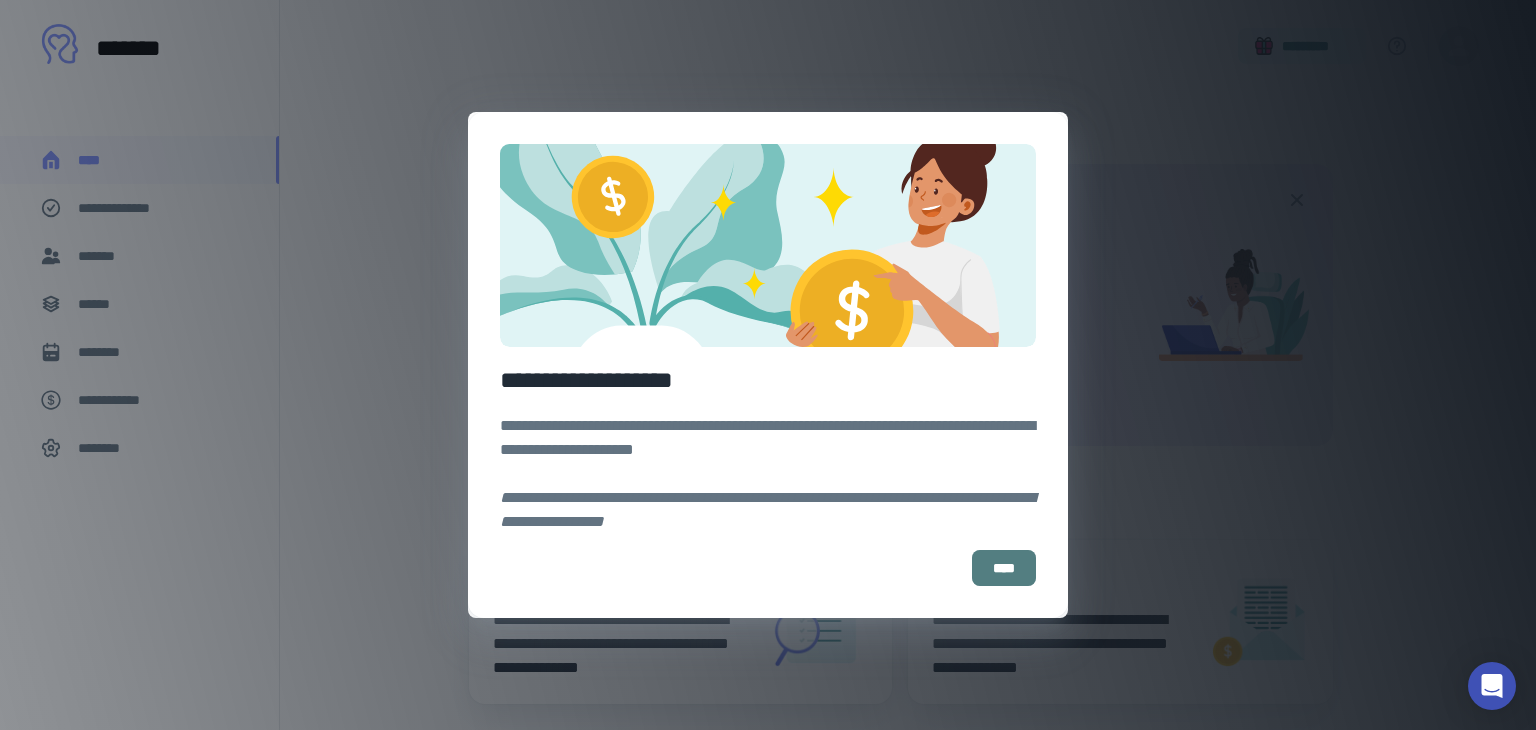 click on "****" at bounding box center (1004, 568) 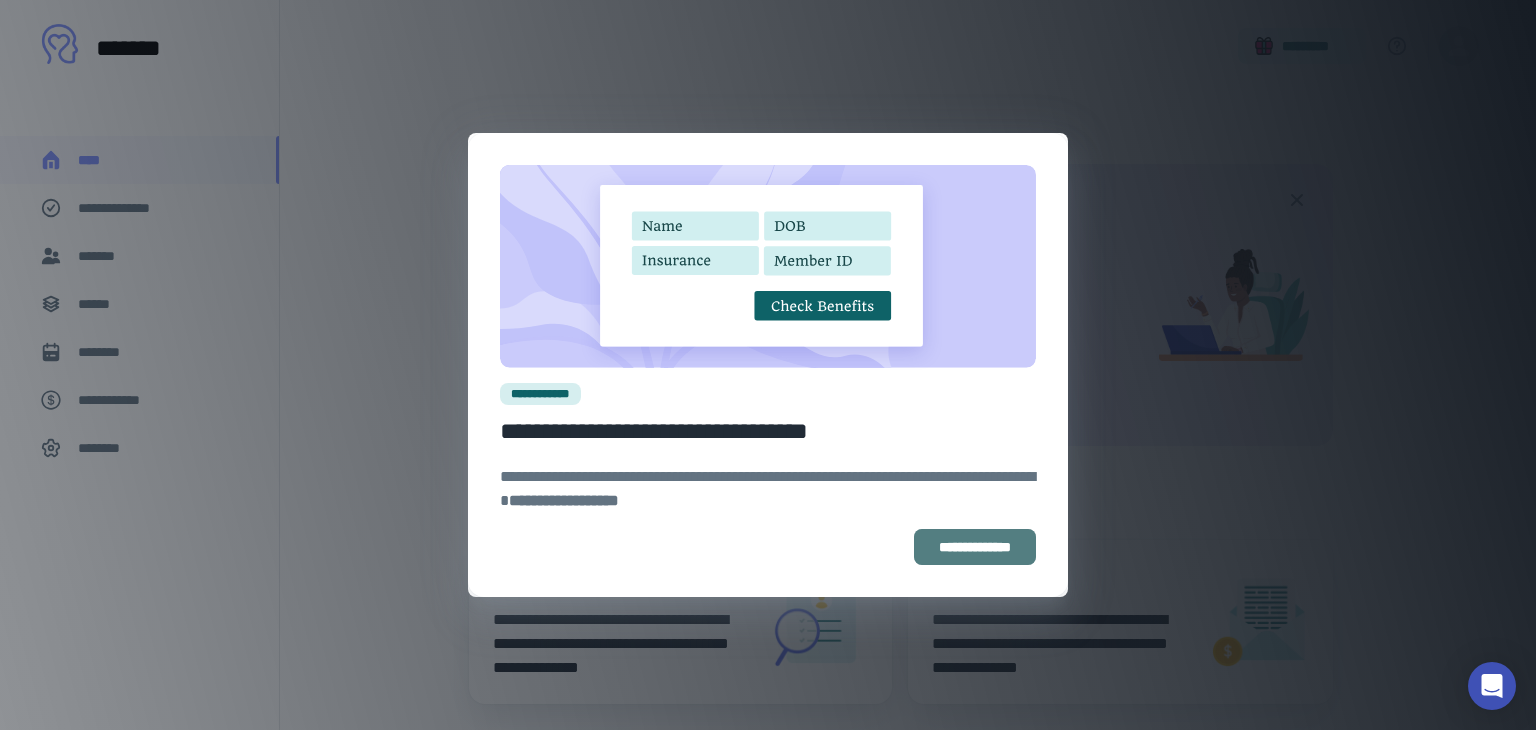 click on "**********" at bounding box center [975, 547] 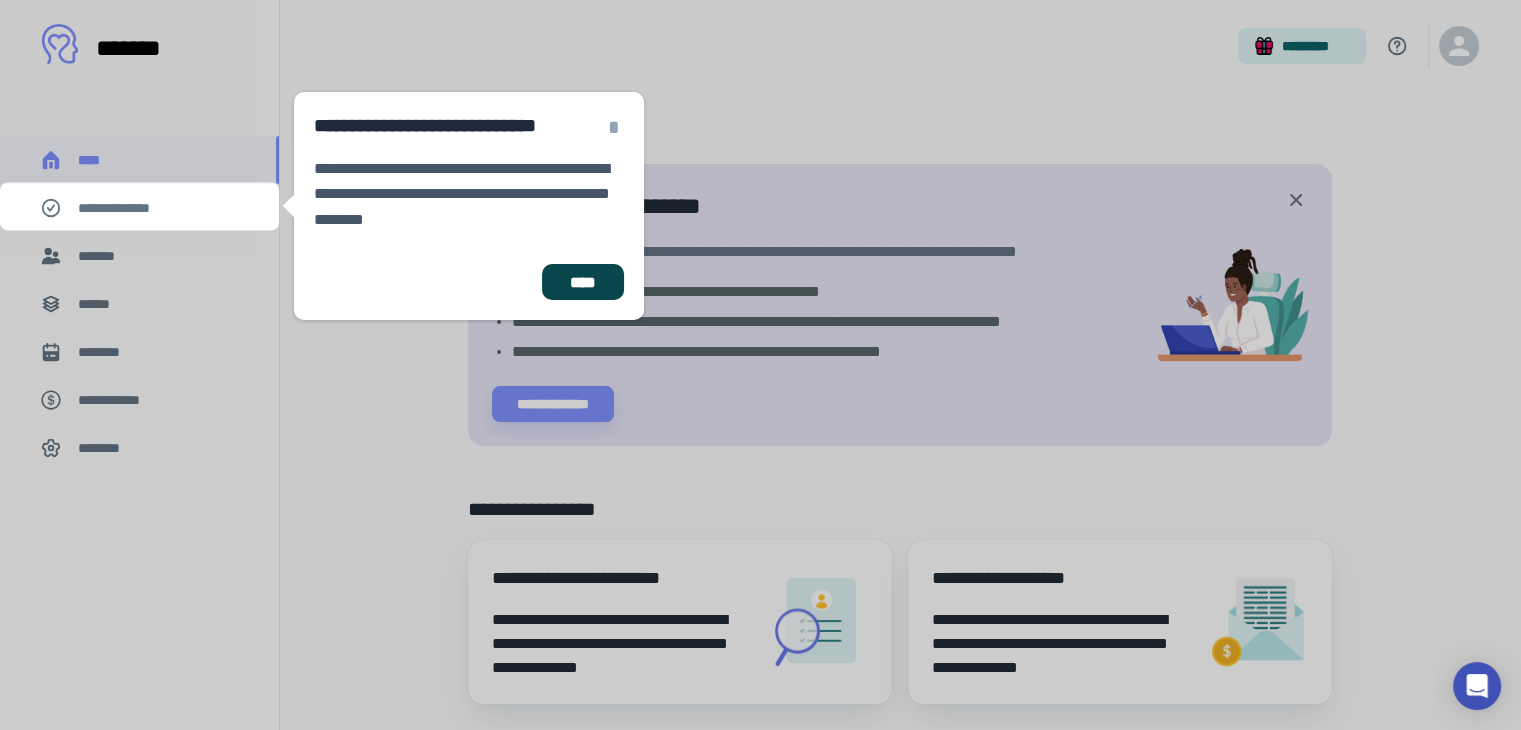 click on "****" at bounding box center [583, 282] 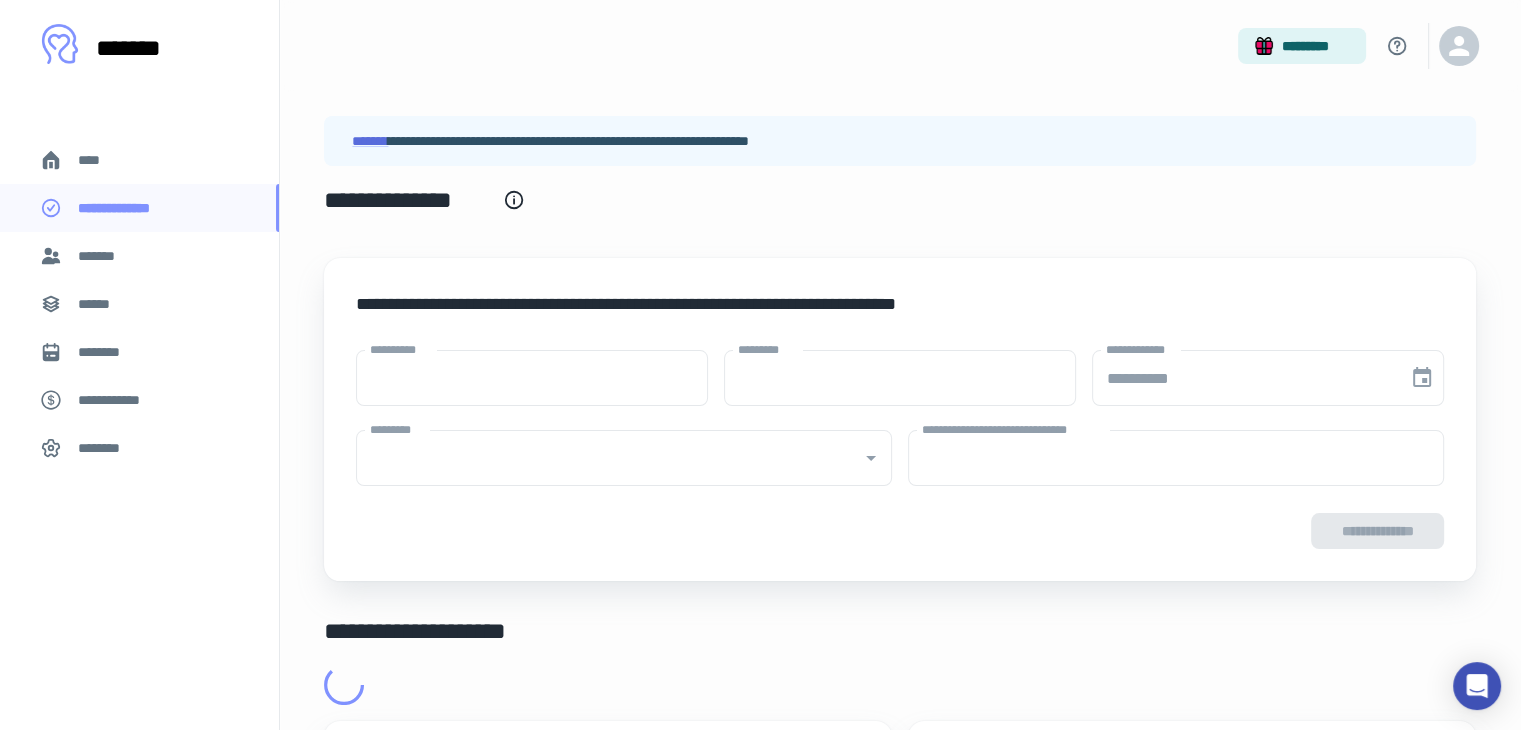 type on "****" 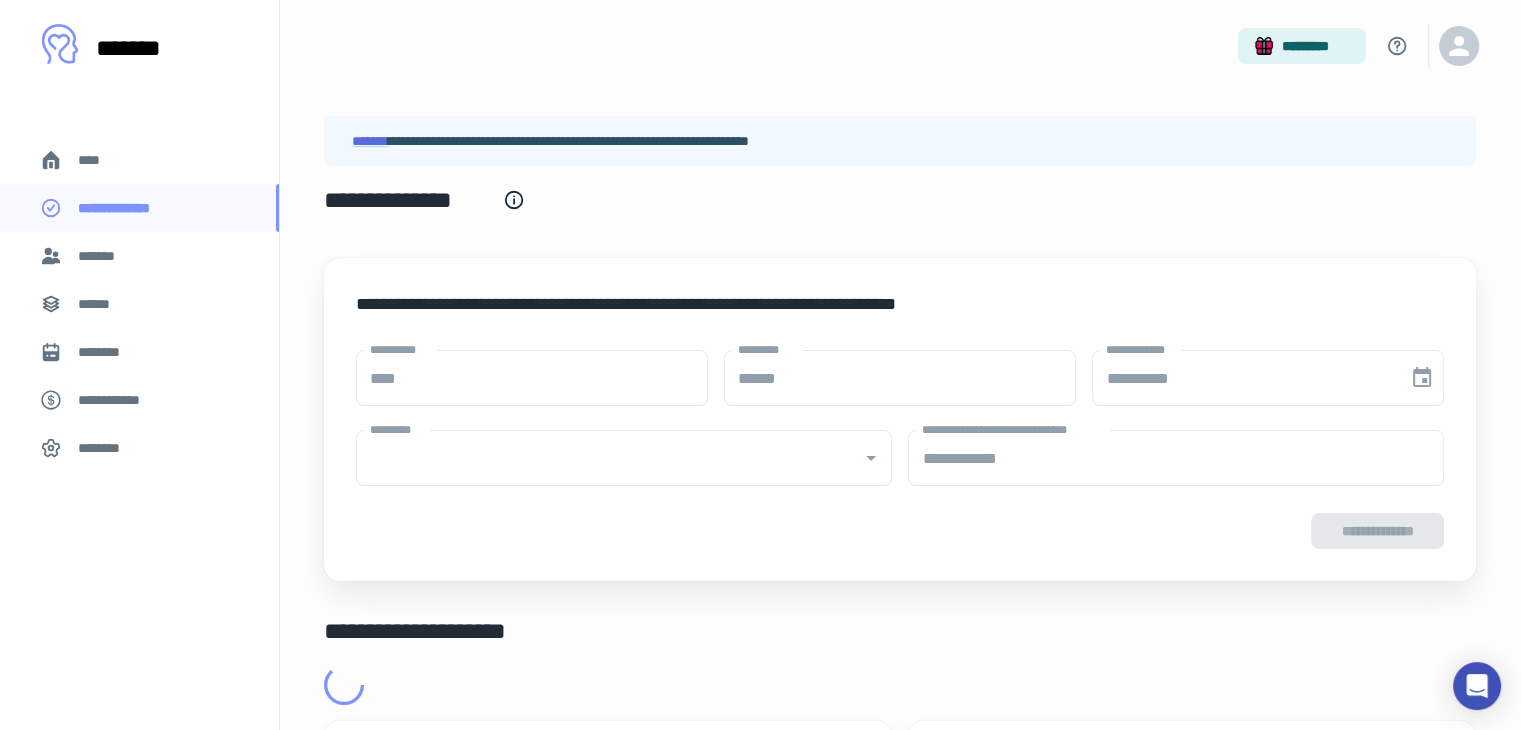 type on "**********" 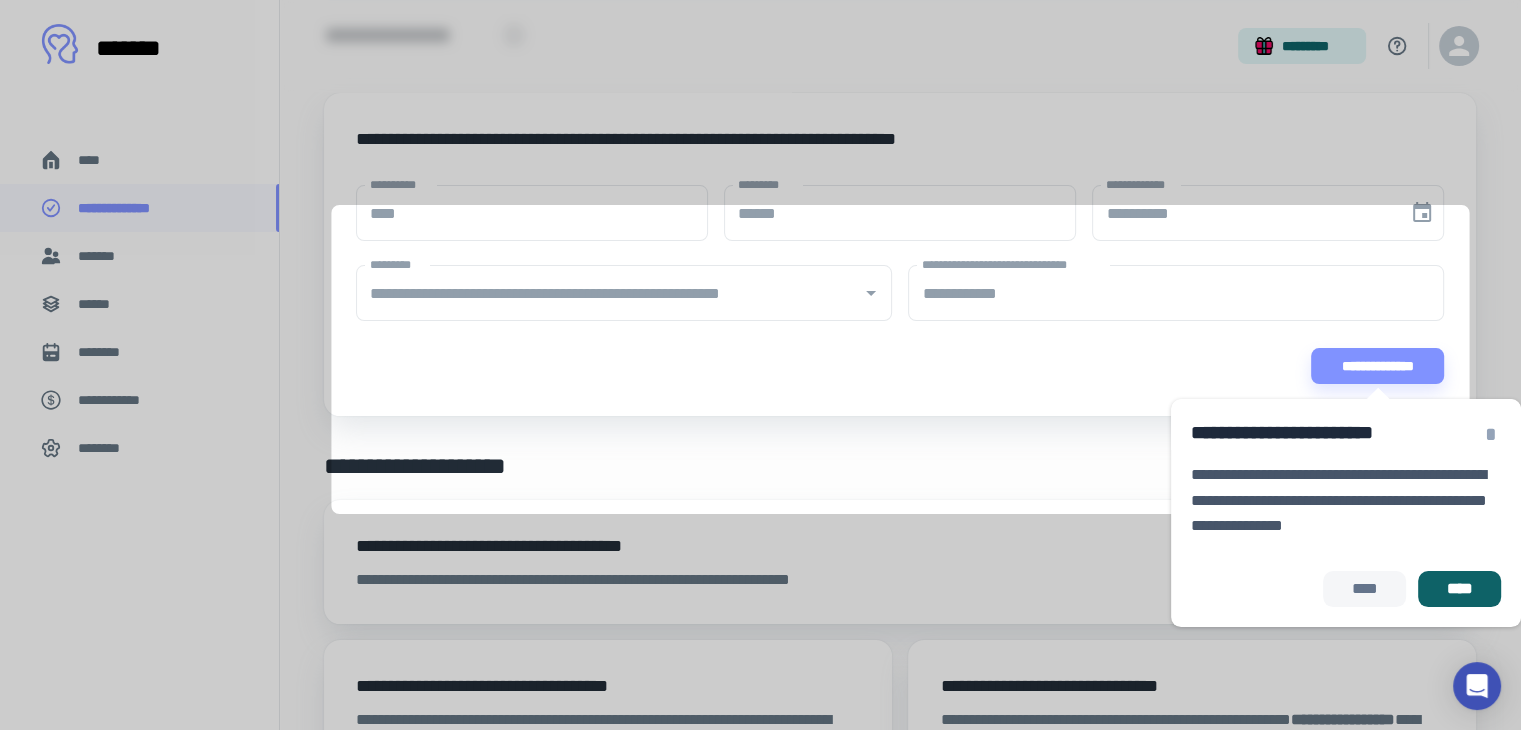 scroll, scrollTop: 166, scrollLeft: 0, axis: vertical 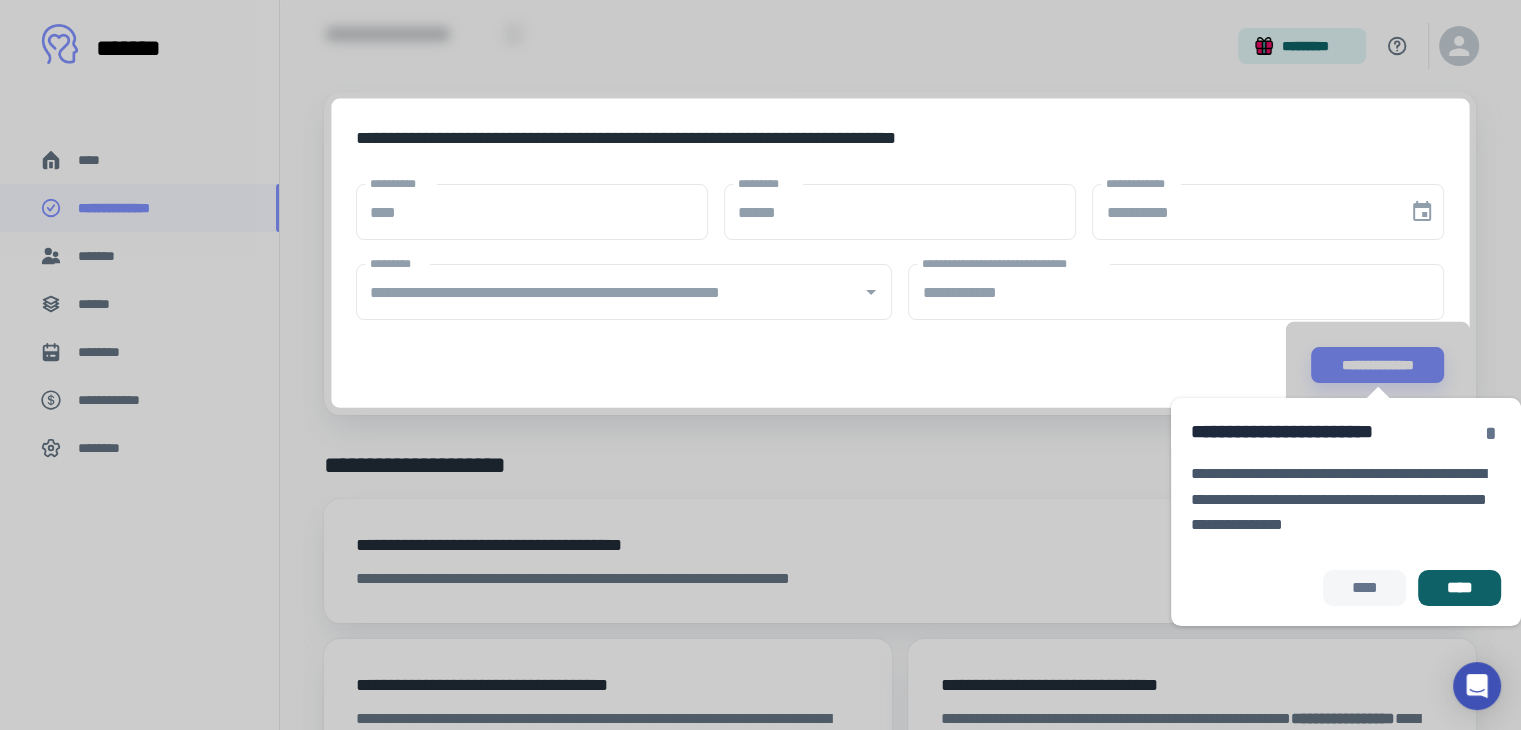 click on "*" at bounding box center [1491, 433] 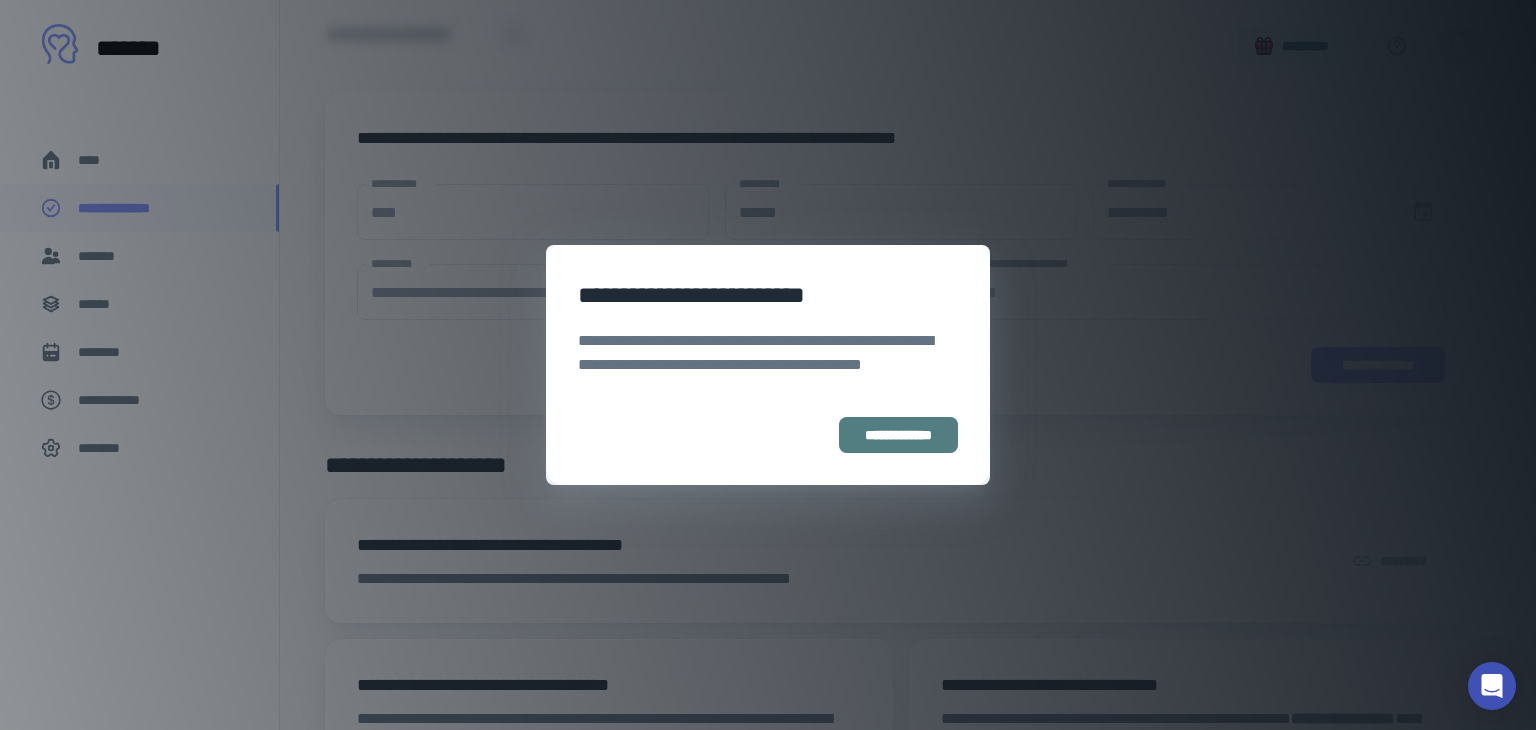 click on "**********" at bounding box center (898, 435) 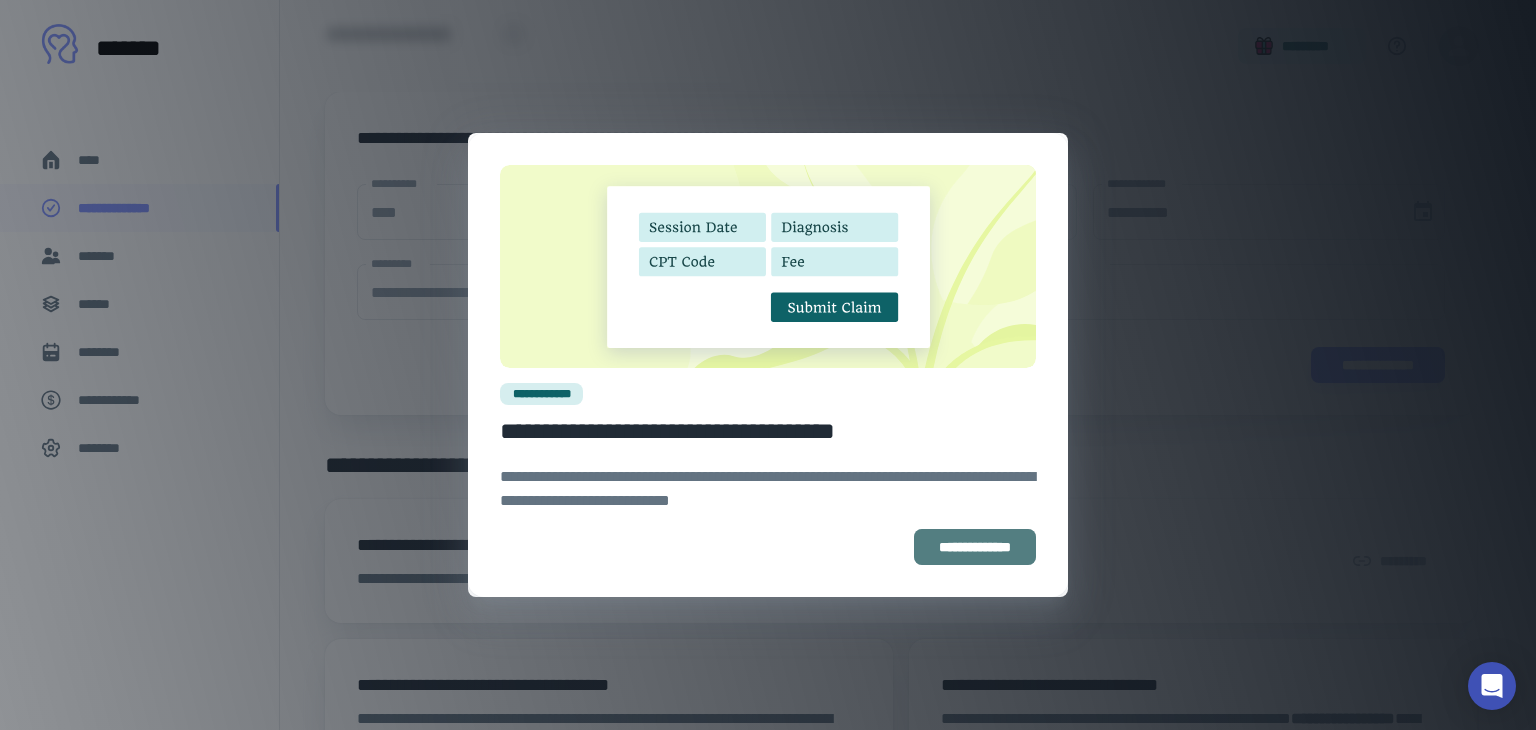 click on "**********" at bounding box center [975, 547] 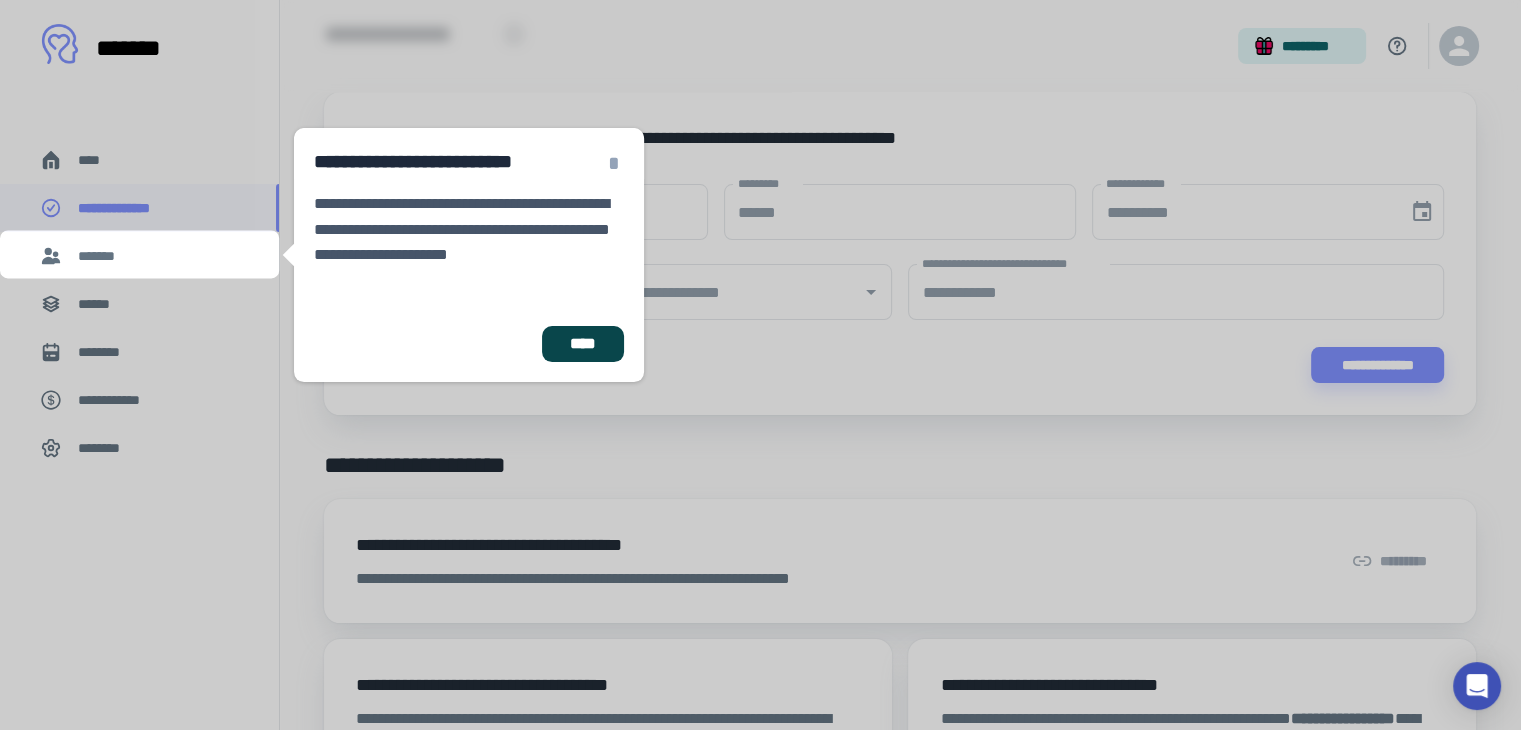 click on "****" at bounding box center (583, 344) 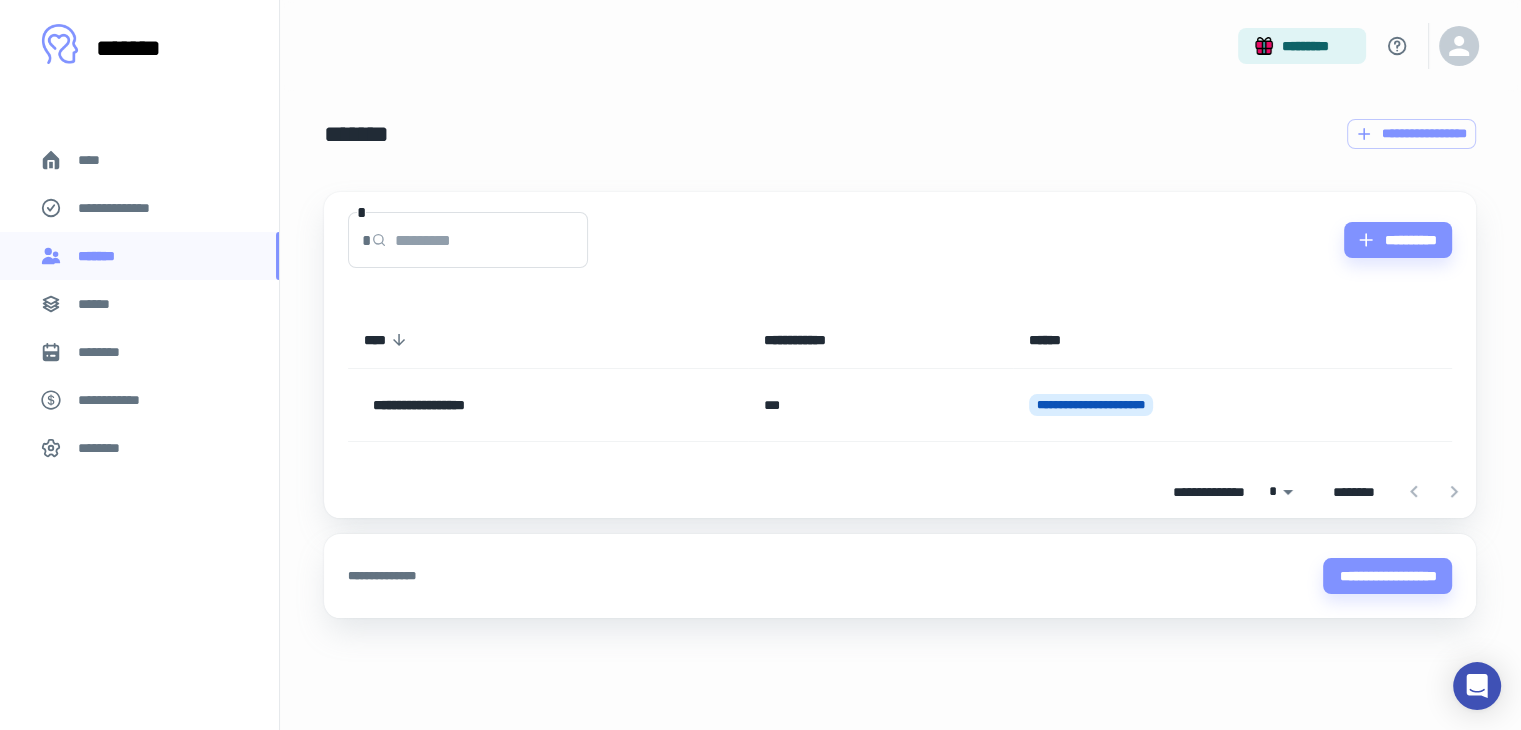 scroll, scrollTop: 0, scrollLeft: 0, axis: both 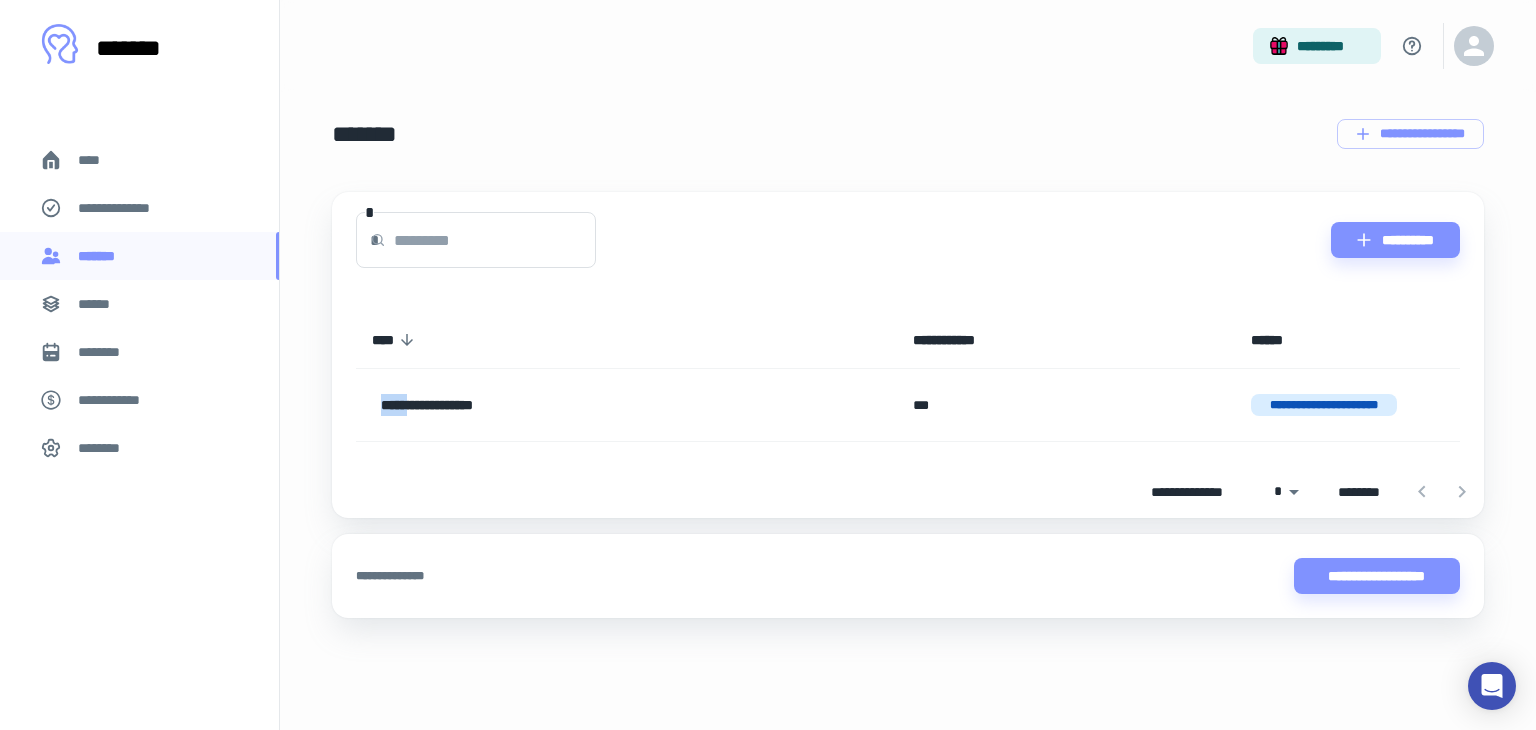 click on "**********" at bounding box center [626, 340] 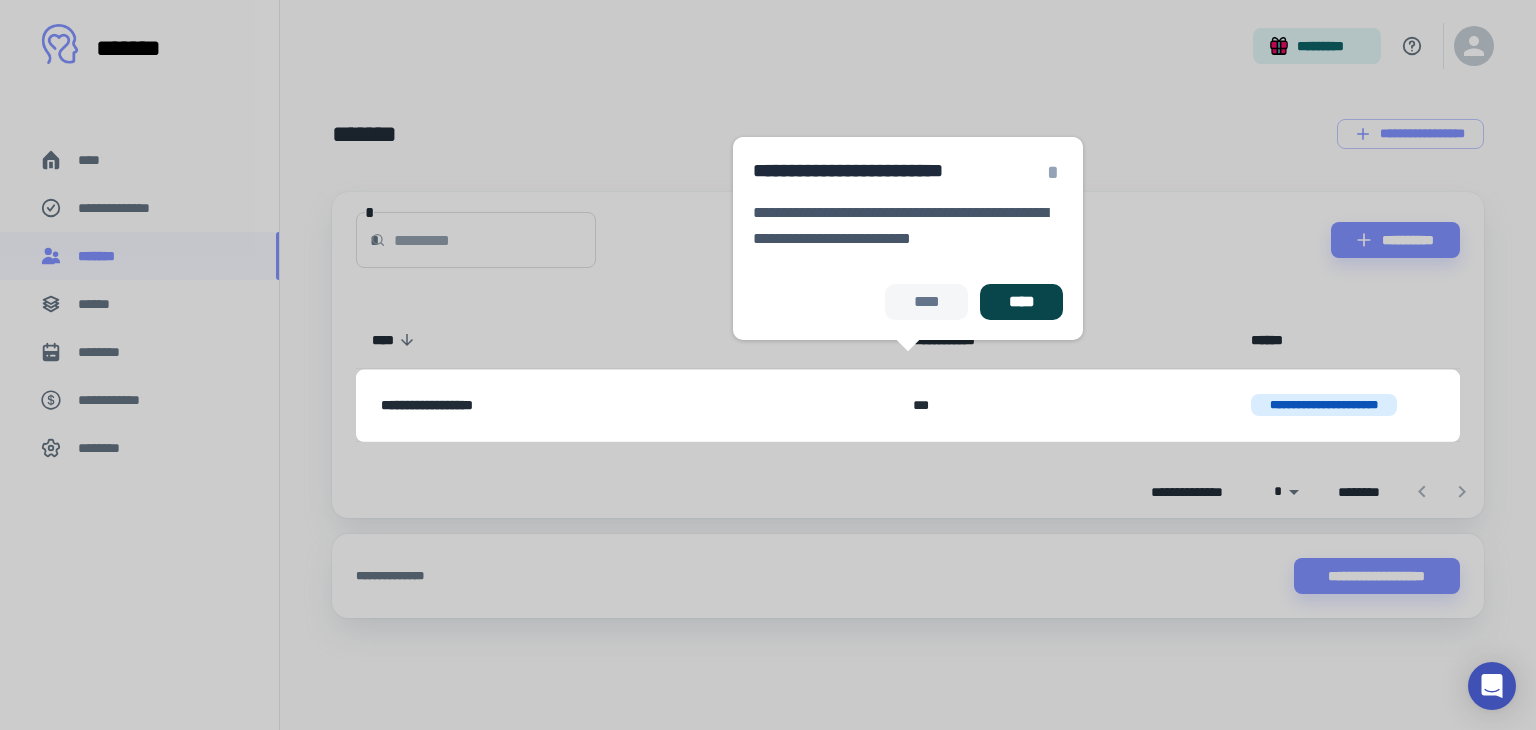 click on "****" at bounding box center (1021, 302) 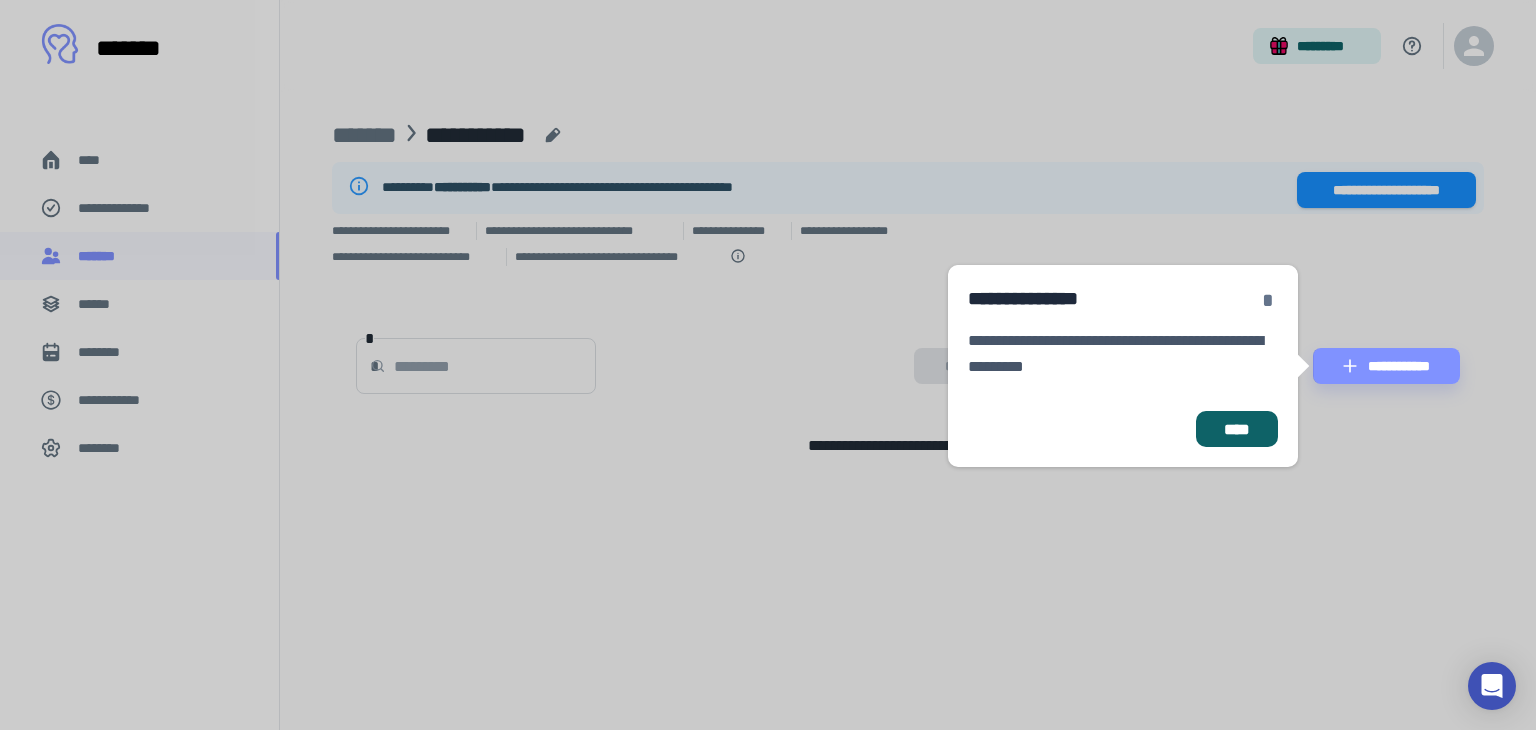 click on "*" at bounding box center (1268, 300) 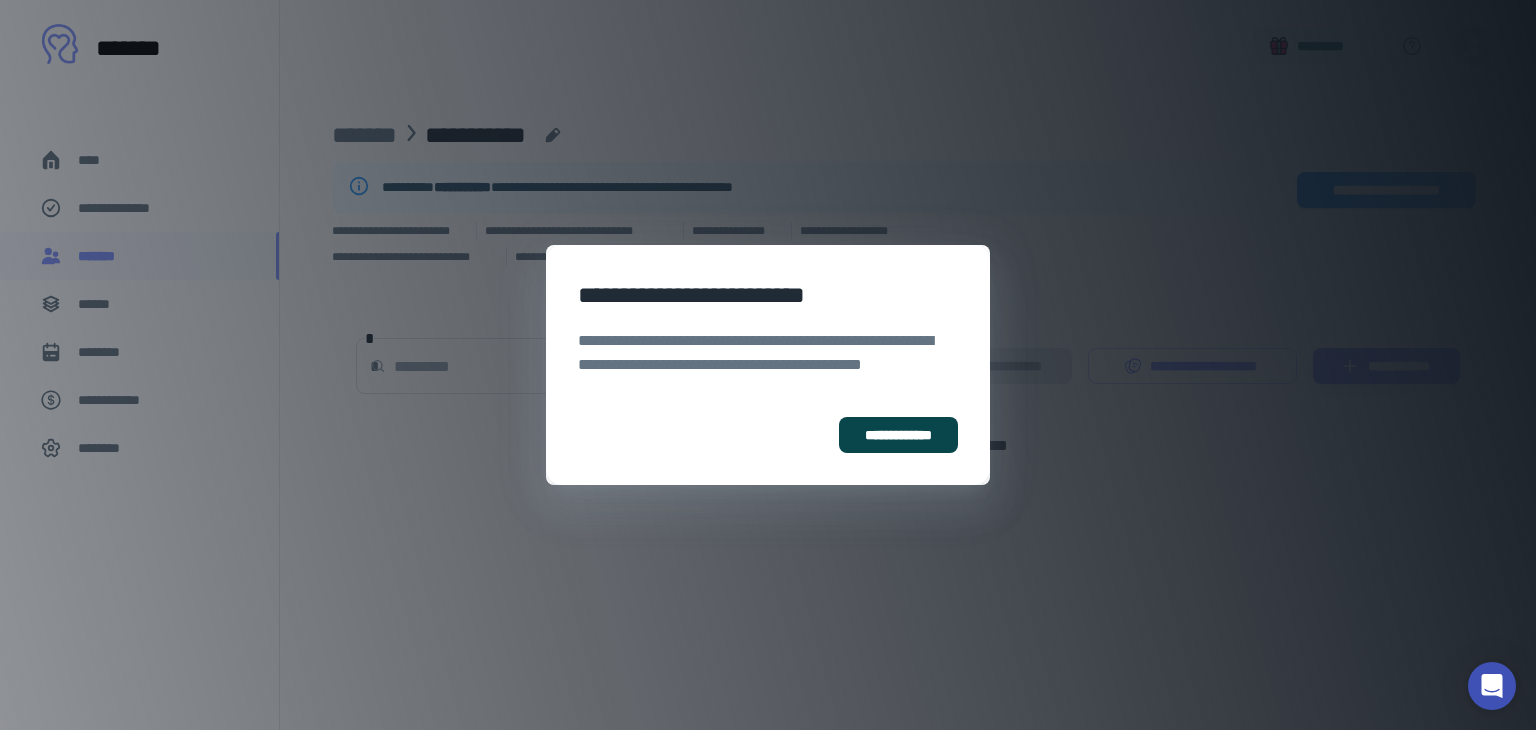 click on "**********" at bounding box center (898, 435) 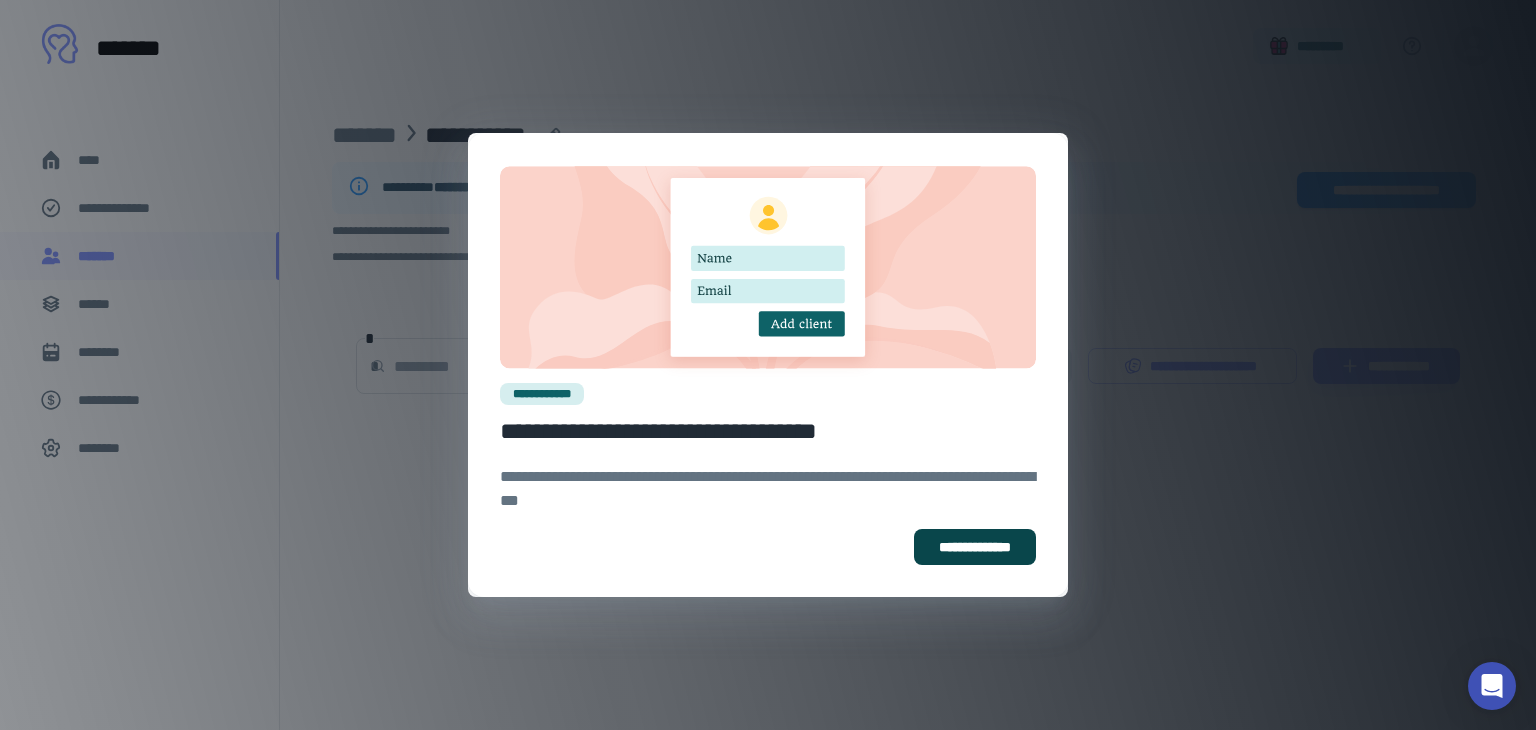 click on "**********" at bounding box center (975, 547) 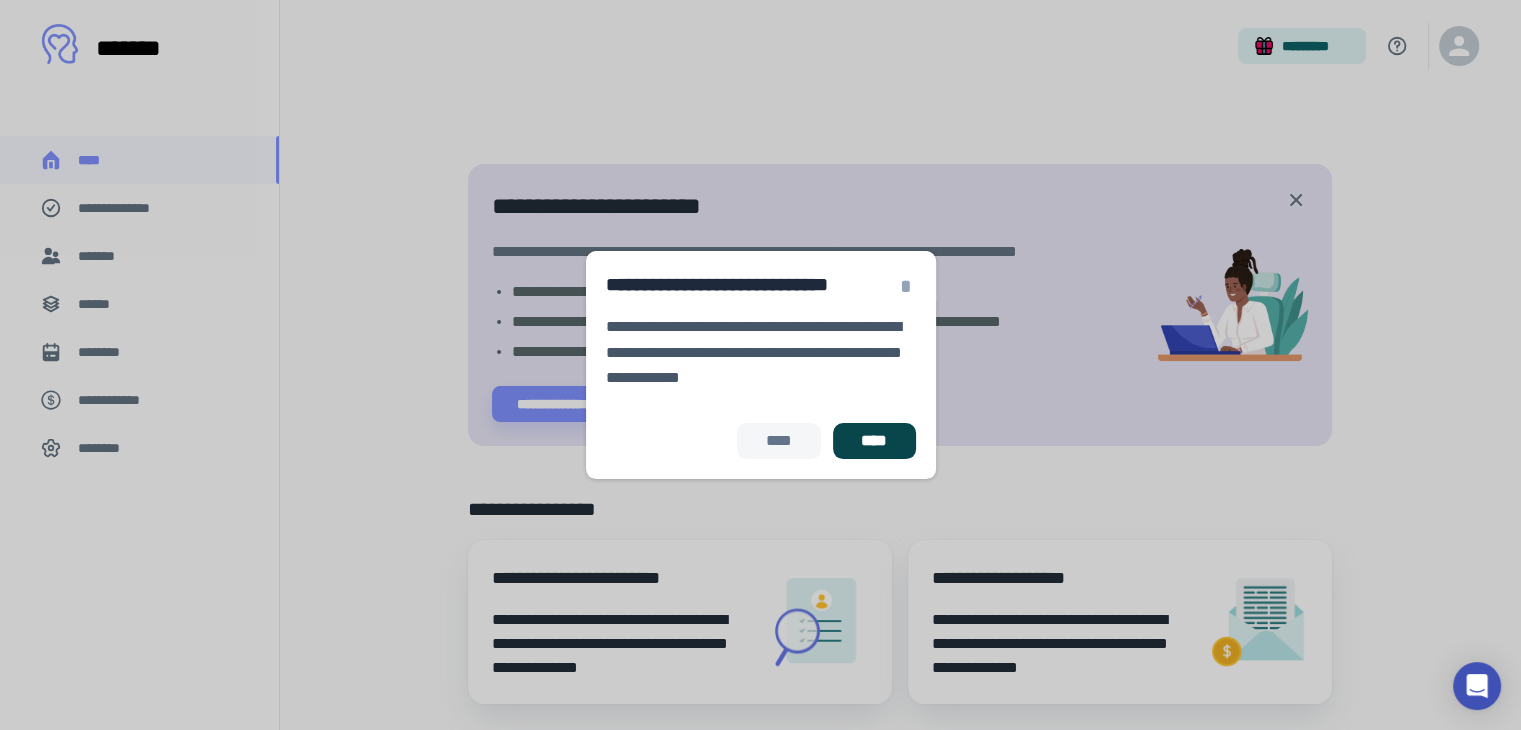 click on "****" at bounding box center (874, 441) 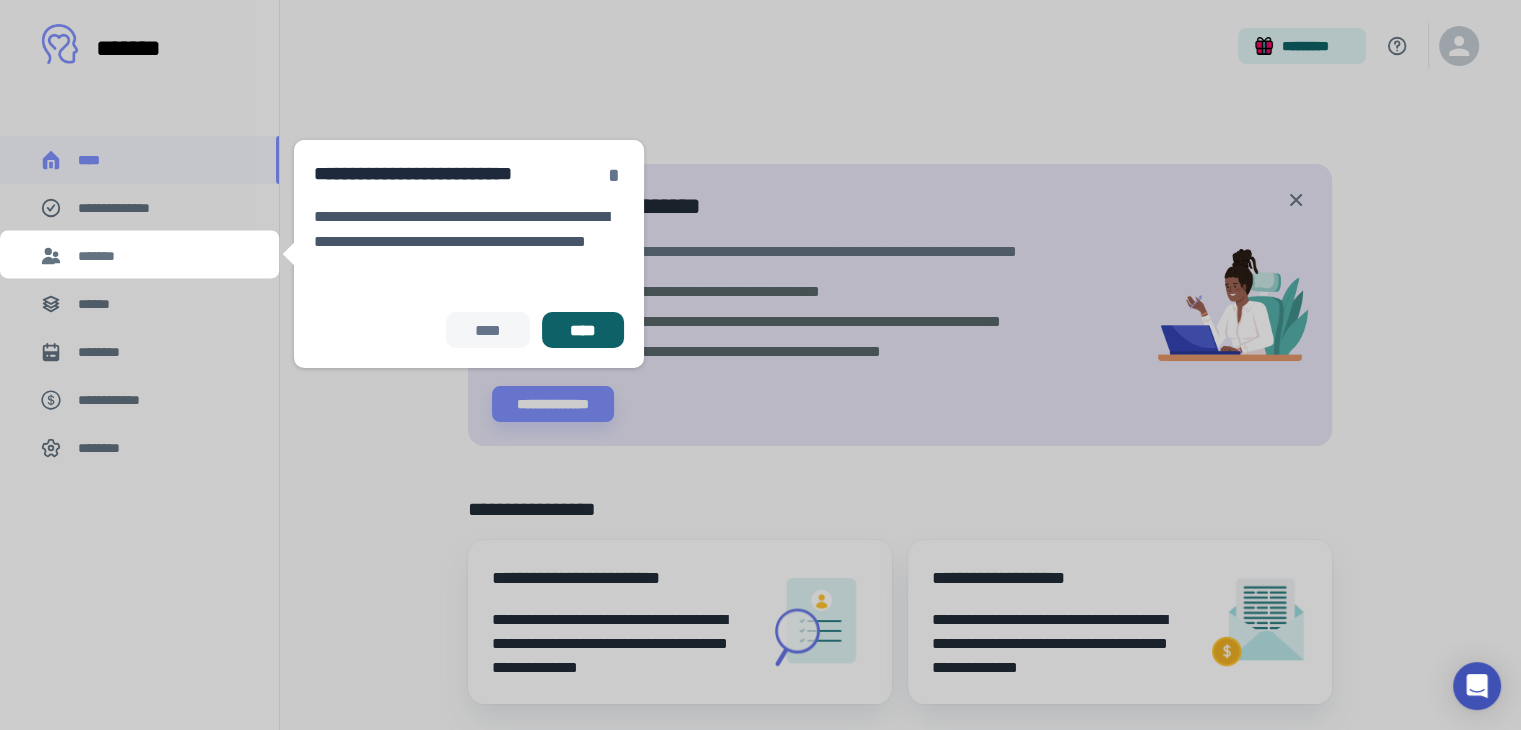 click on "*" at bounding box center [614, 175] 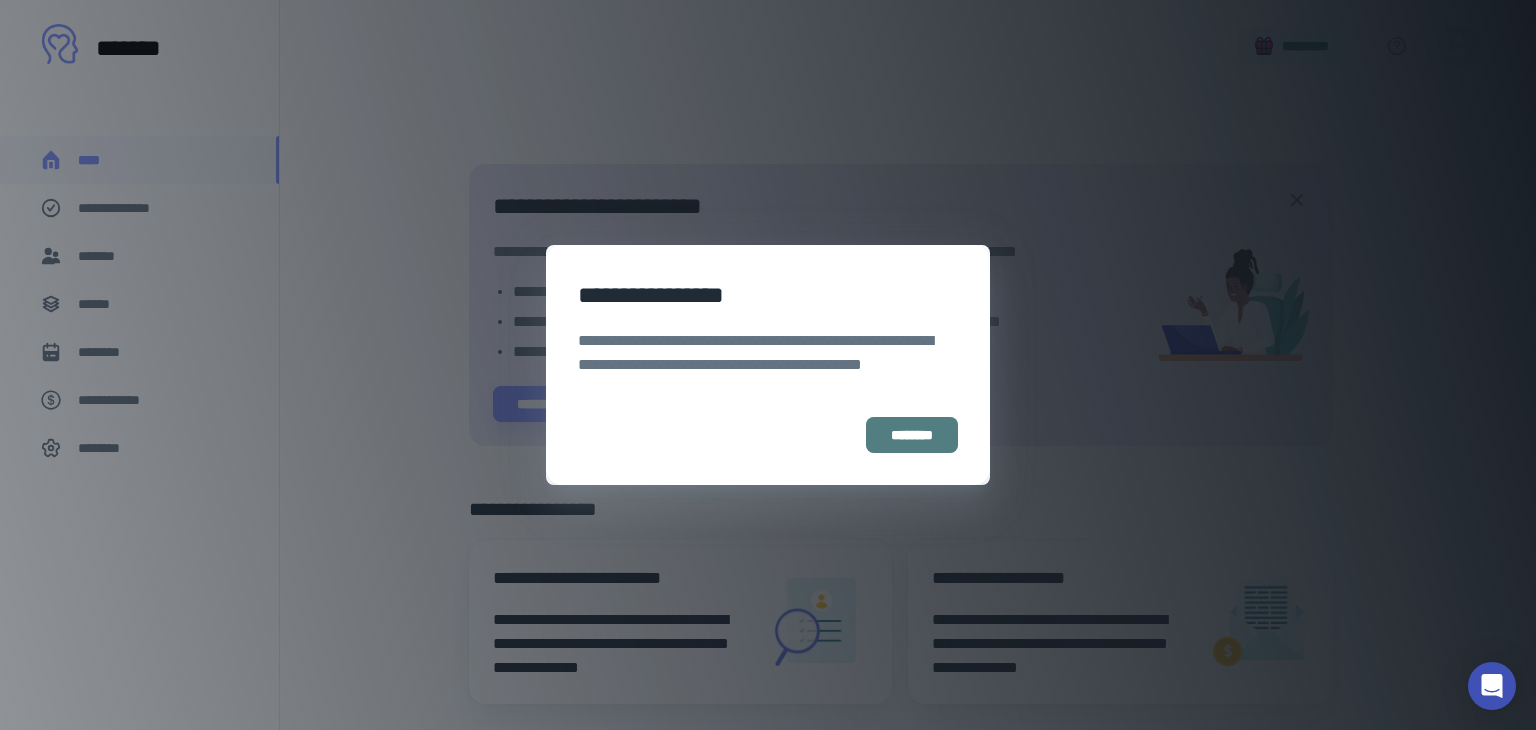 click on "********" at bounding box center (912, 435) 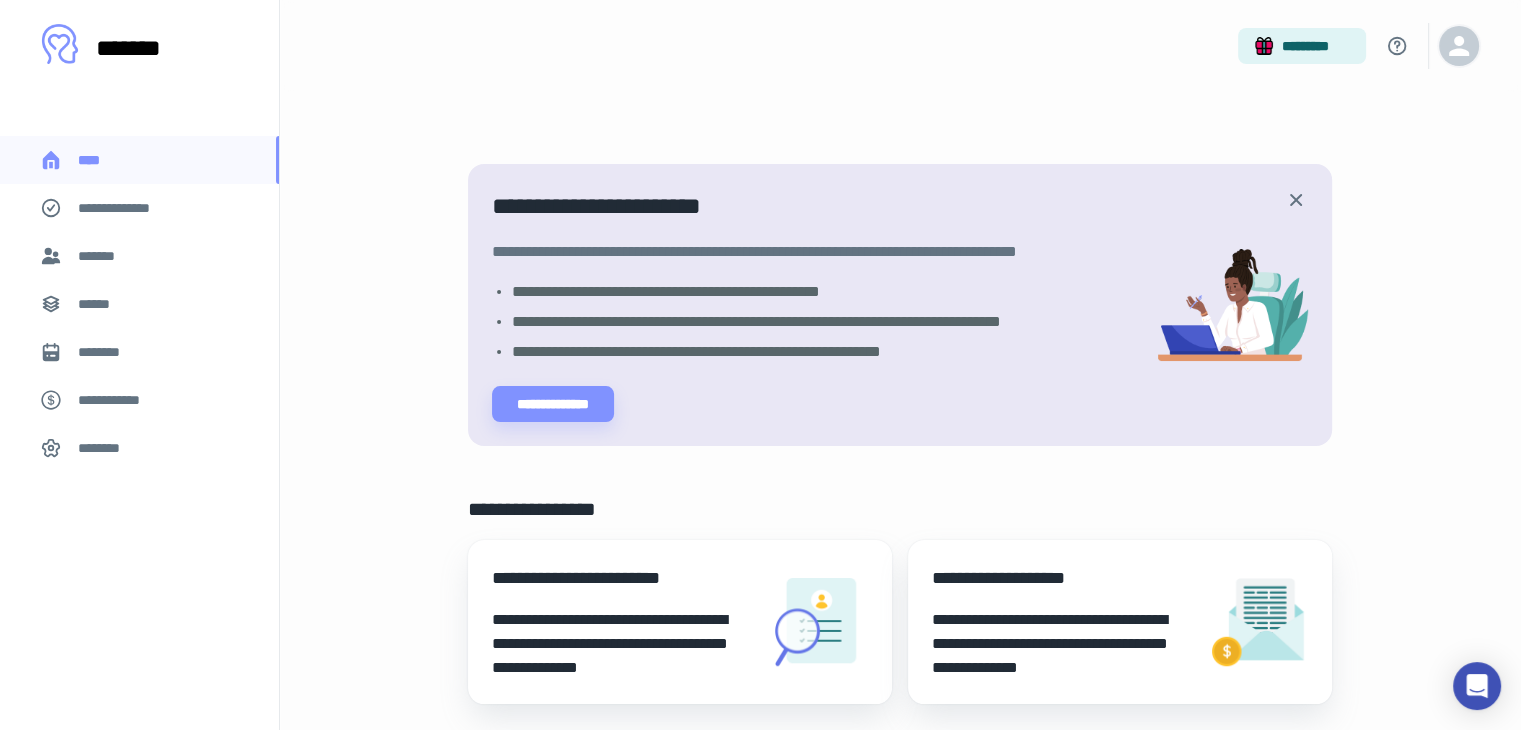 click 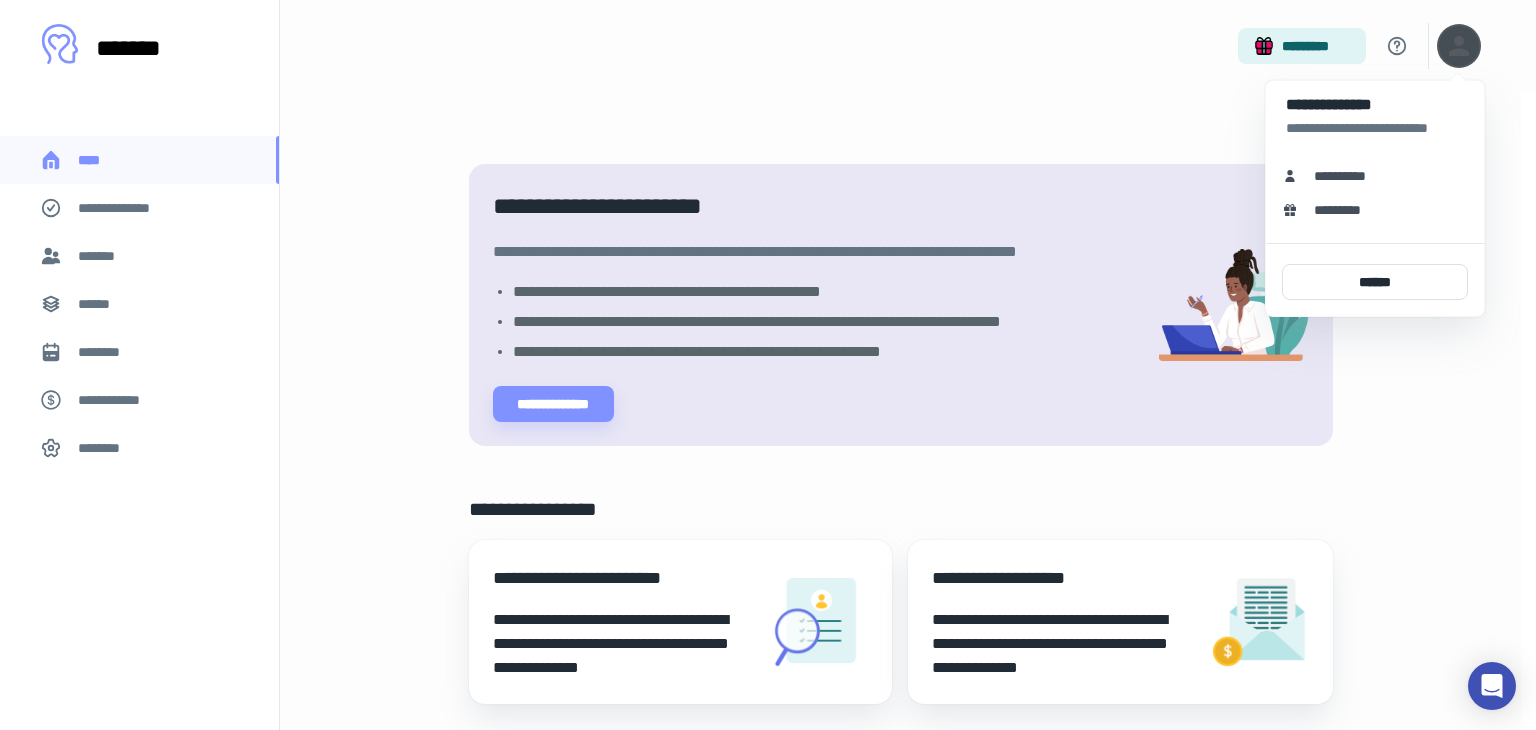 click at bounding box center [768, 365] 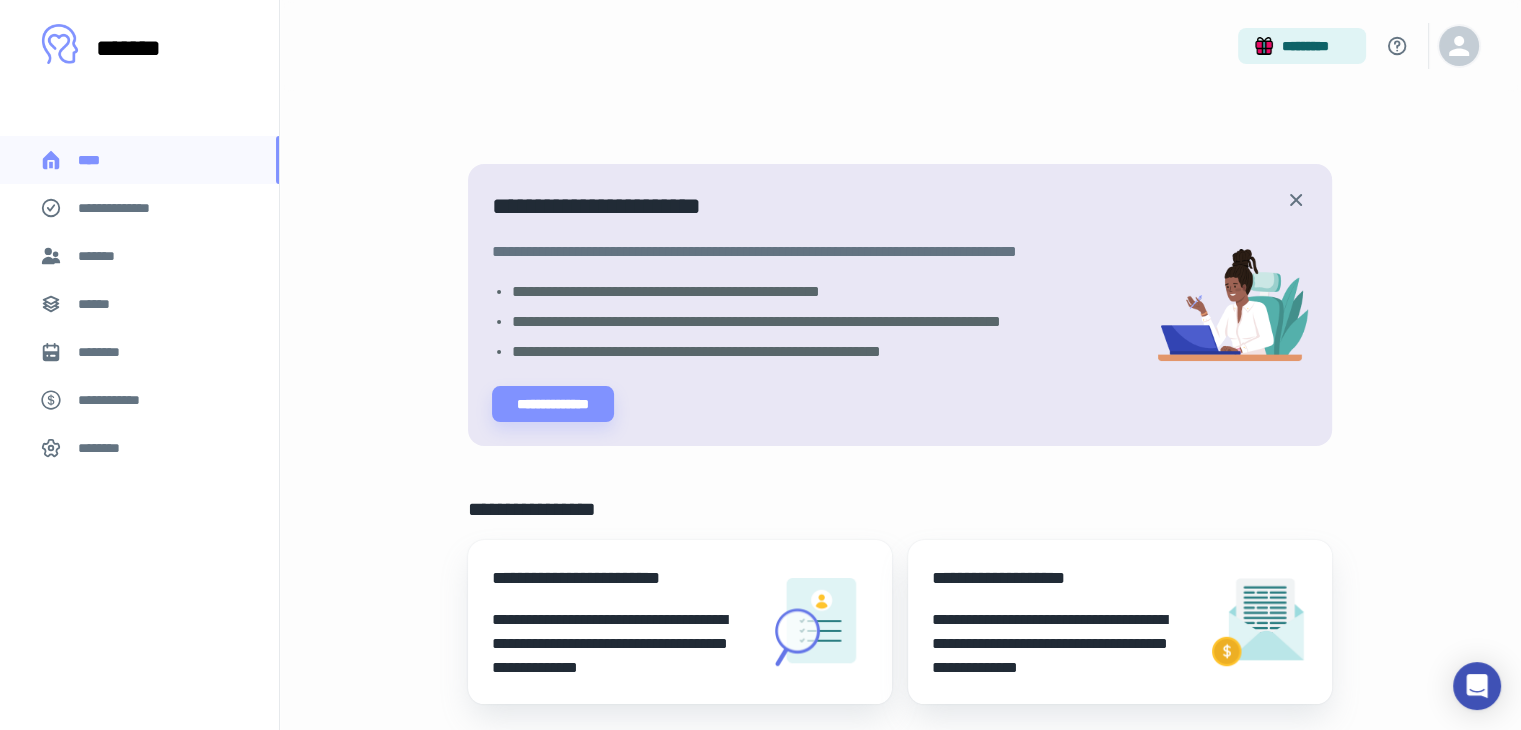 click 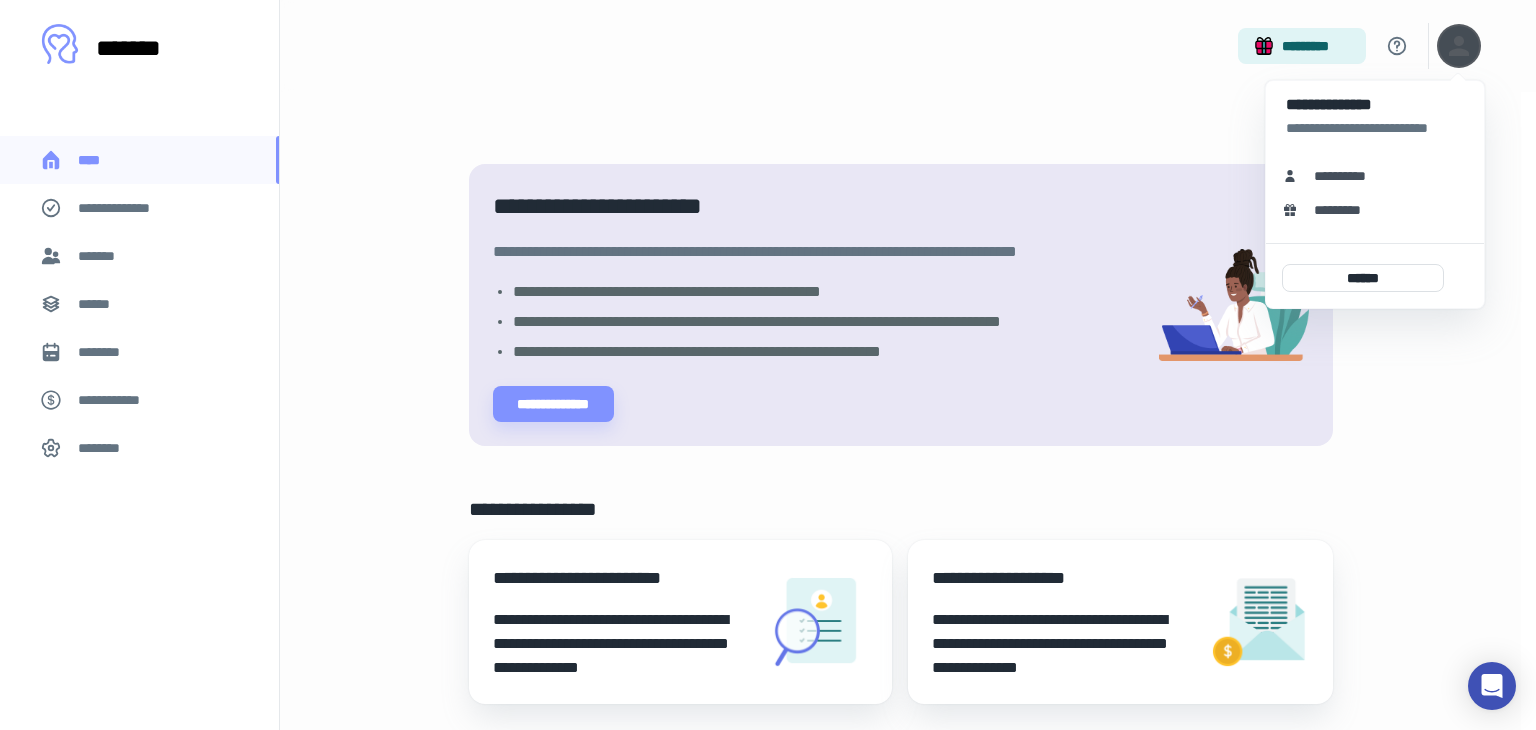 click on "**********" at bounding box center [1347, 176] 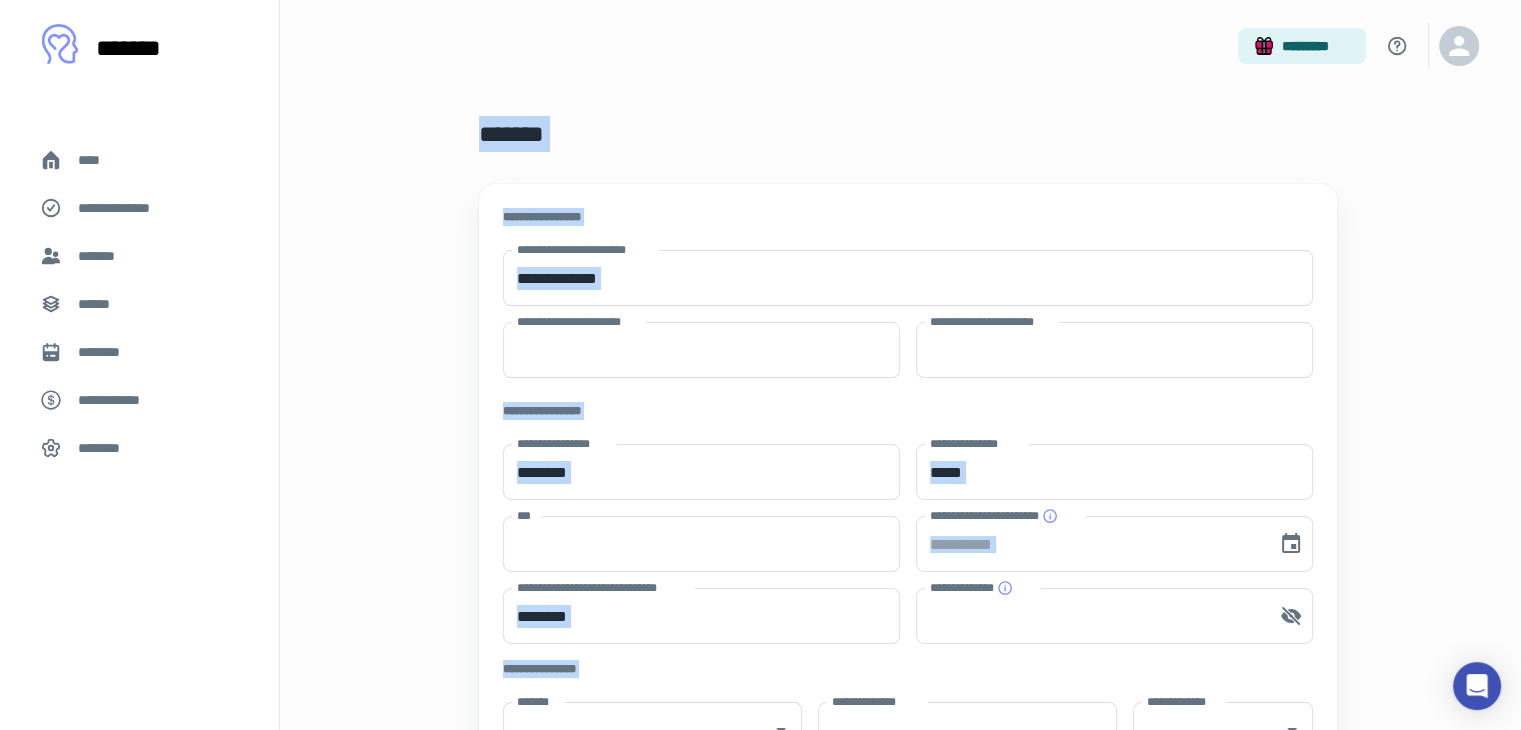 click on "**********" at bounding box center (1403, 143) 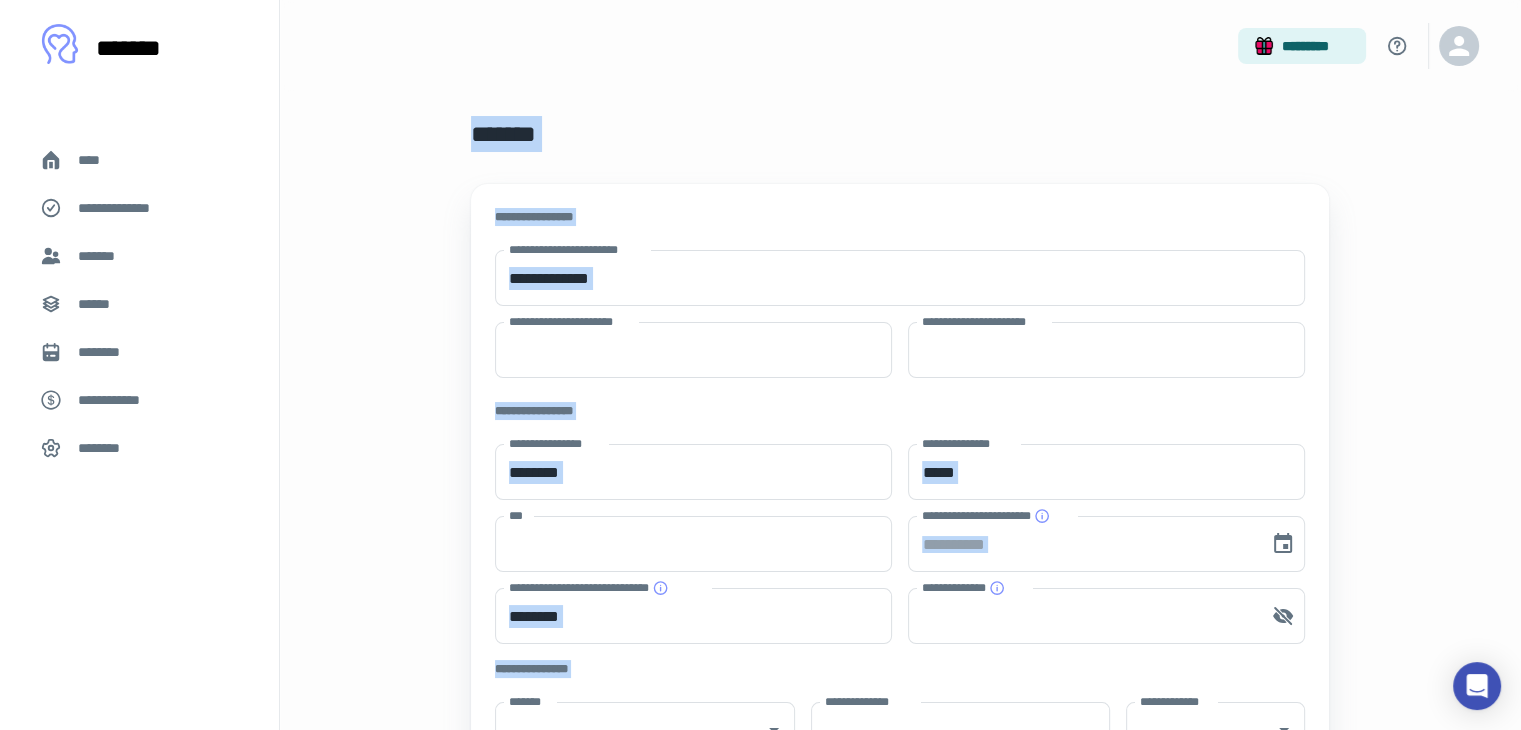 click on "**********" at bounding box center (888, 626) 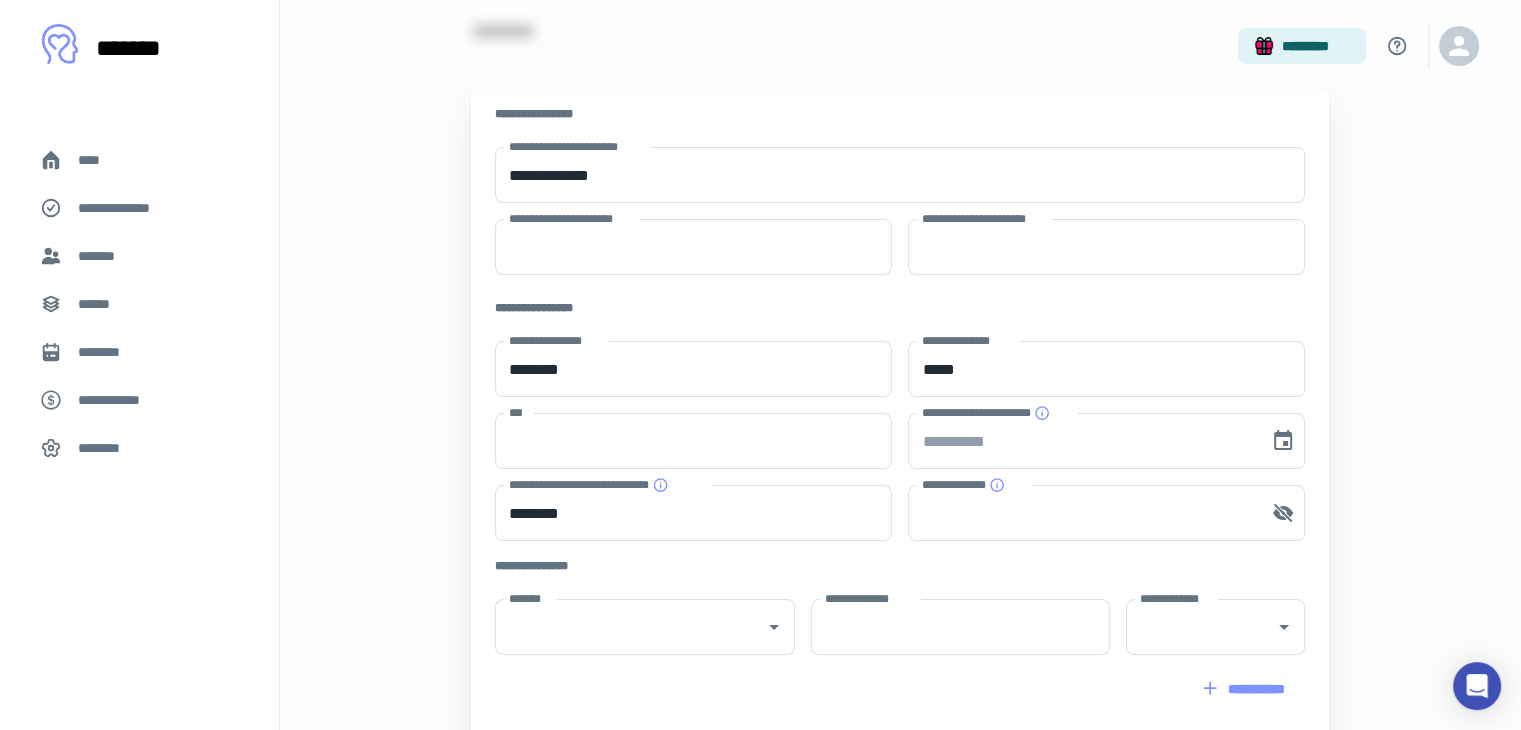 scroll, scrollTop: 107, scrollLeft: 0, axis: vertical 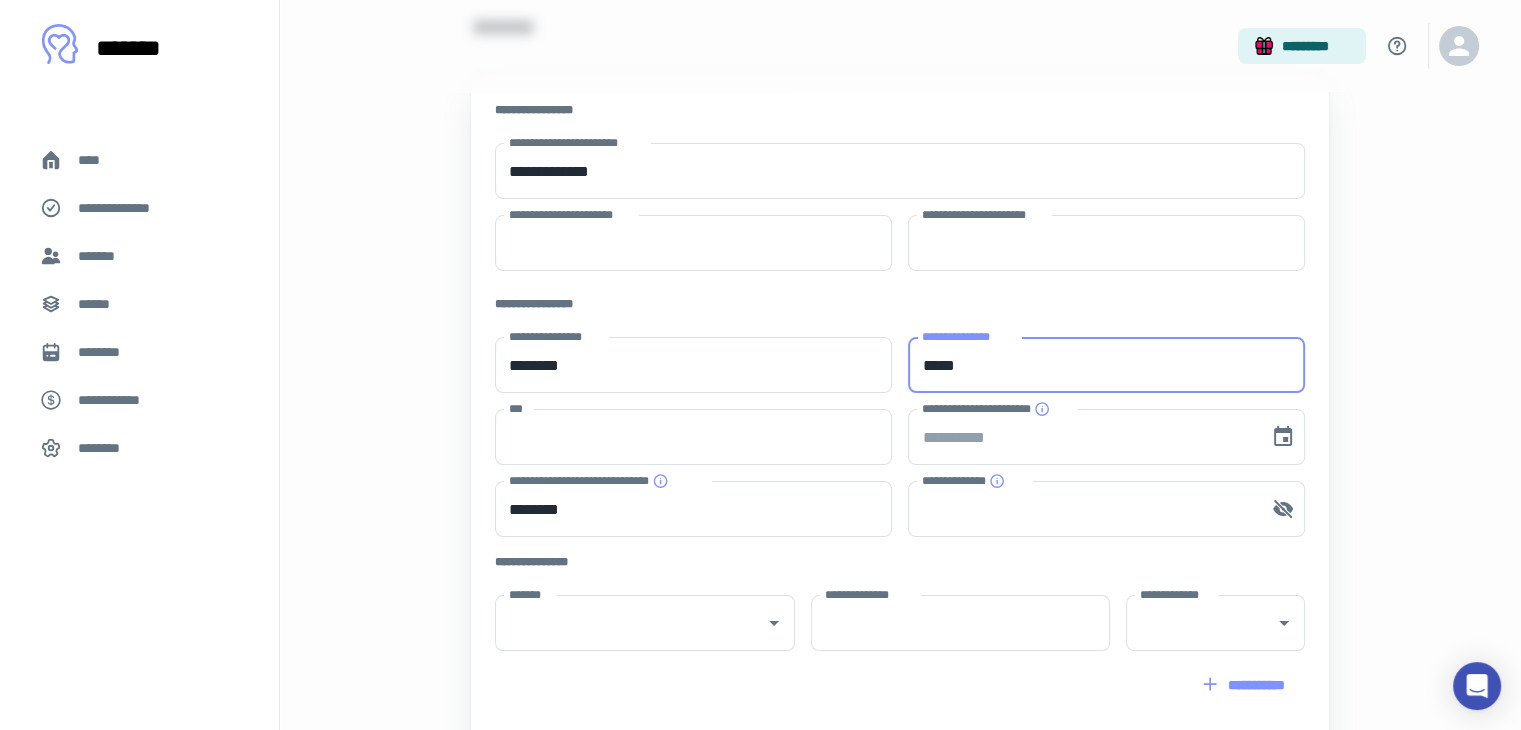 click on "*****" at bounding box center (1106, 365) 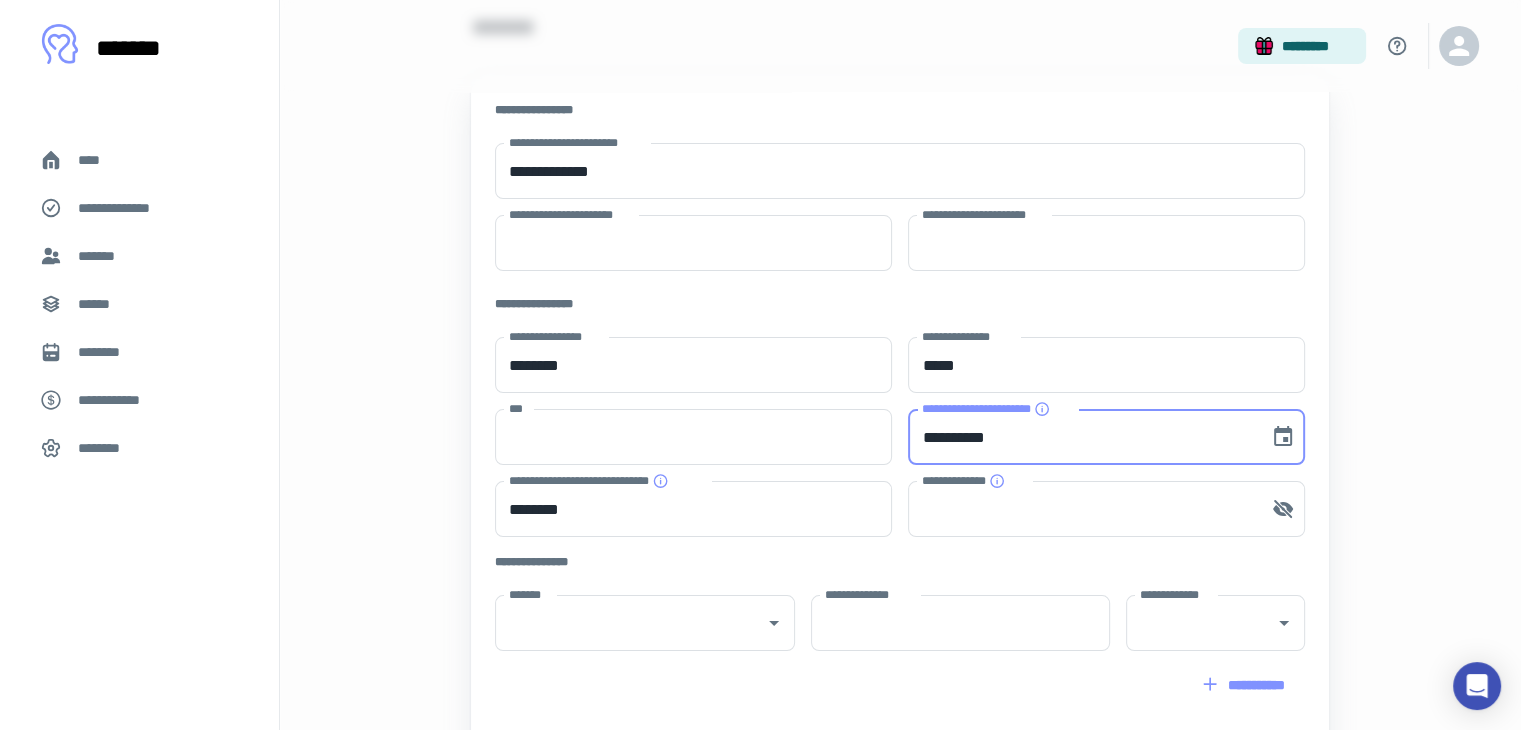 click on "**********" at bounding box center [1081, 437] 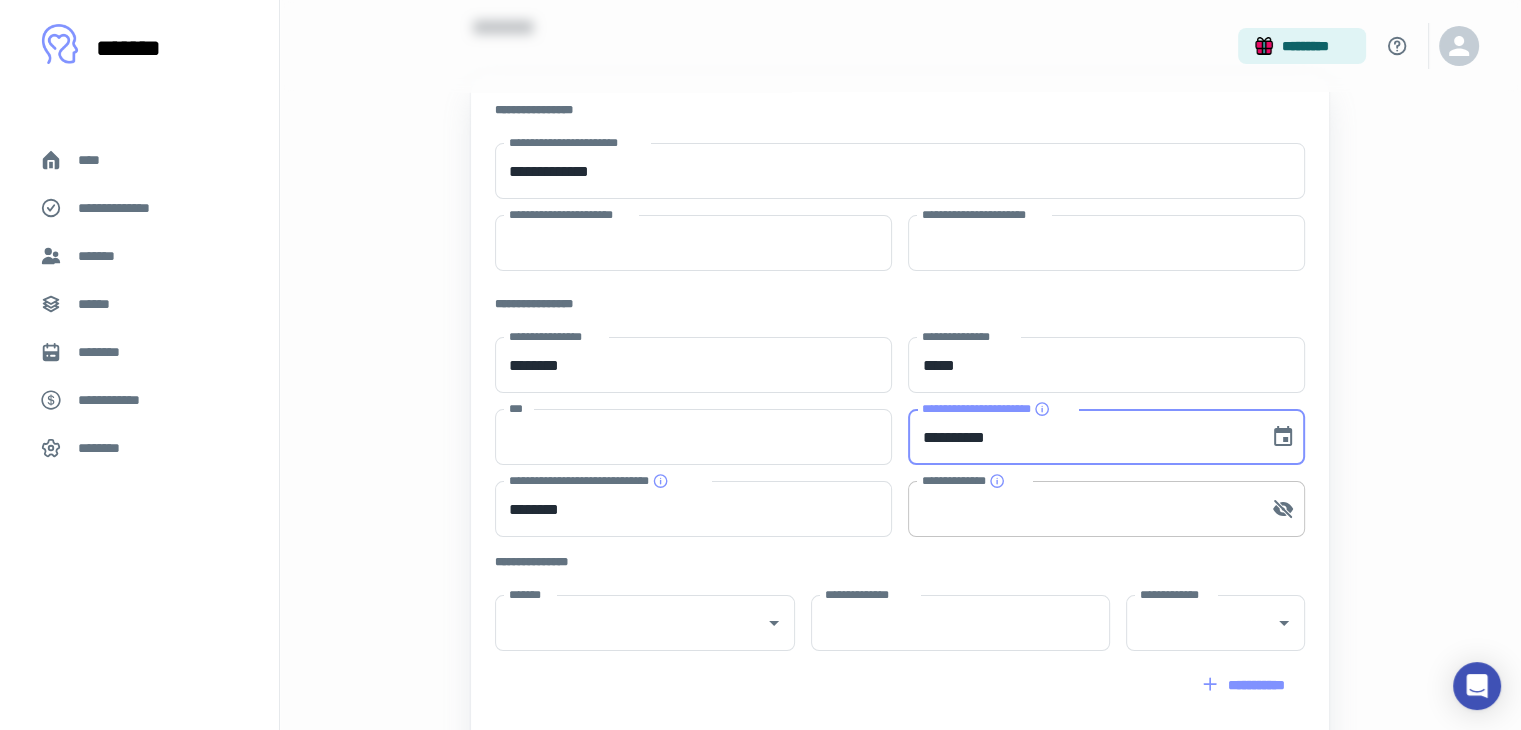 type on "**********" 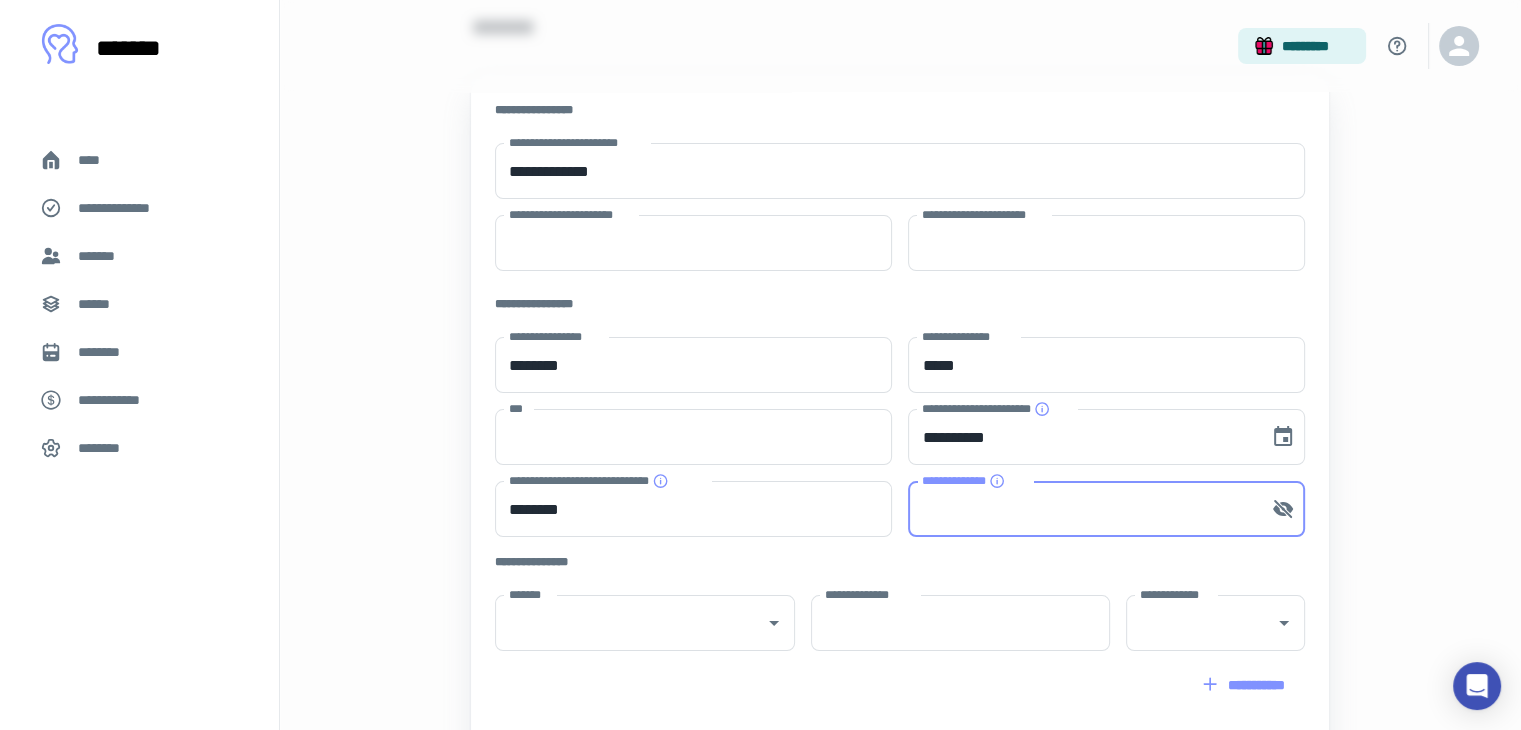 click on "**********" at bounding box center (1081, 509) 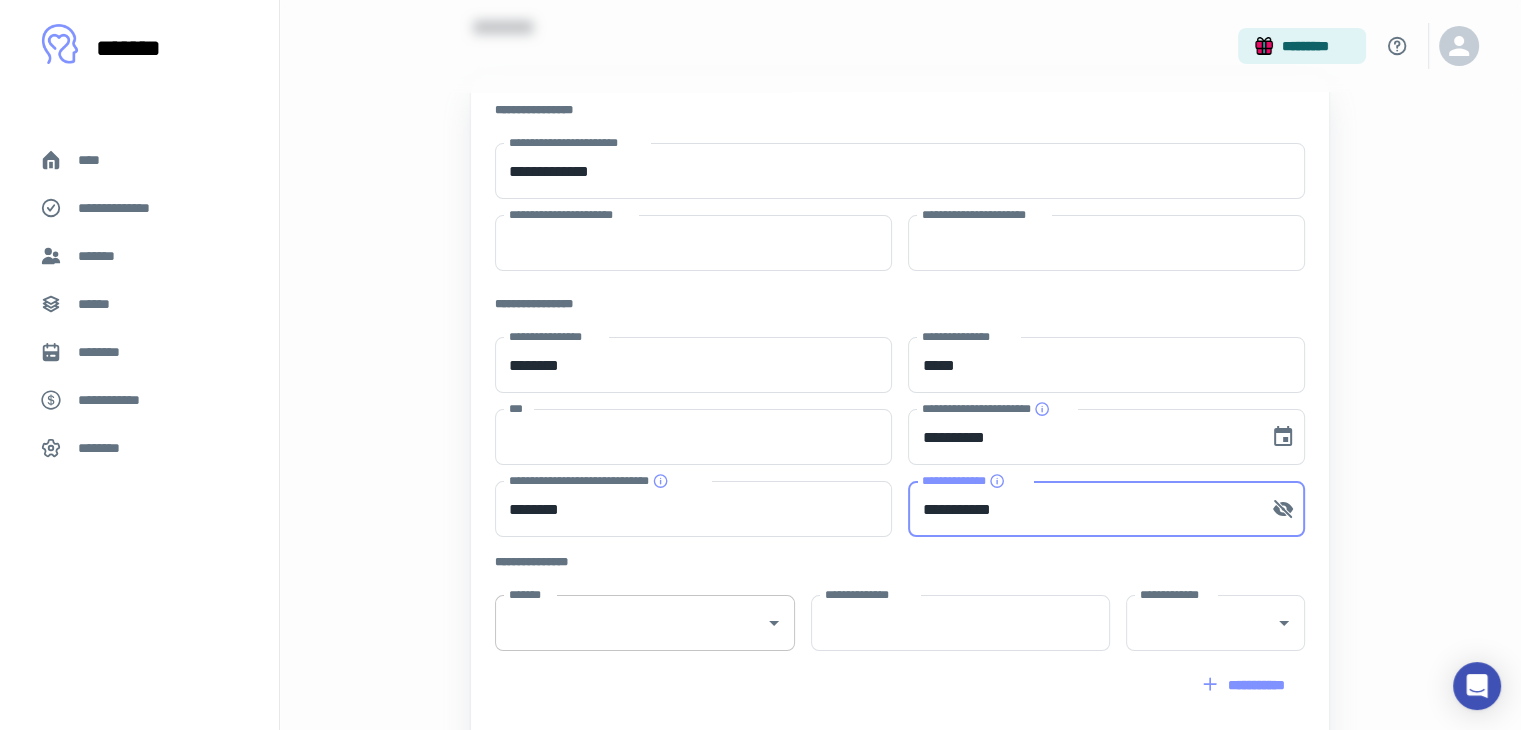 type on "**********" 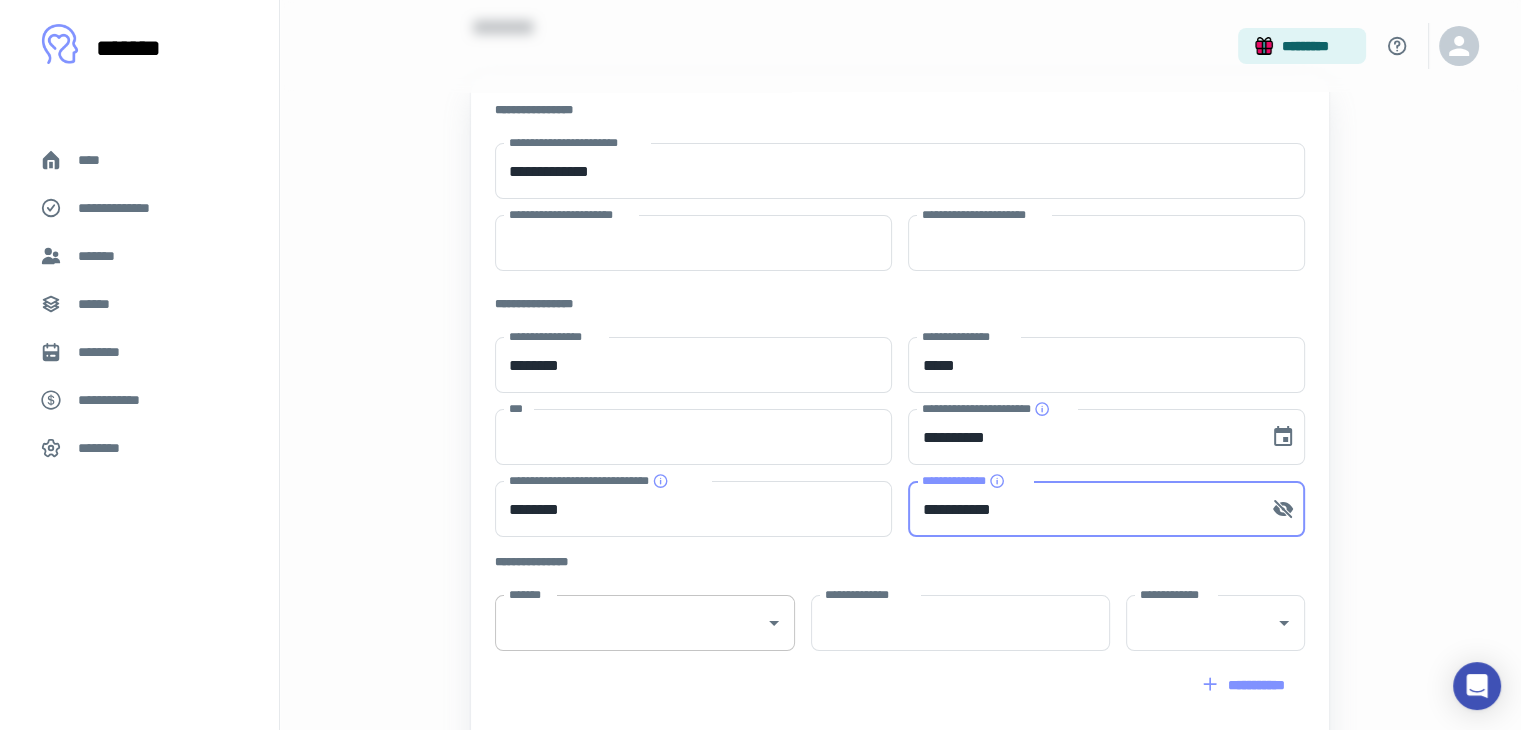 click on "*******" at bounding box center (629, 623) 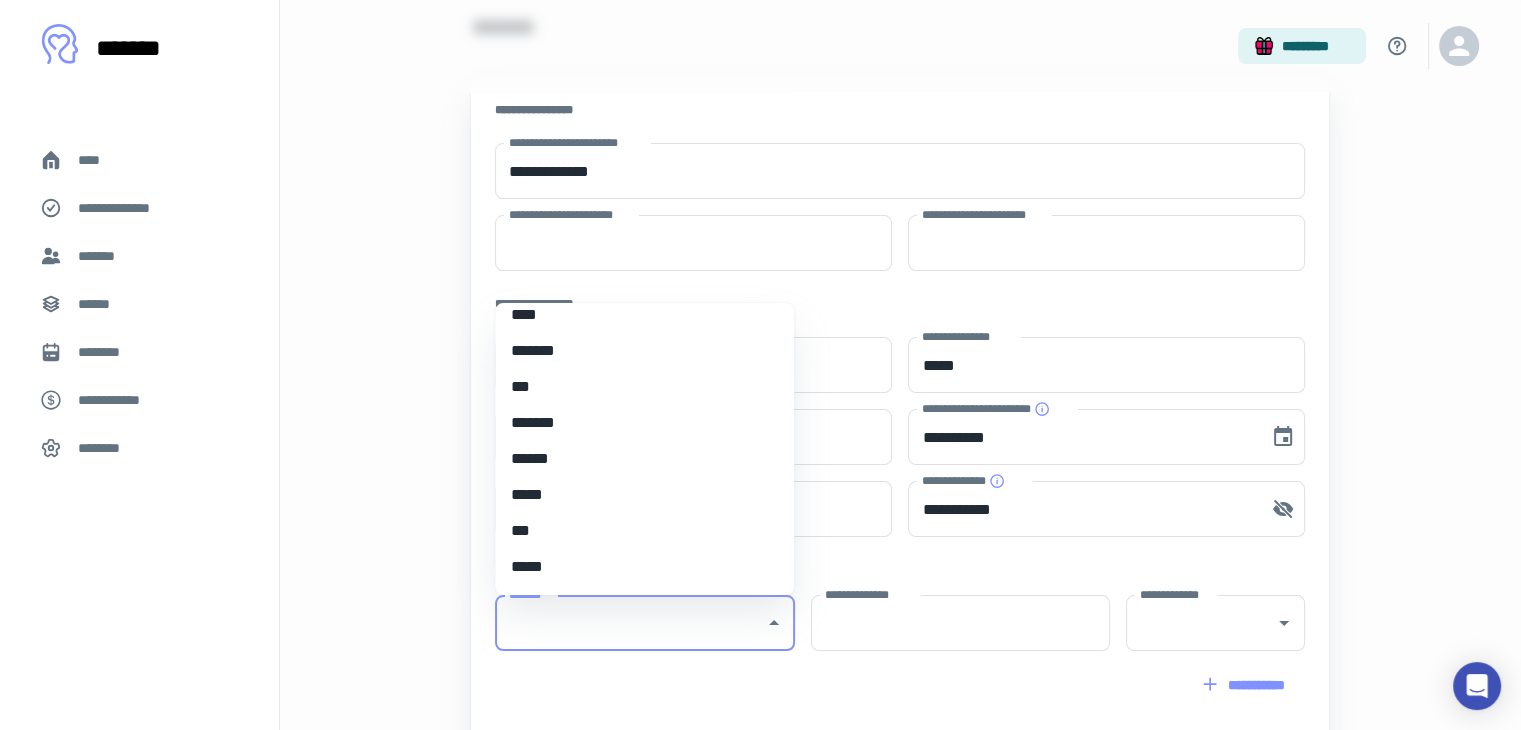 scroll, scrollTop: 1186, scrollLeft: 0, axis: vertical 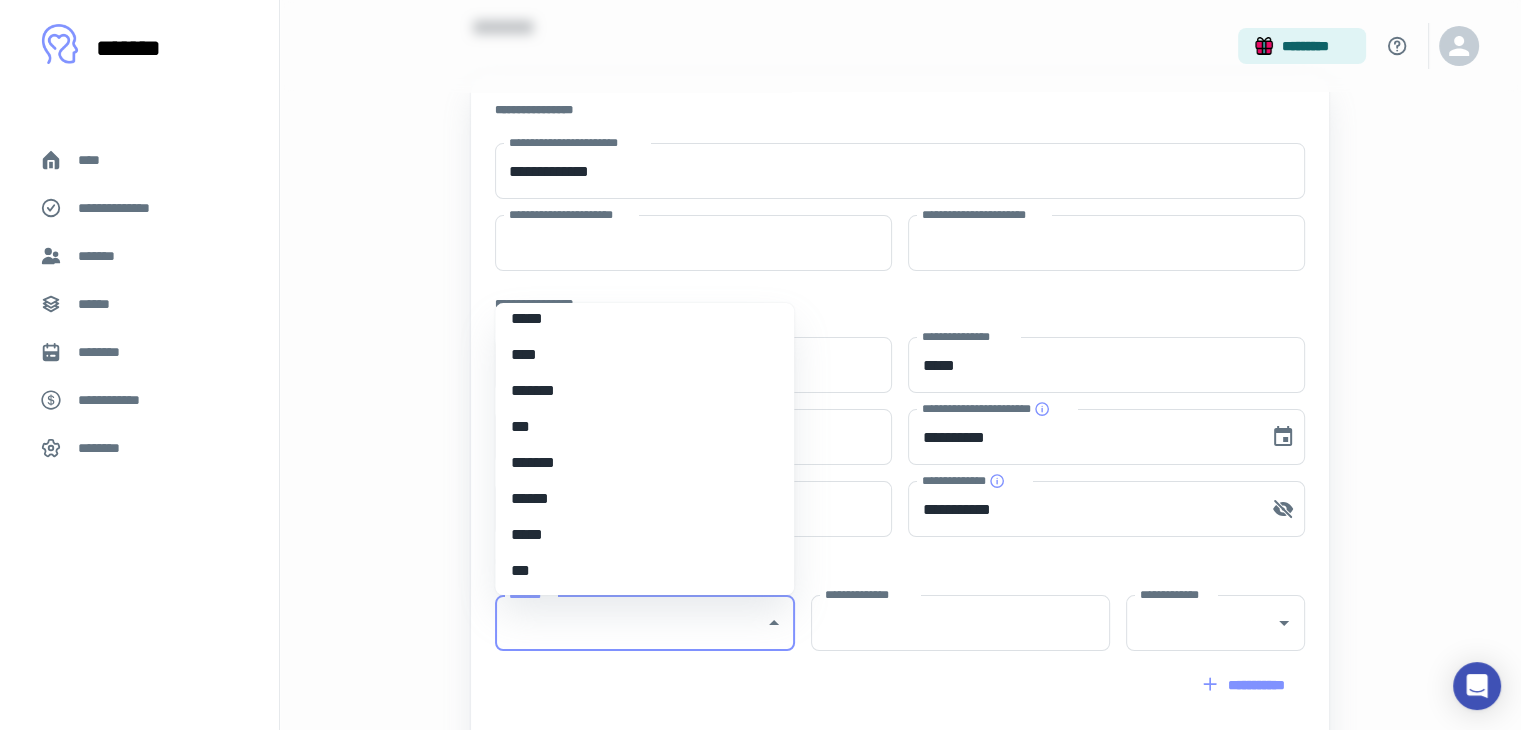 click on "****" at bounding box center (637, 355) 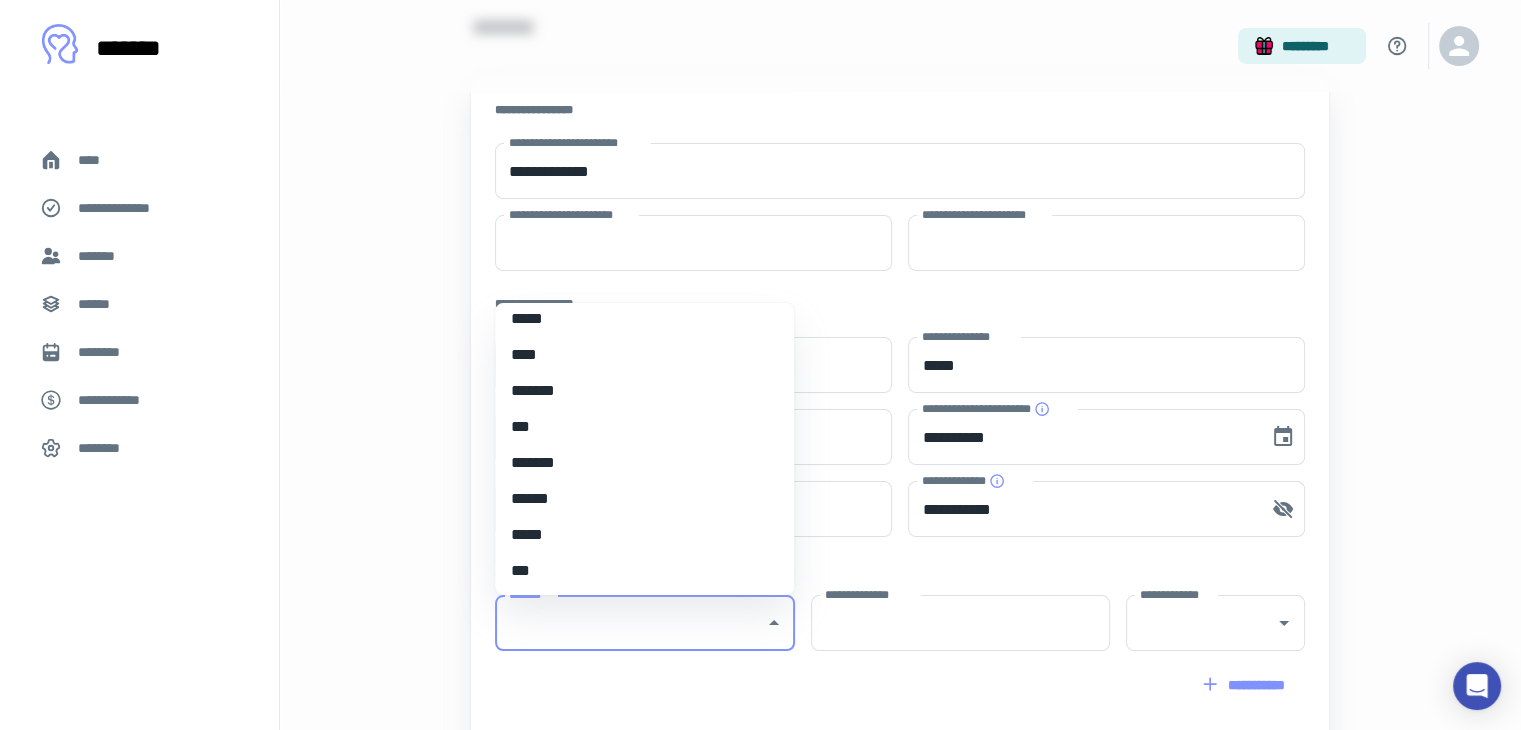 type on "****" 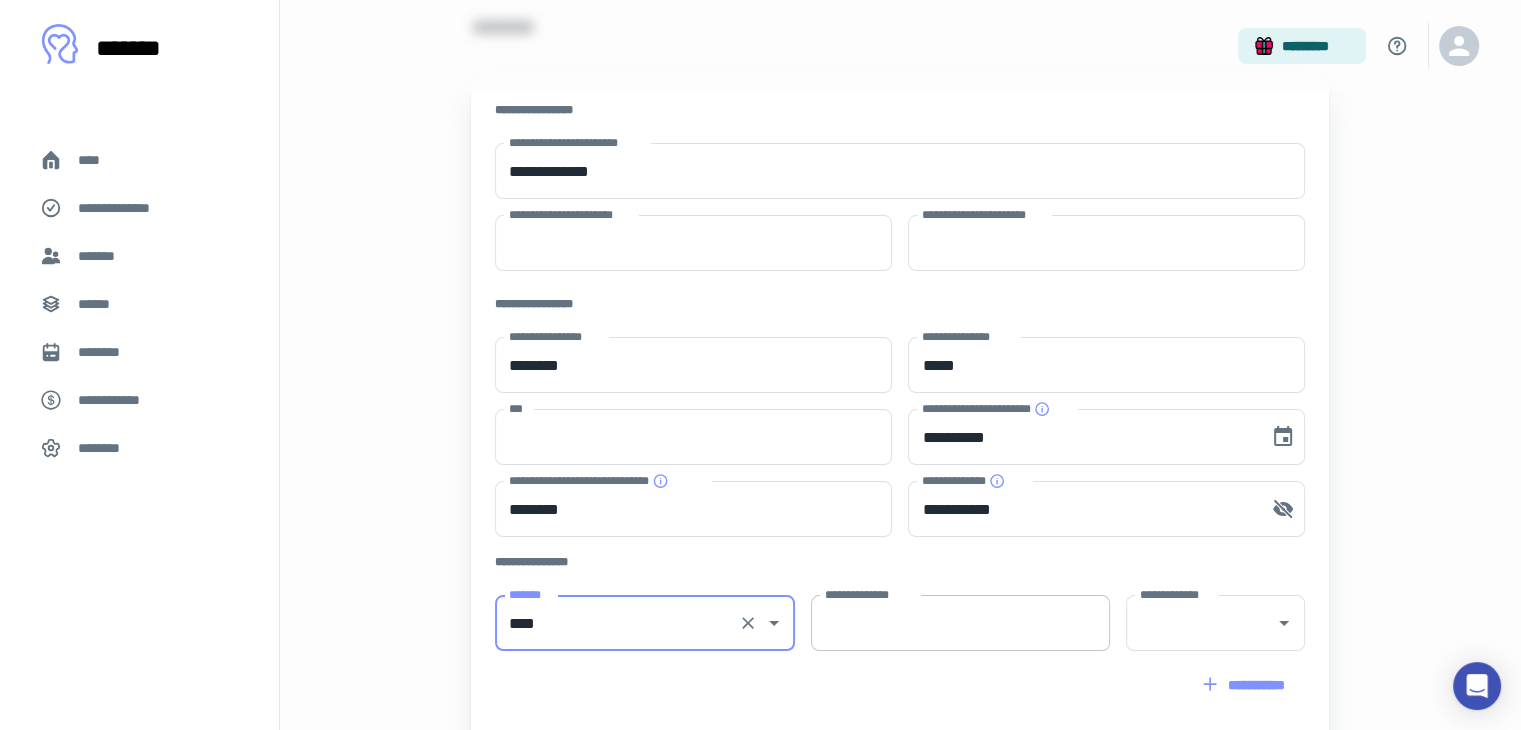 click on "**********" at bounding box center (960, 623) 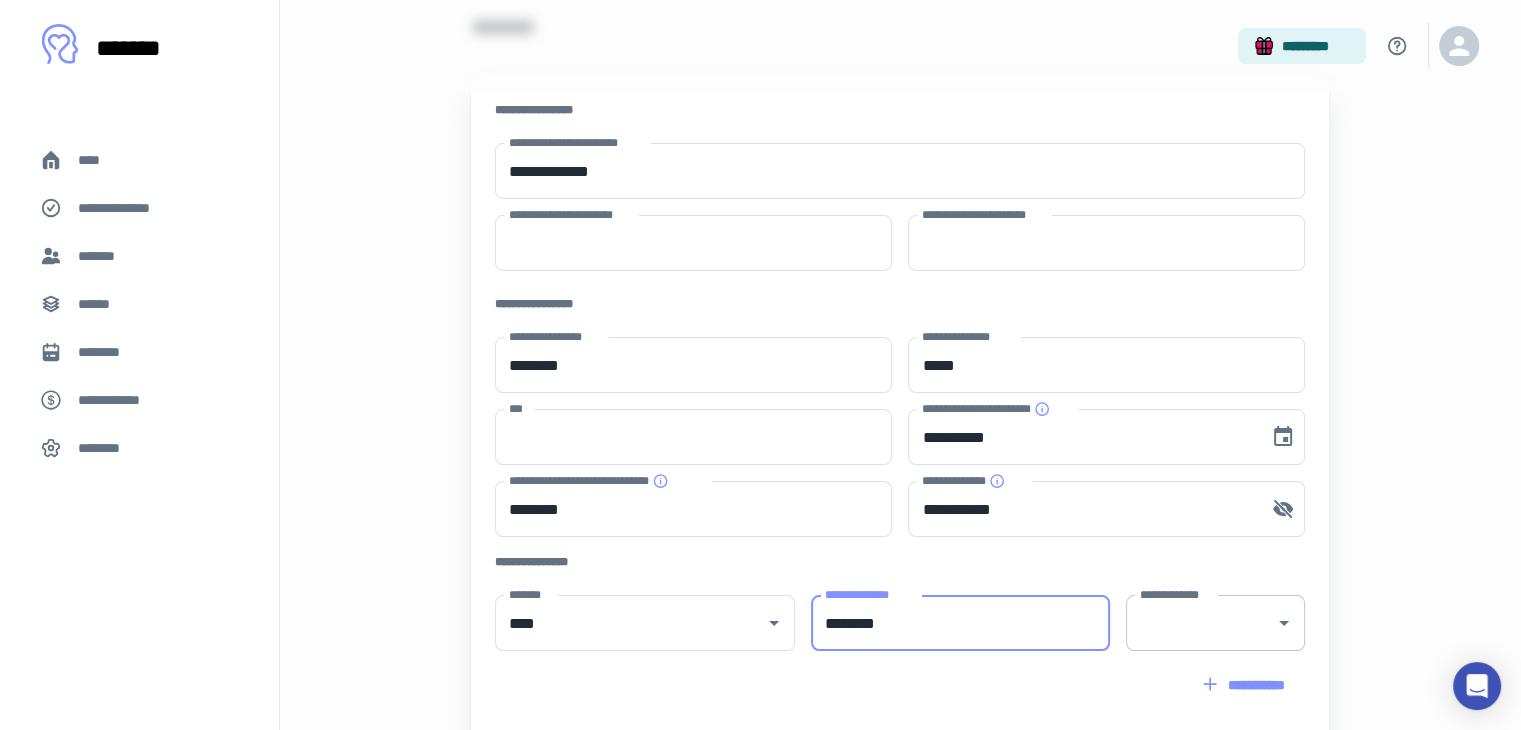 type on "********" 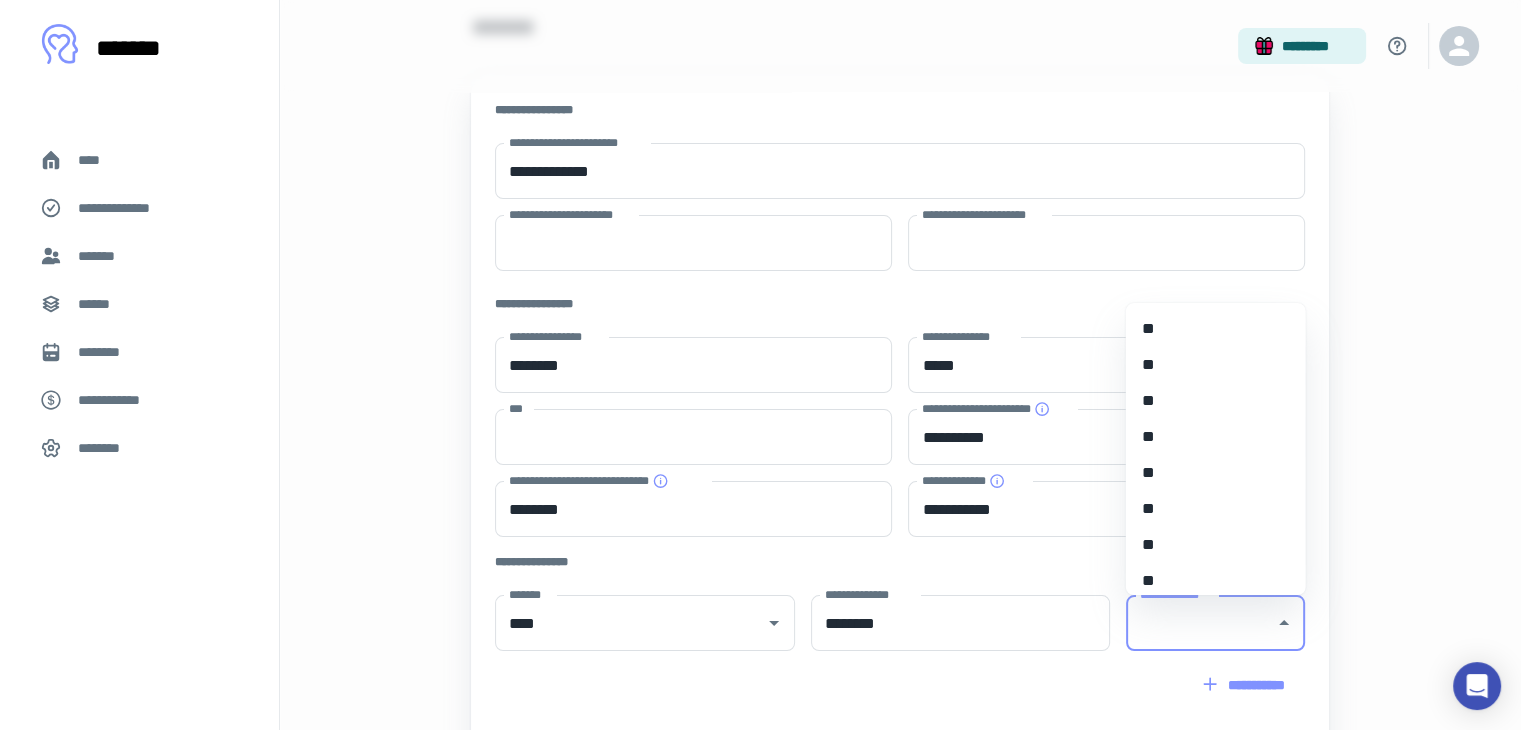 click on "**********" at bounding box center [1201, 623] 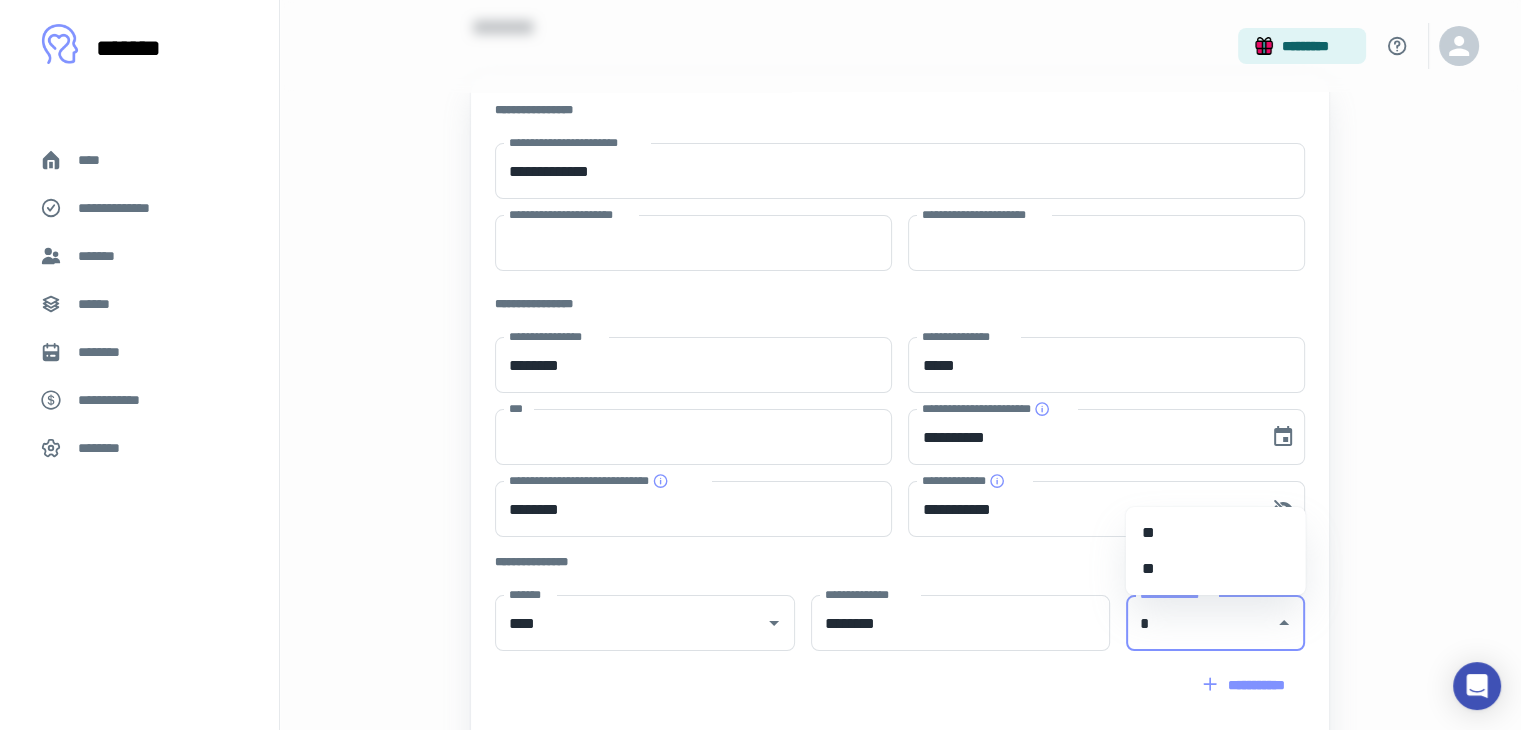 click on "**" at bounding box center [1216, 569] 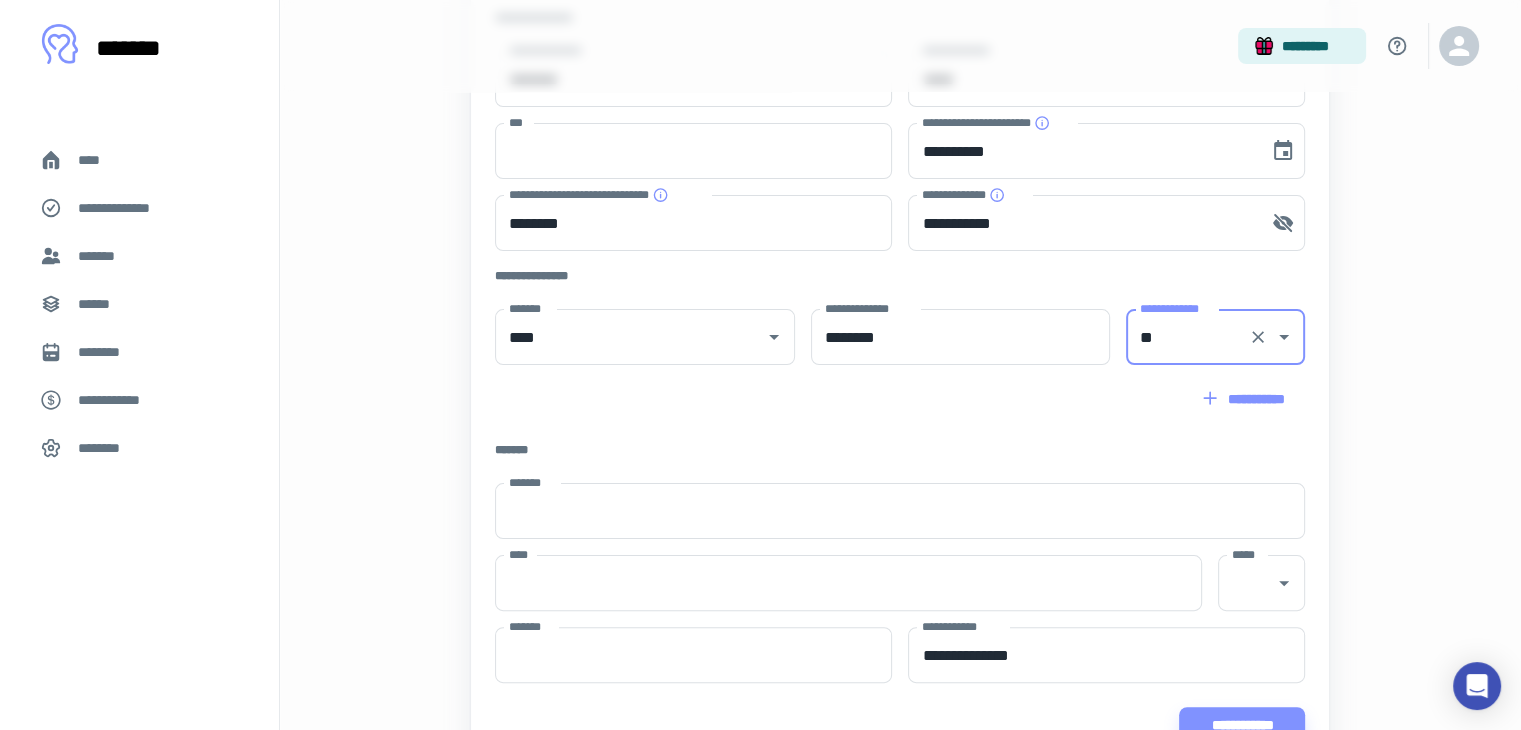 scroll, scrollTop: 395, scrollLeft: 0, axis: vertical 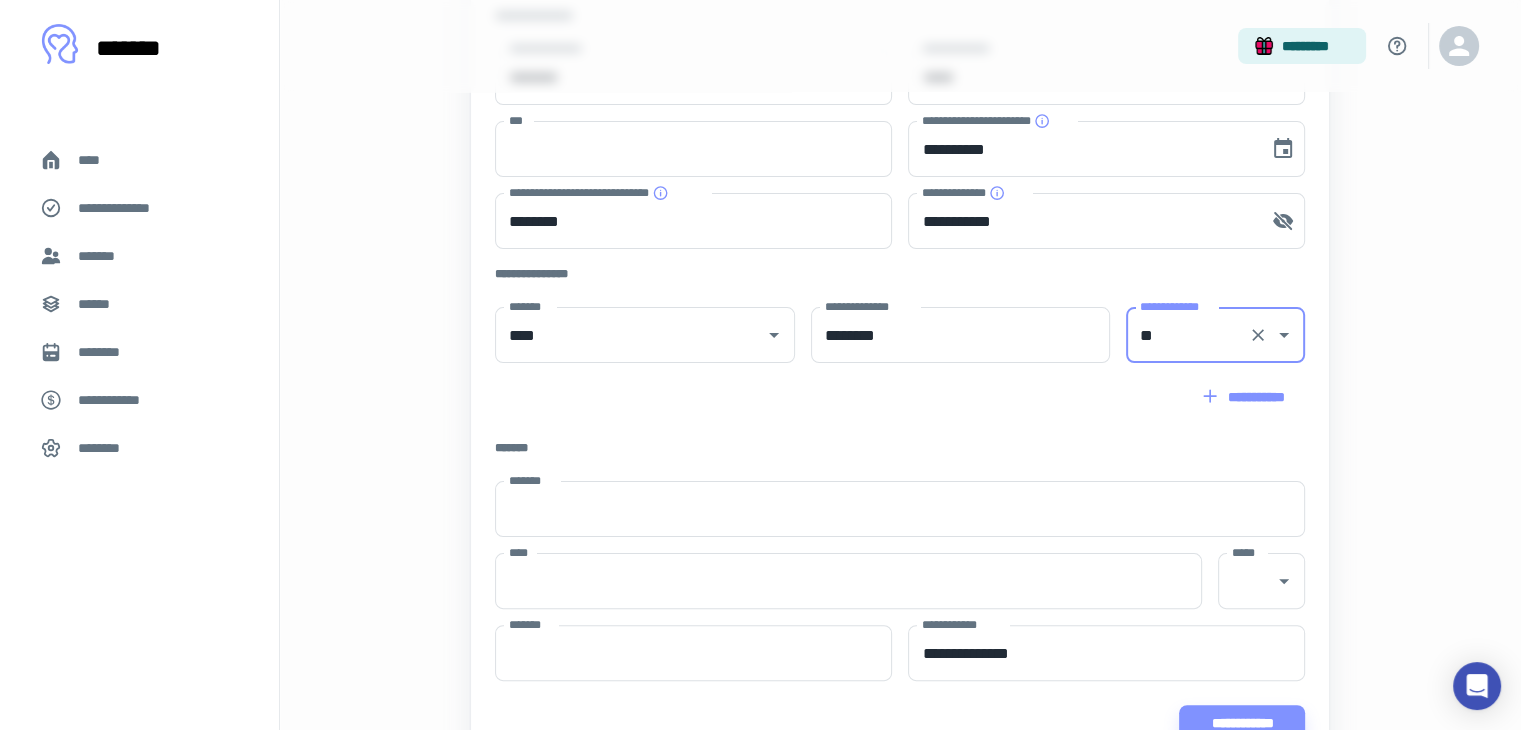 type on "**" 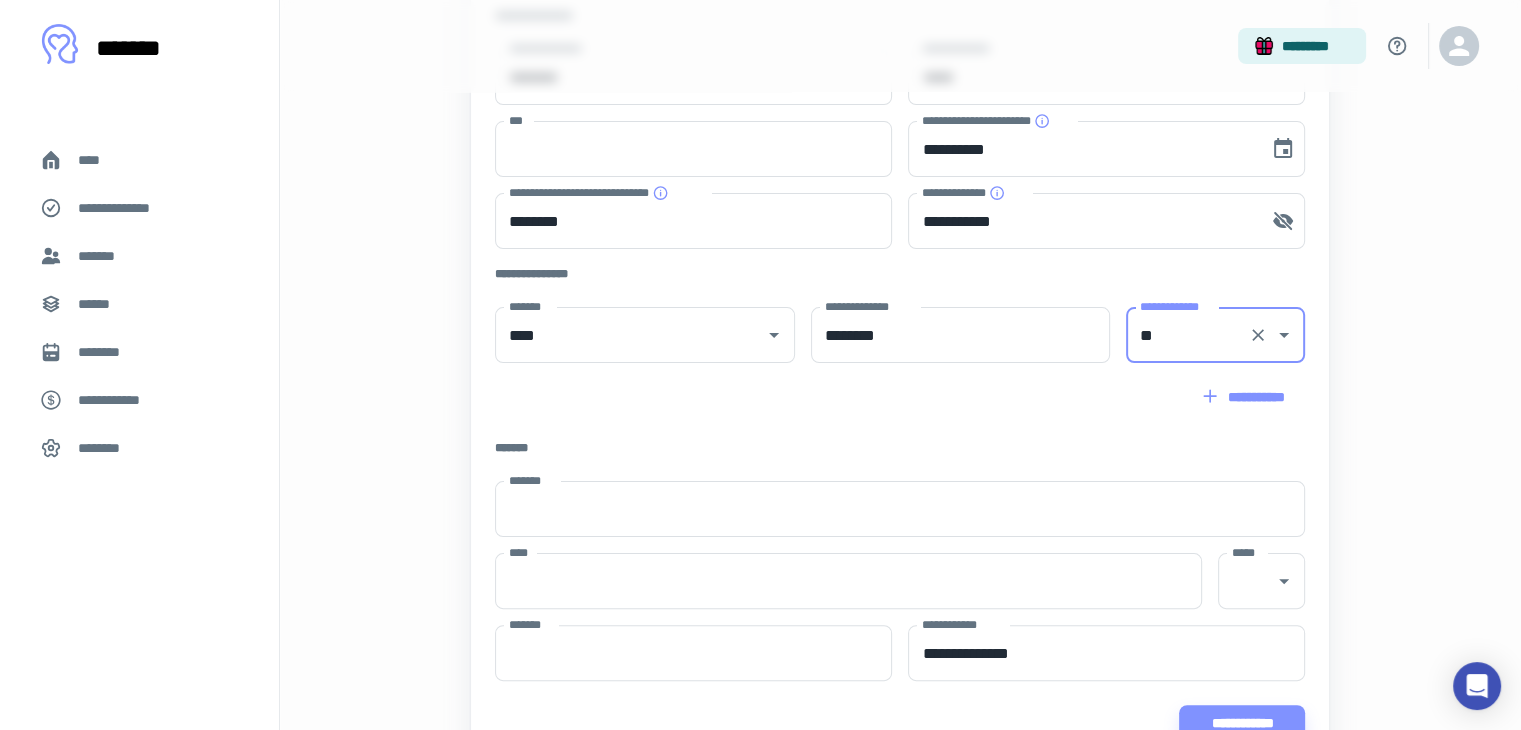 click on "**********" at bounding box center [1244, 397] 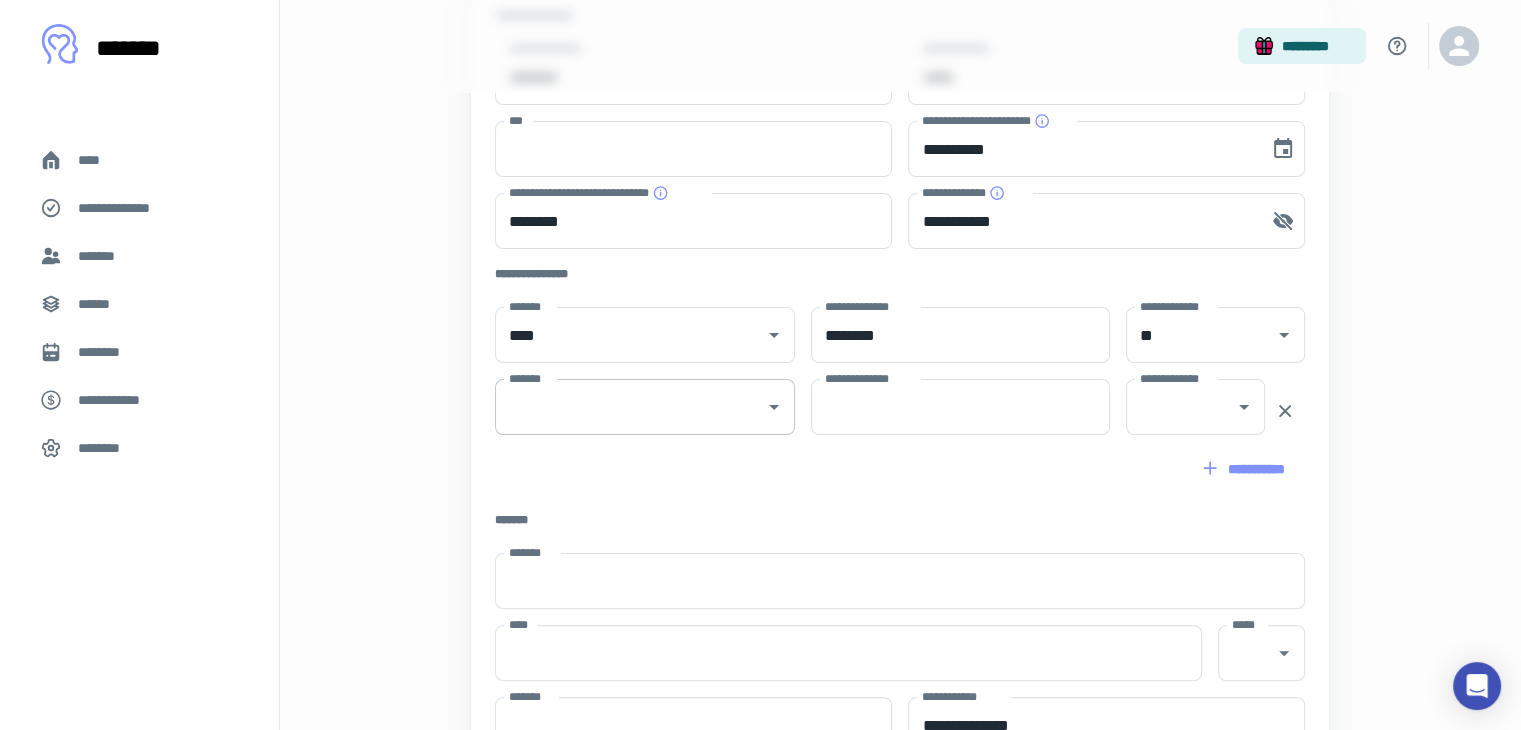 click on "*******" at bounding box center [629, 407] 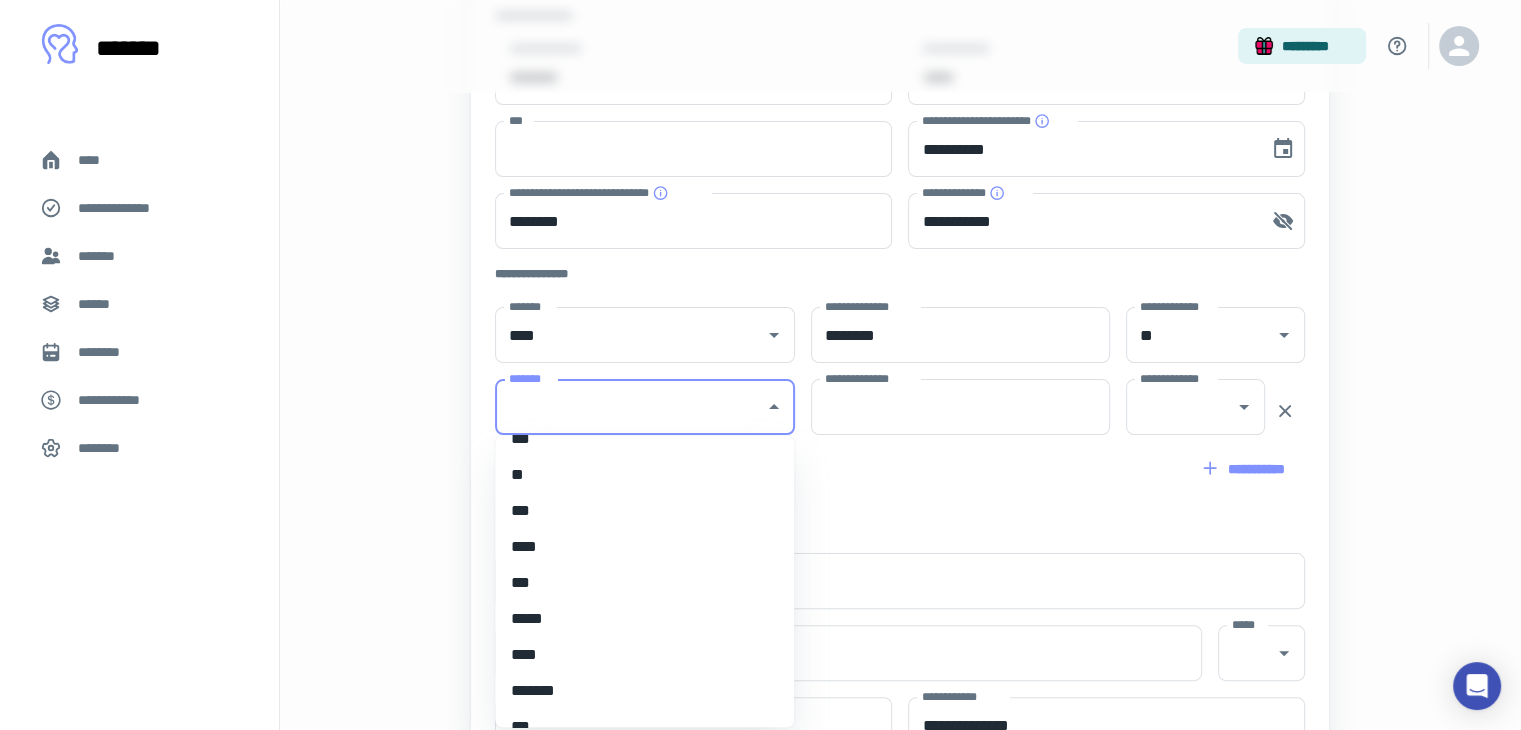 scroll, scrollTop: 1036, scrollLeft: 0, axis: vertical 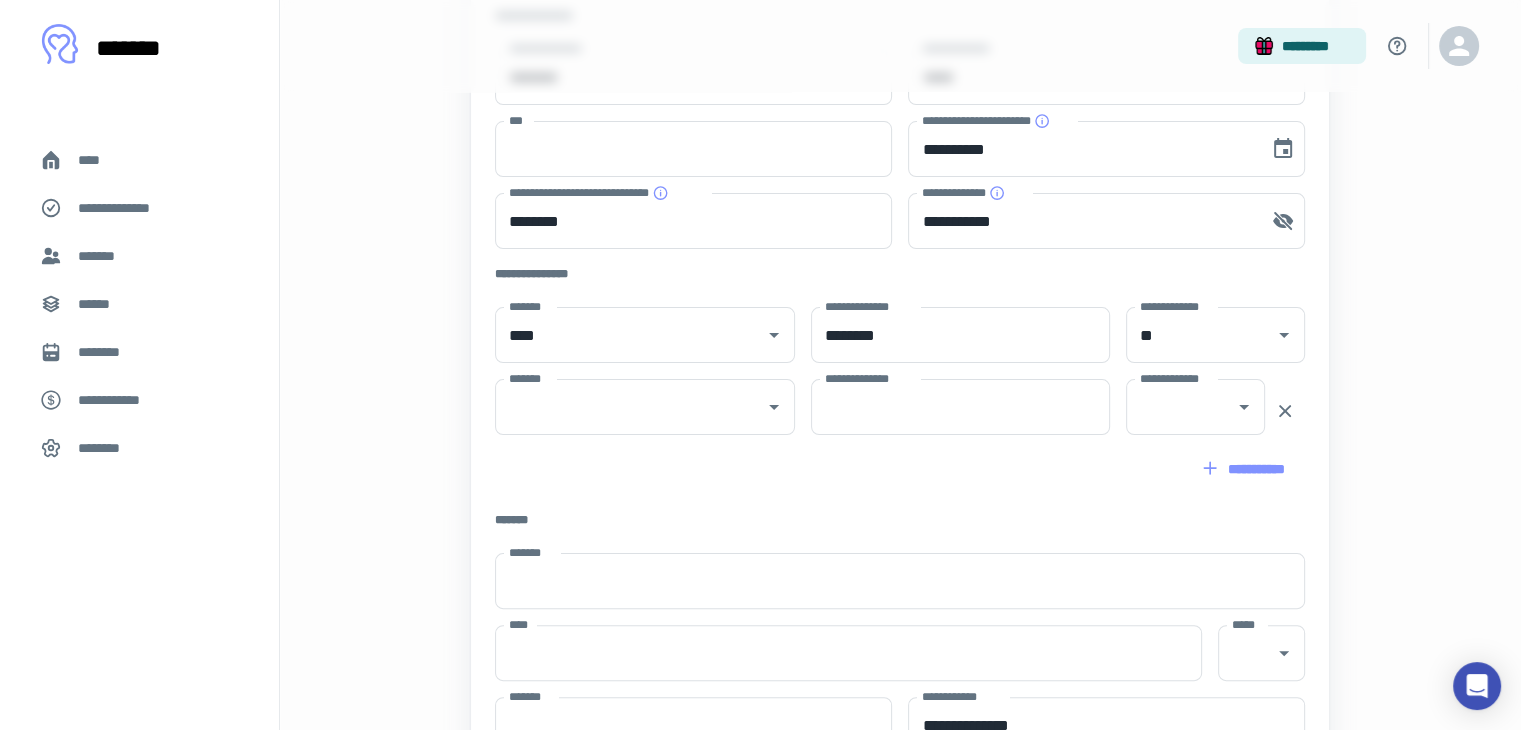 click on "**********" at bounding box center (900, 313) 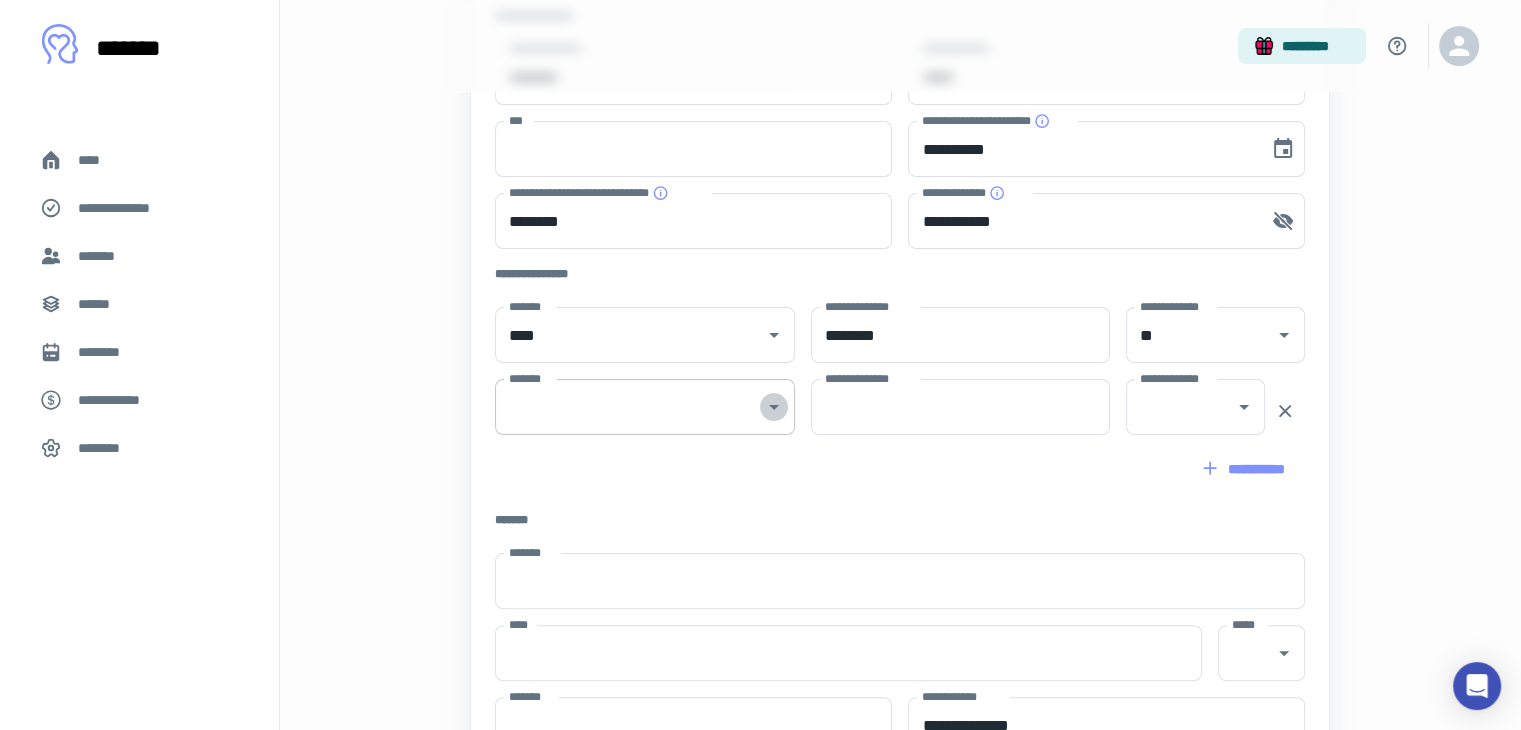 click 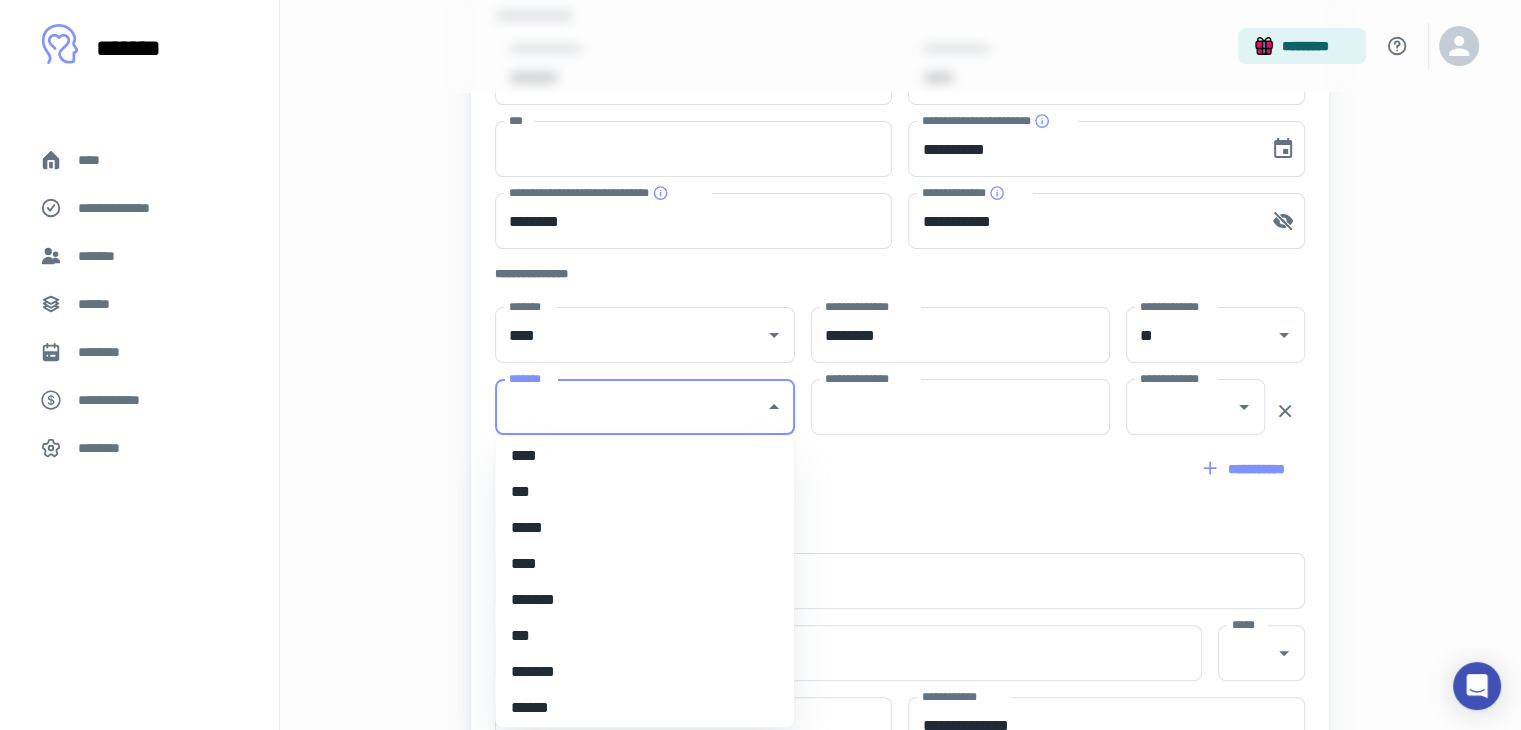 scroll, scrollTop: 1164, scrollLeft: 0, axis: vertical 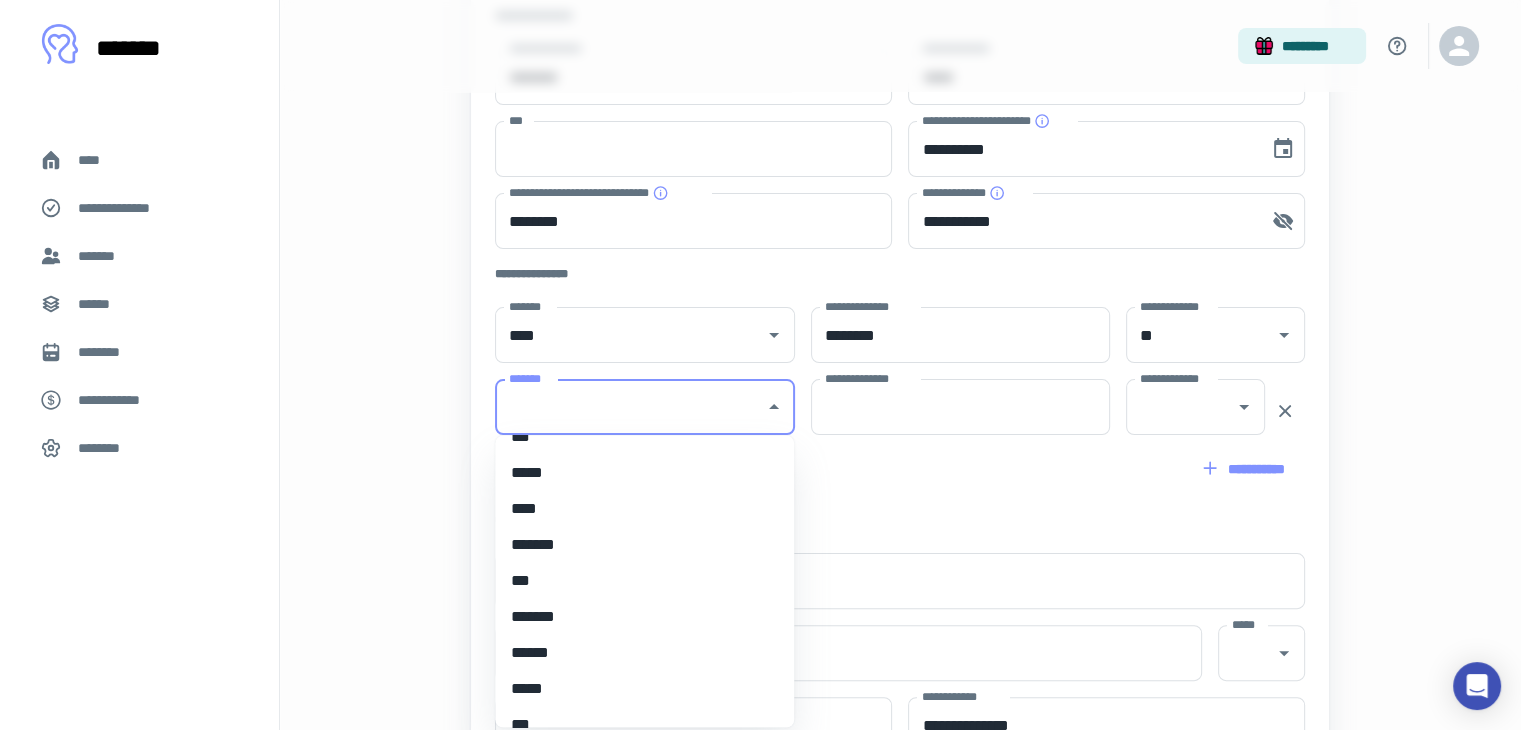 click on "*******" at bounding box center [637, 545] 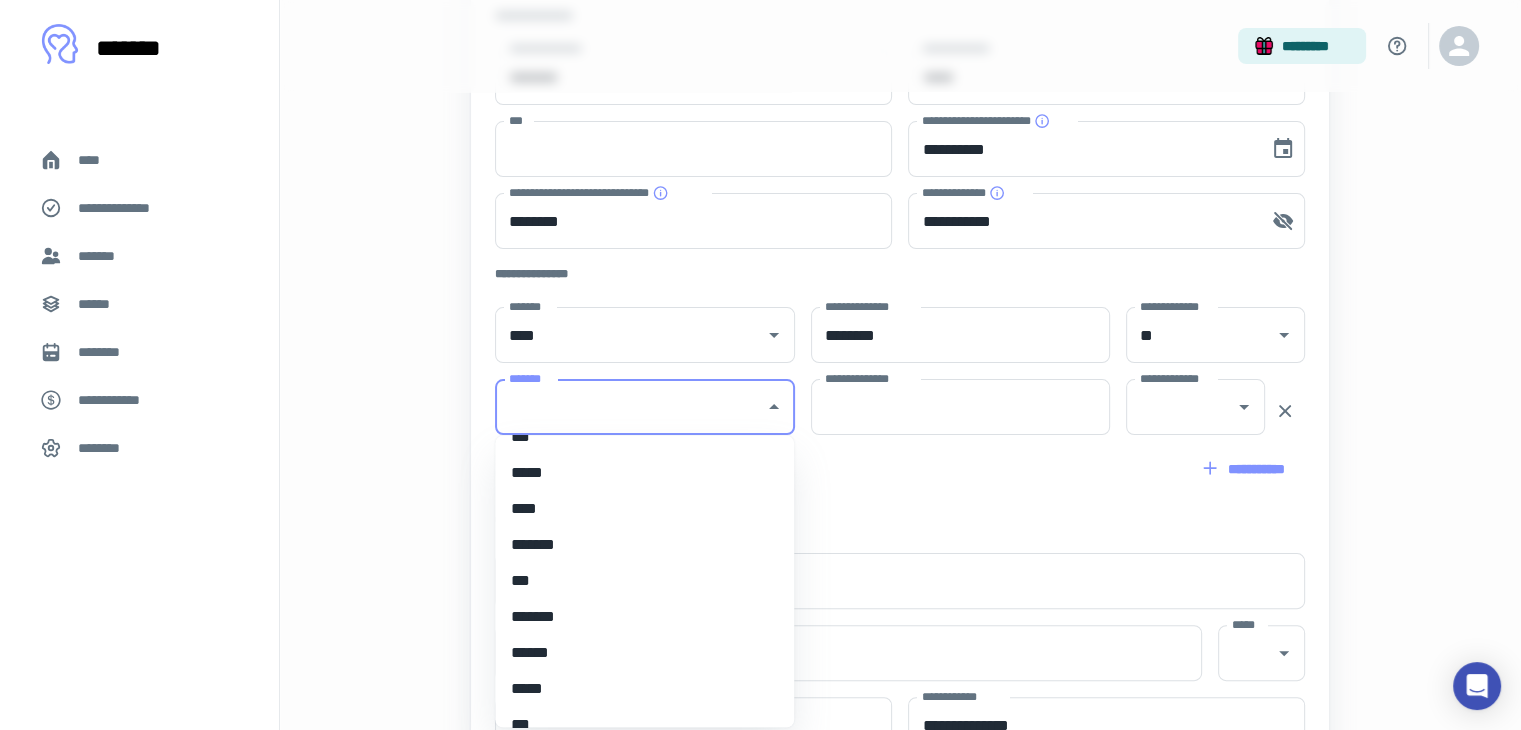 type on "*******" 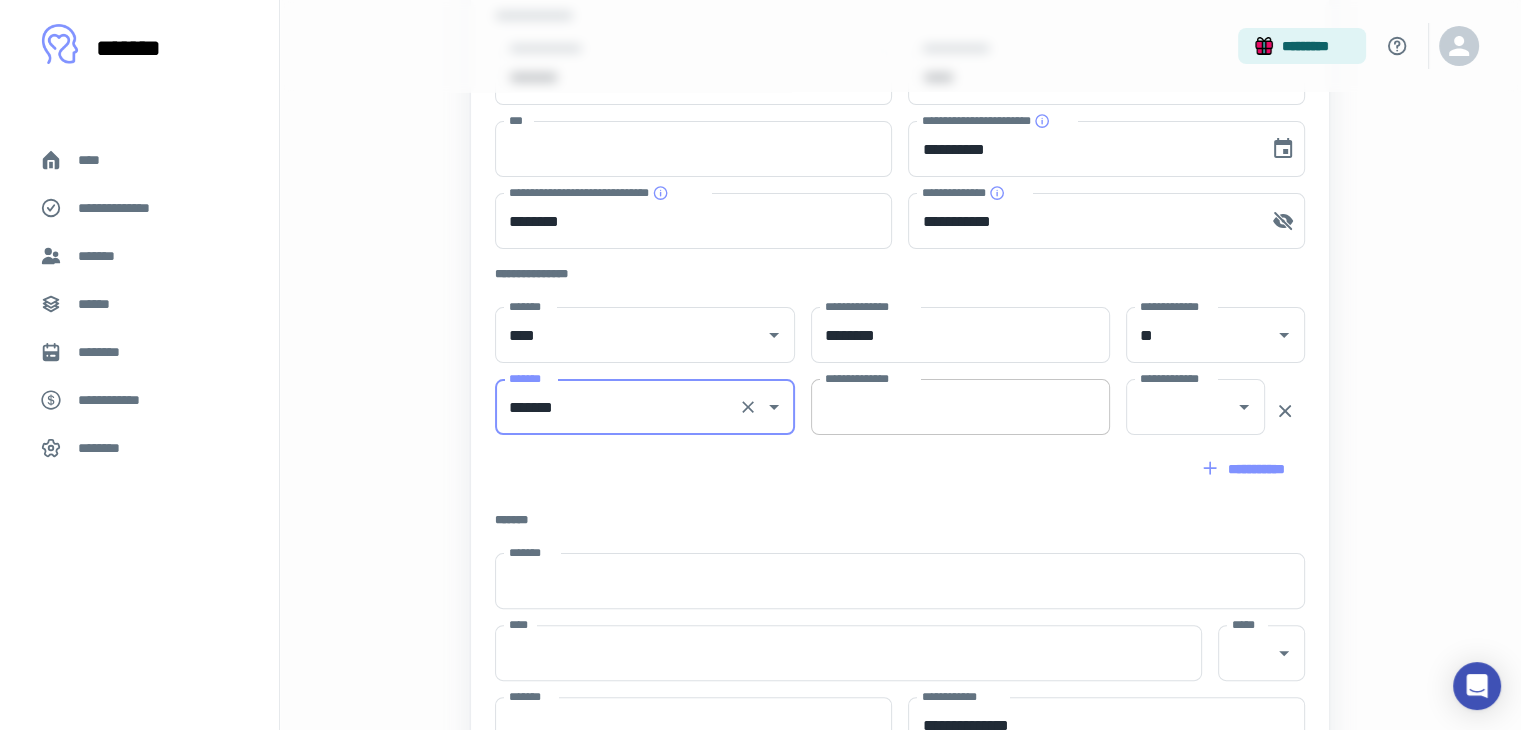 click on "**********" at bounding box center (960, 407) 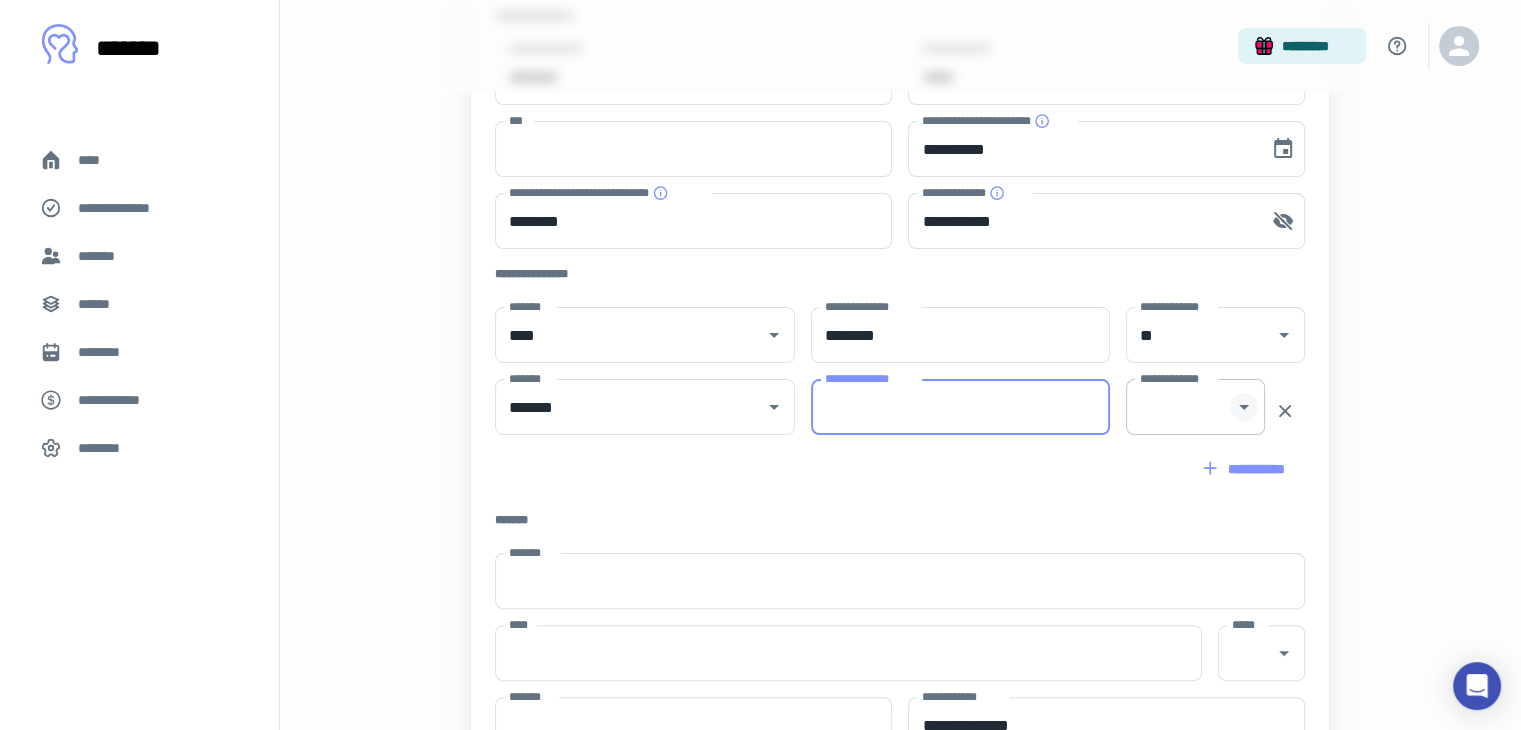 click 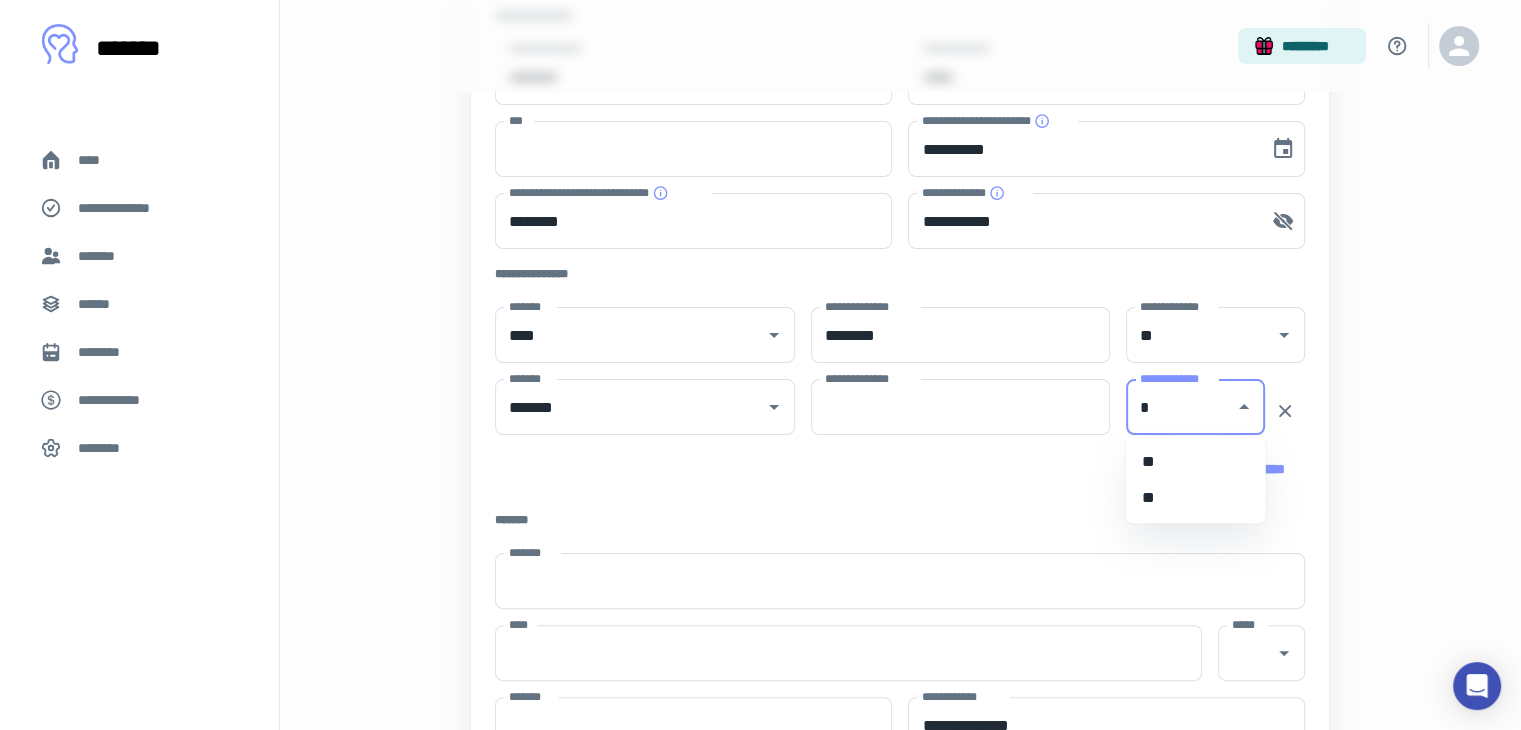 click on "**" at bounding box center [1196, 497] 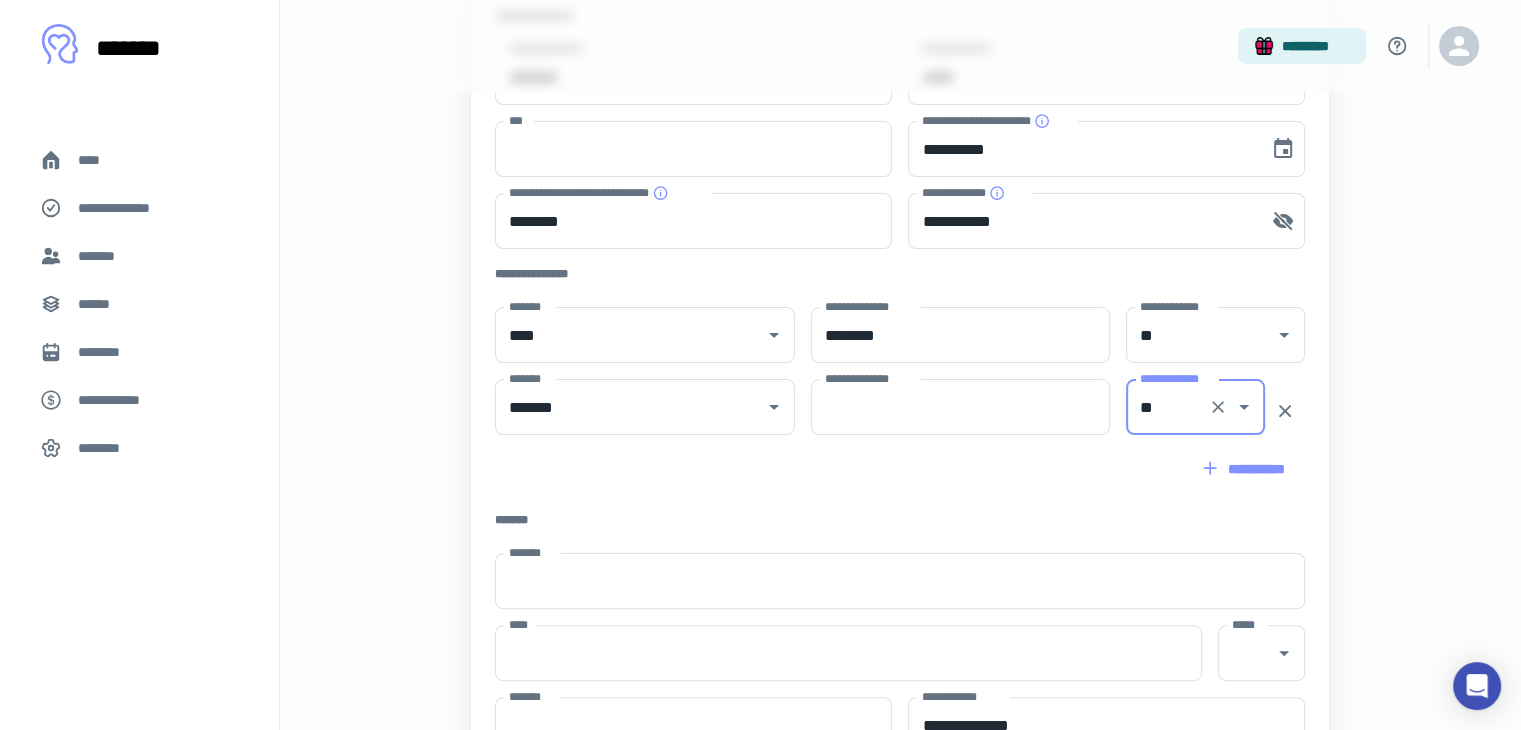 type on "**" 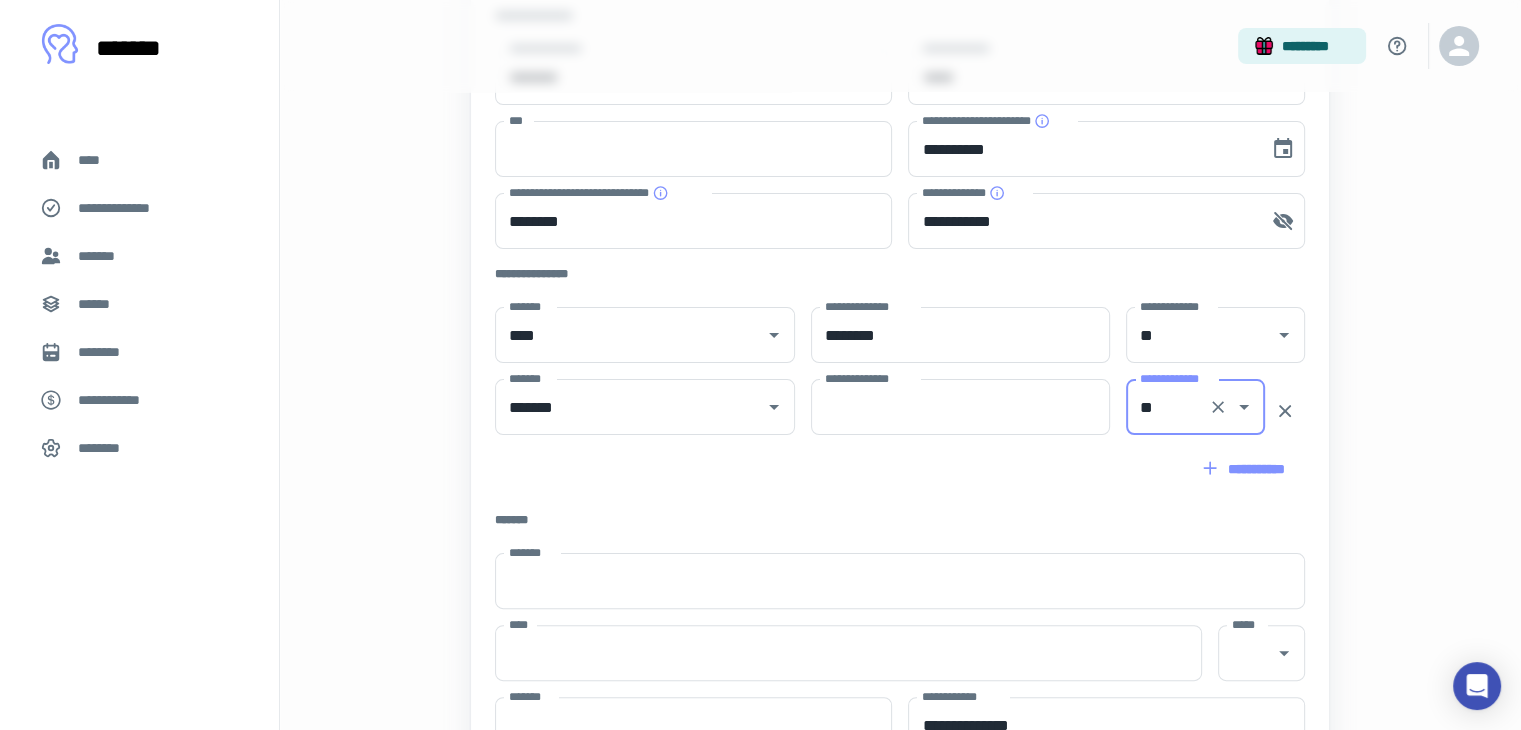 click on "**********" at bounding box center [900, 313] 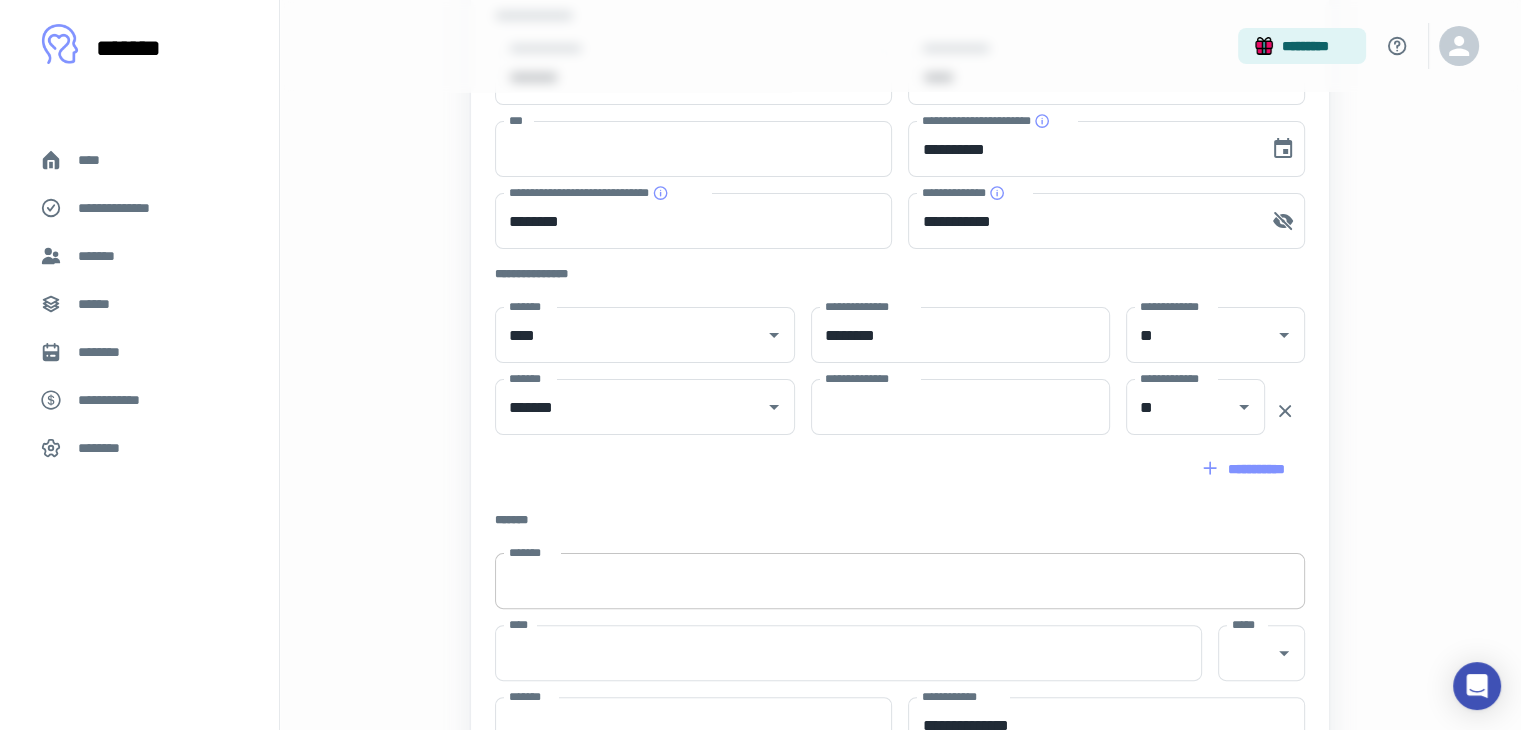 click on "*******" at bounding box center [900, 581] 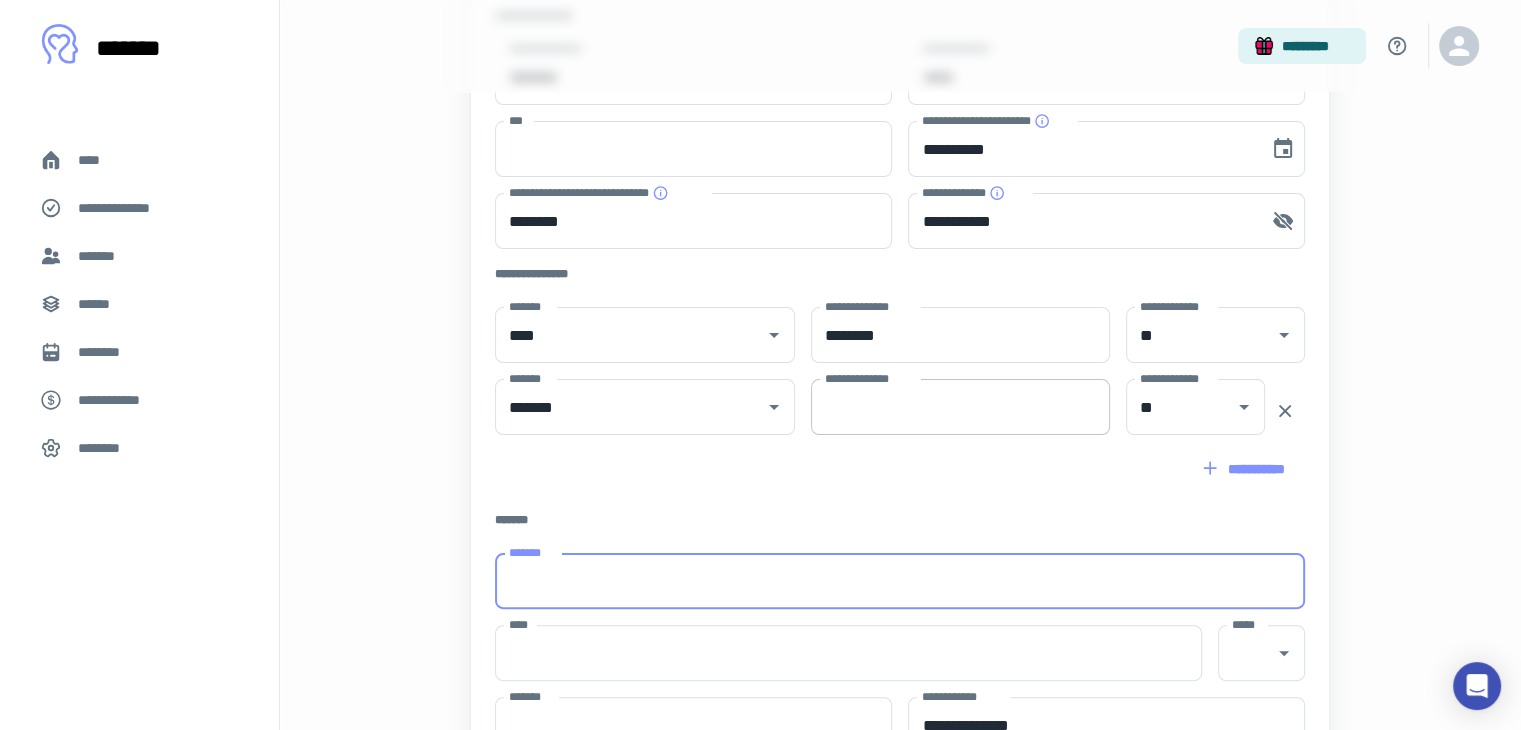 type on "**********" 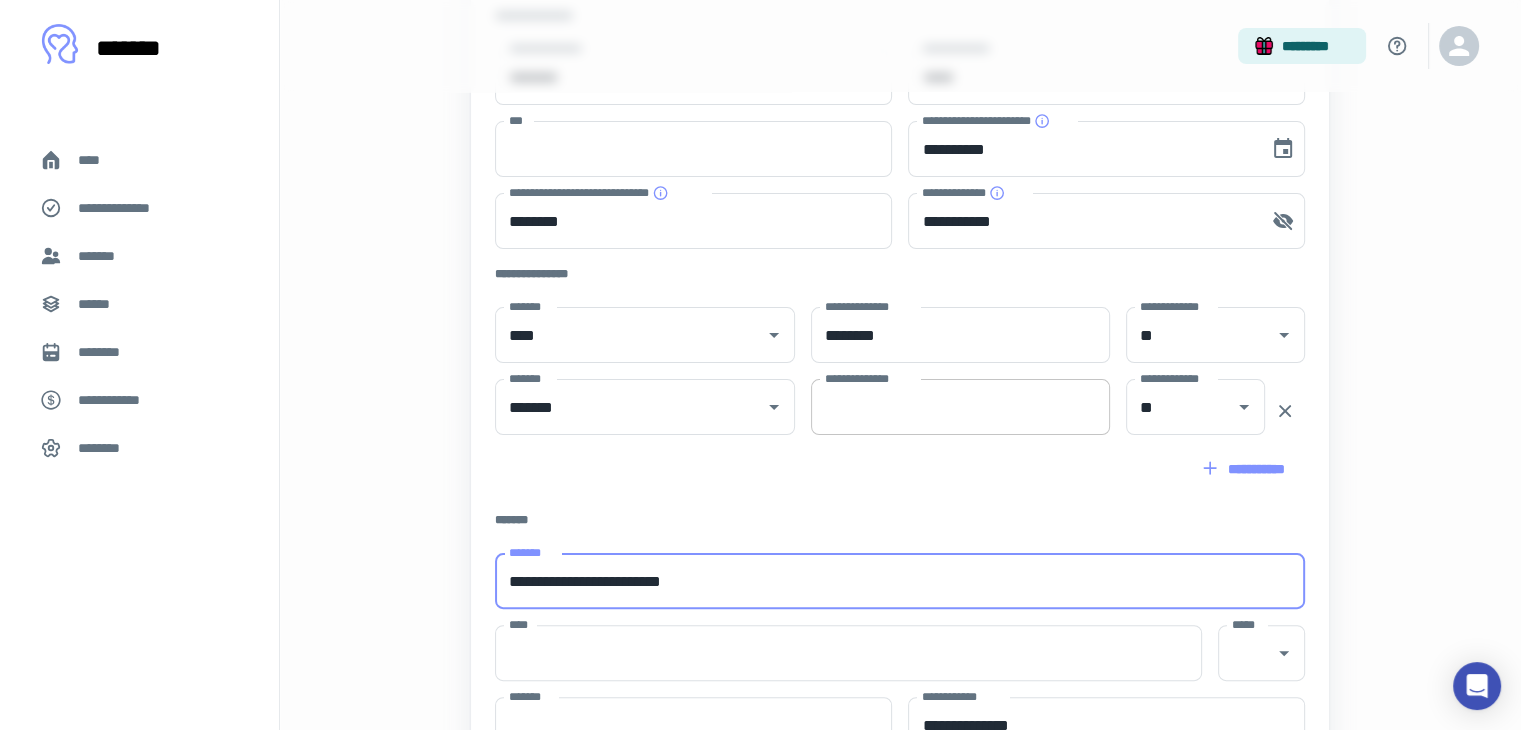 type on "**********" 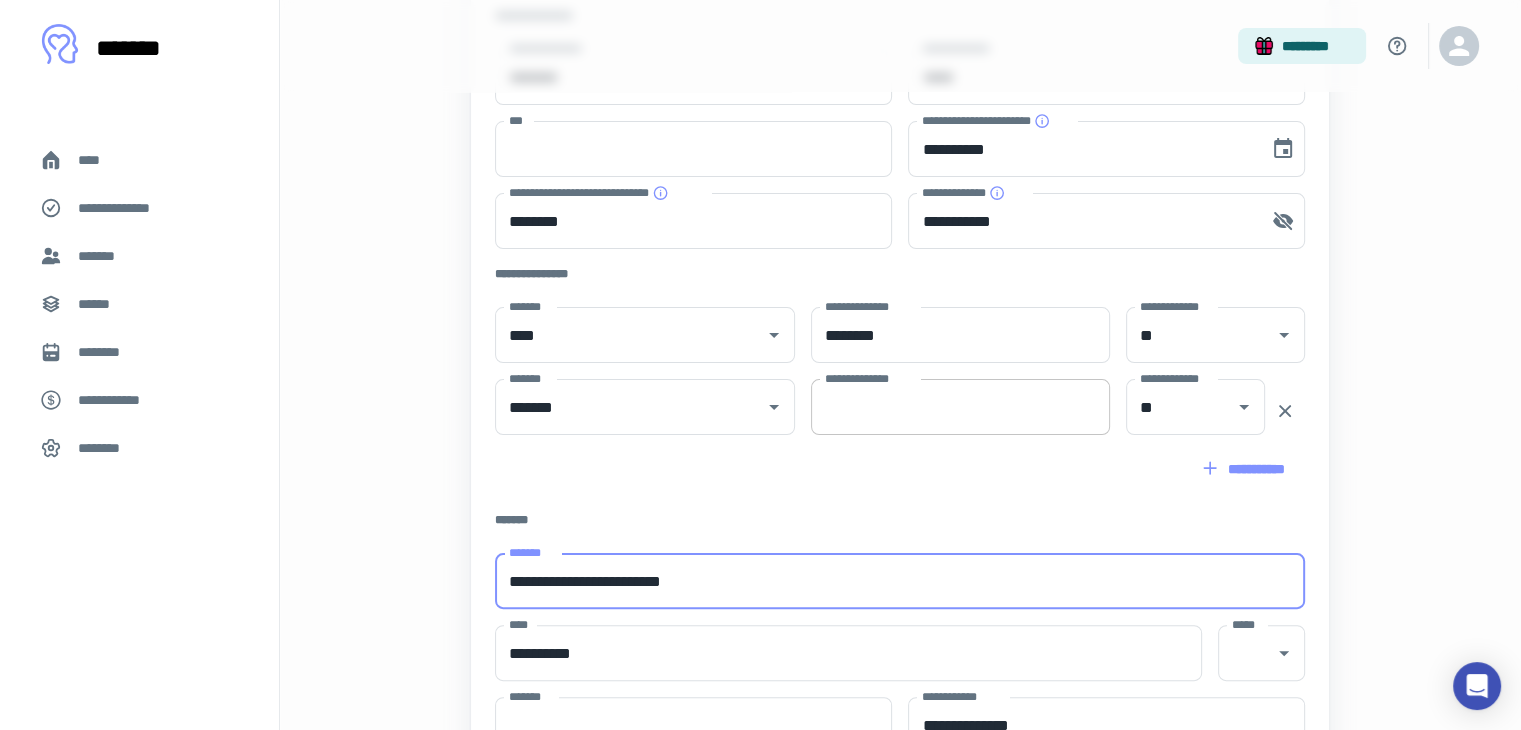 type on "*******" 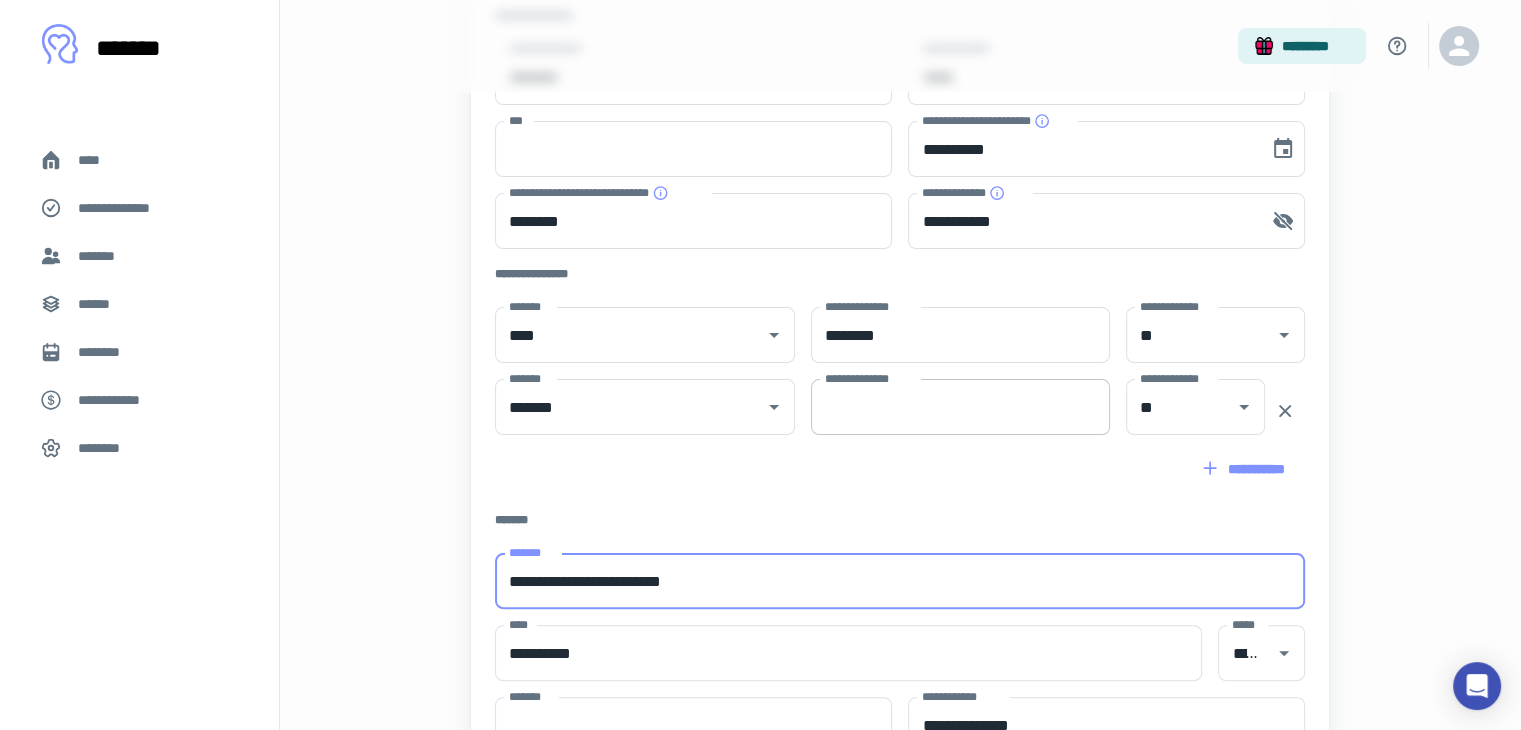 type on "*****" 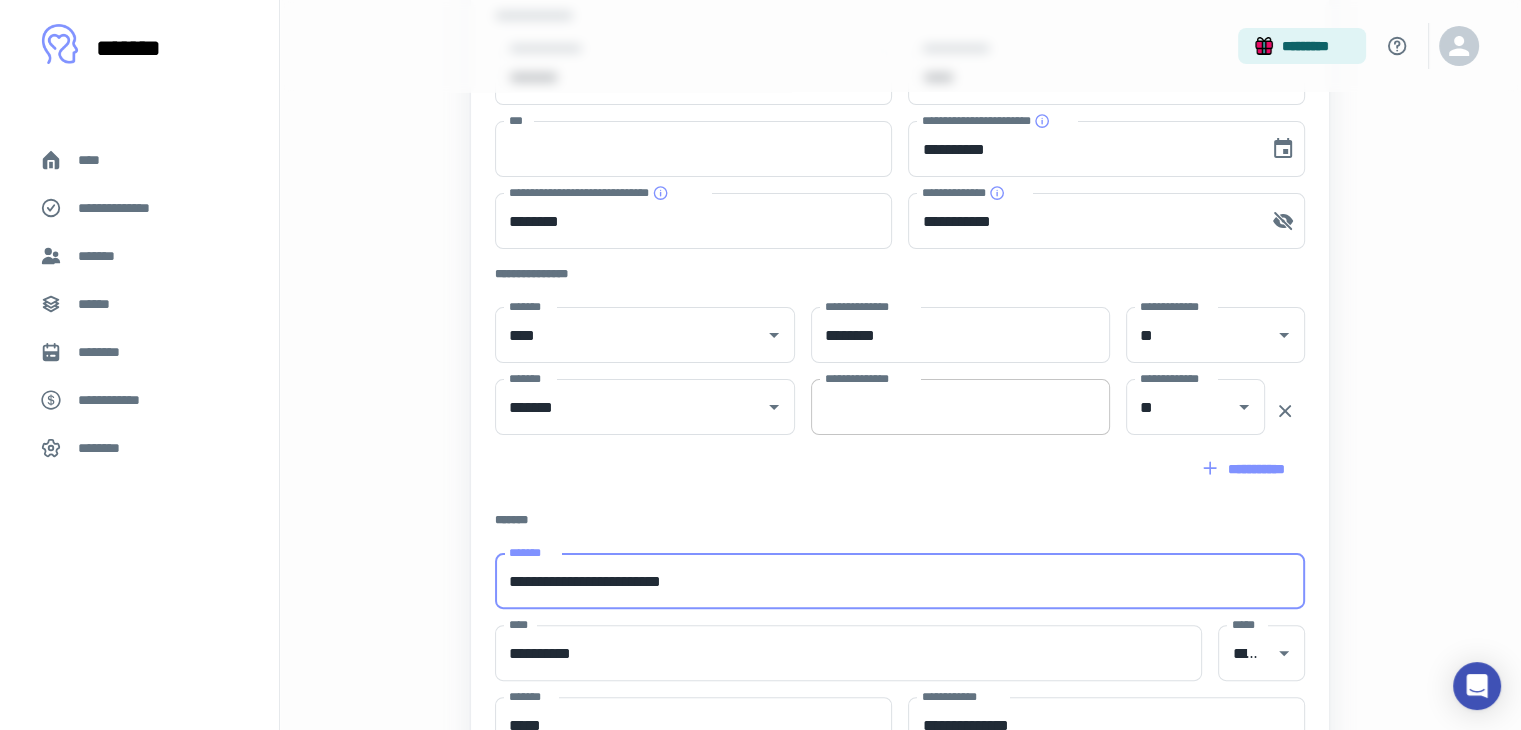 type 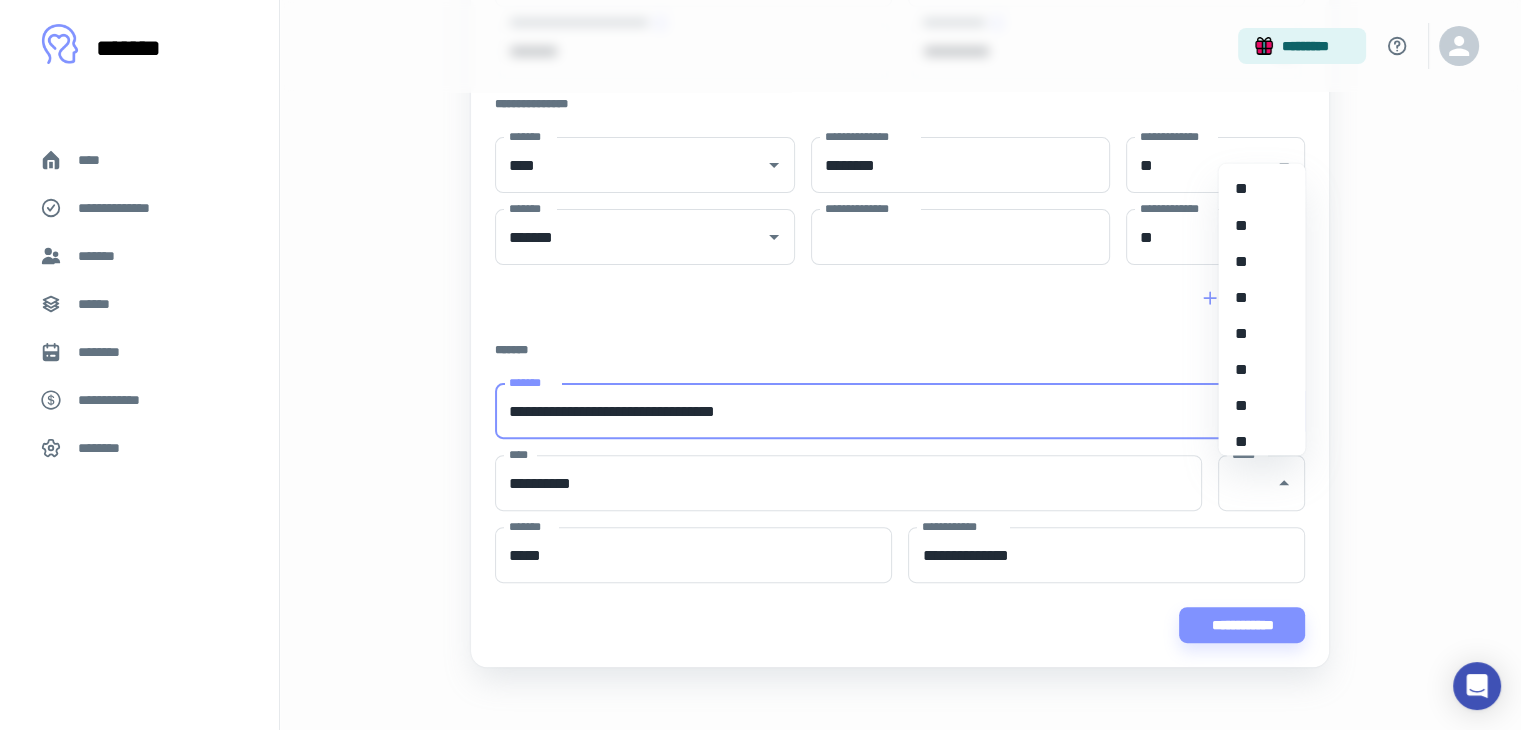 scroll, scrollTop: 582, scrollLeft: 0, axis: vertical 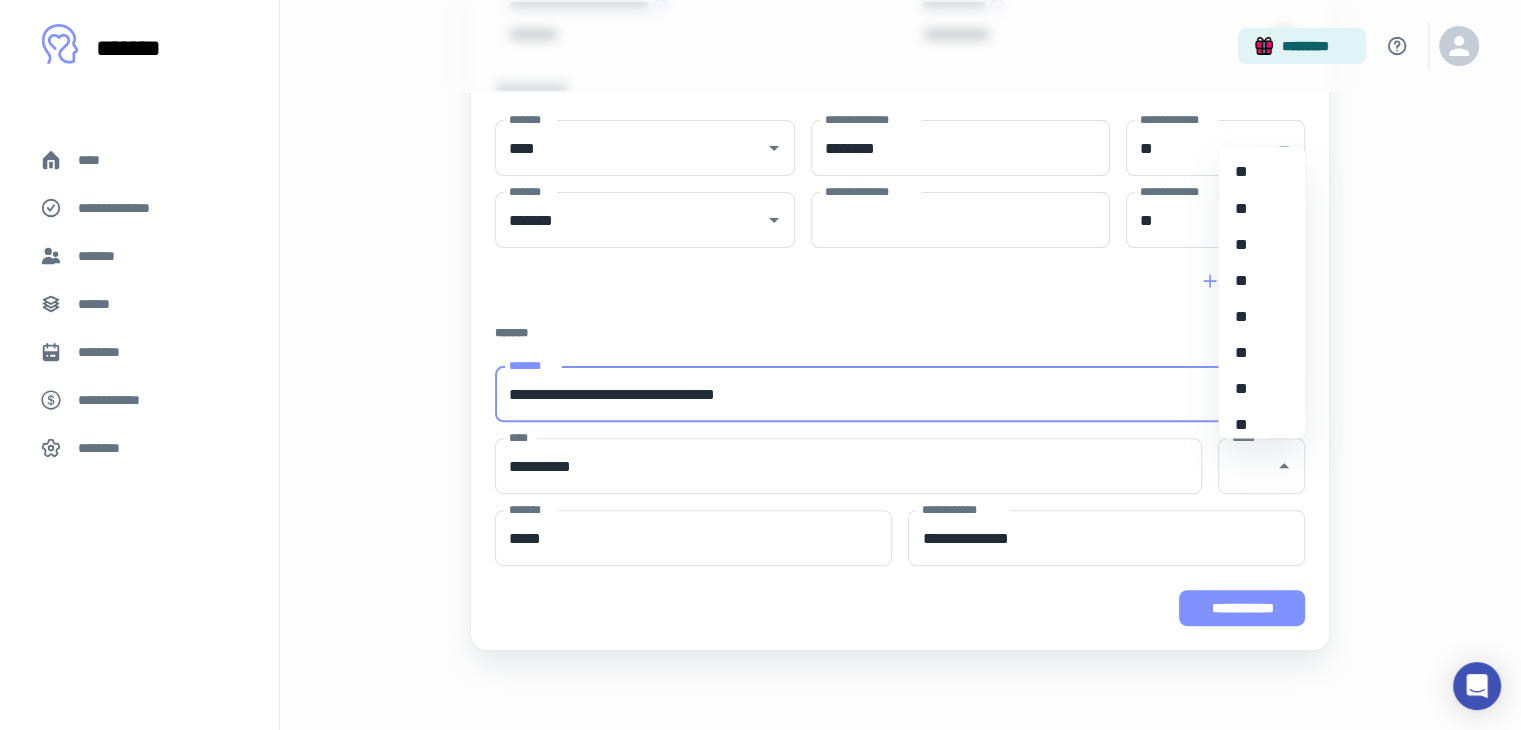 type on "**********" 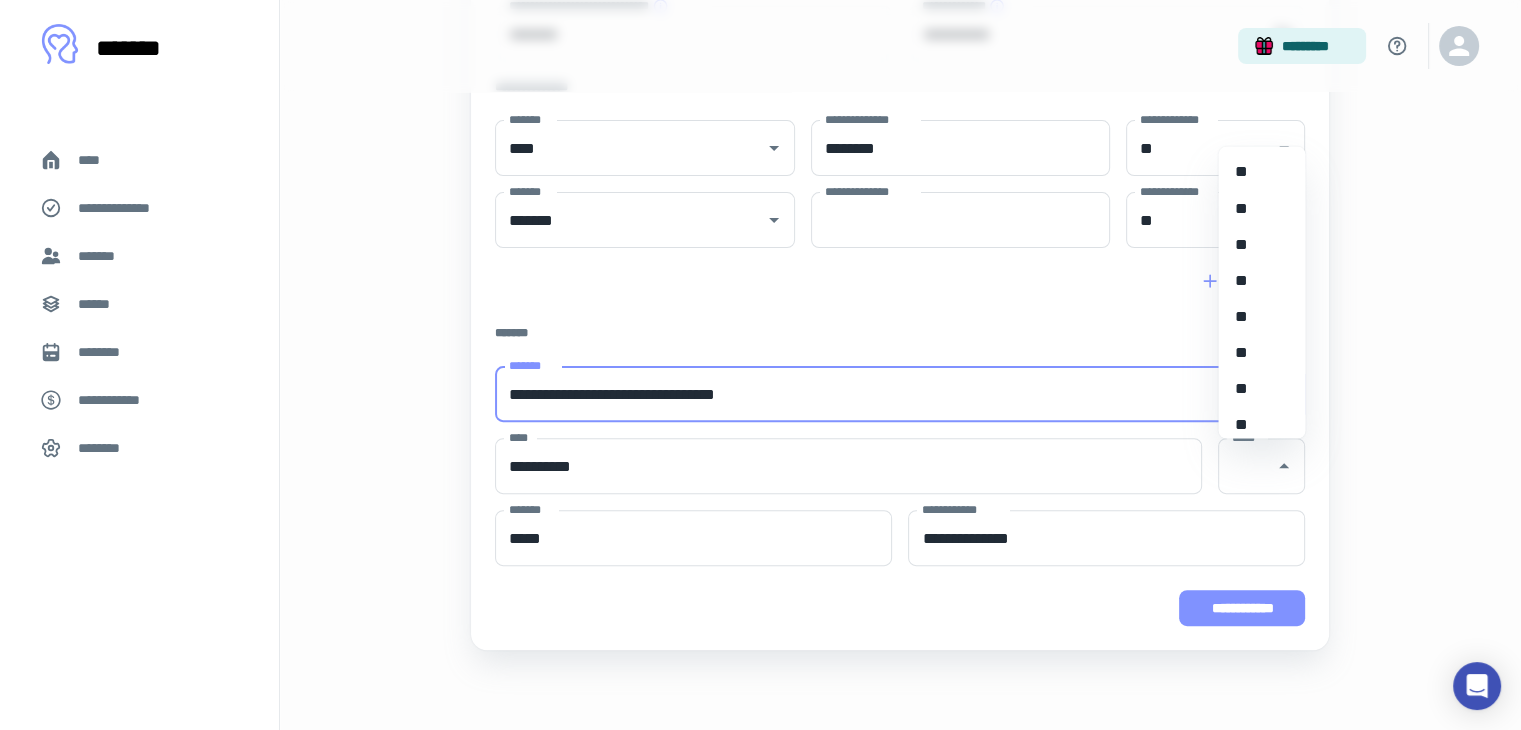 click on "**********" at bounding box center [1242, 608] 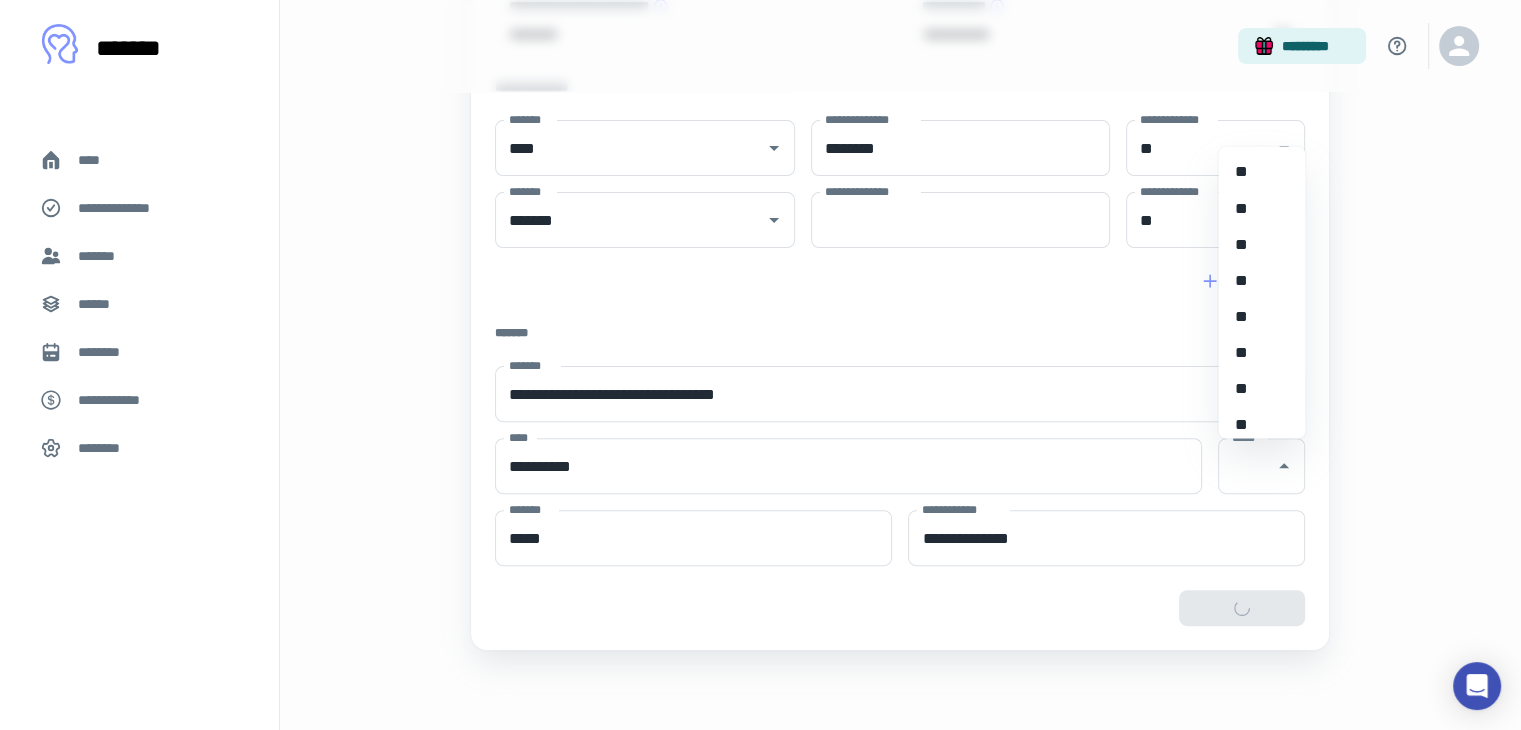 type on "**********" 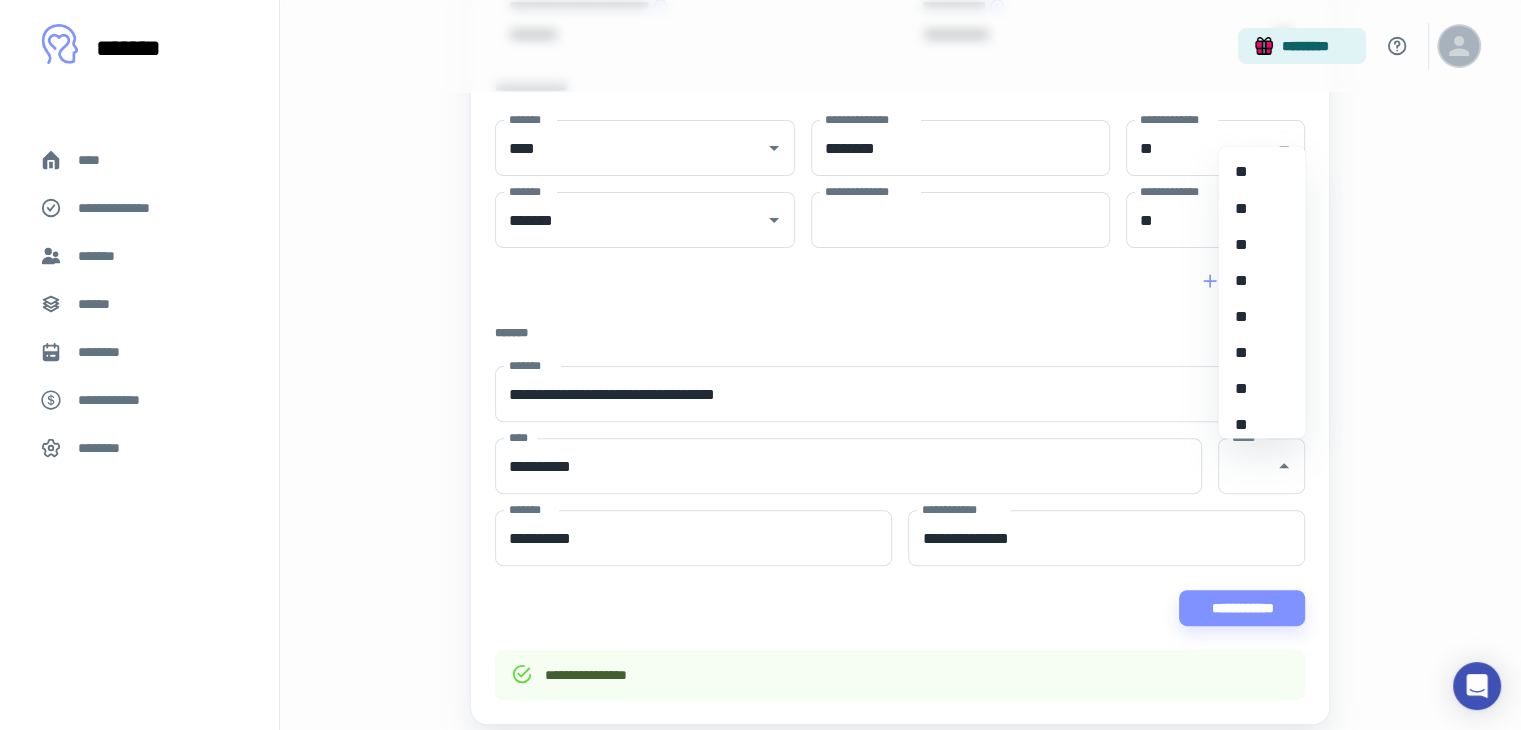 click 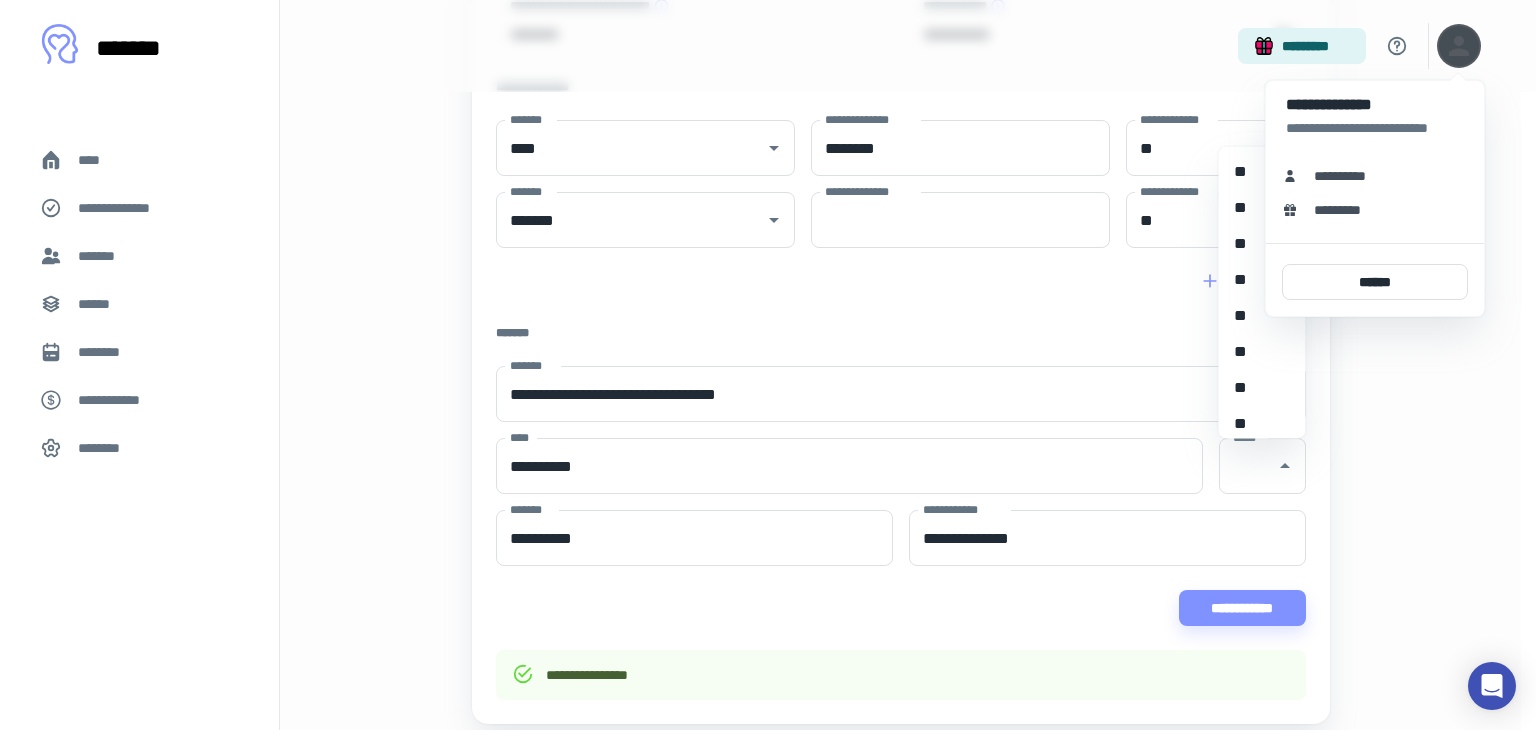 click on "**********" at bounding box center (1347, 176) 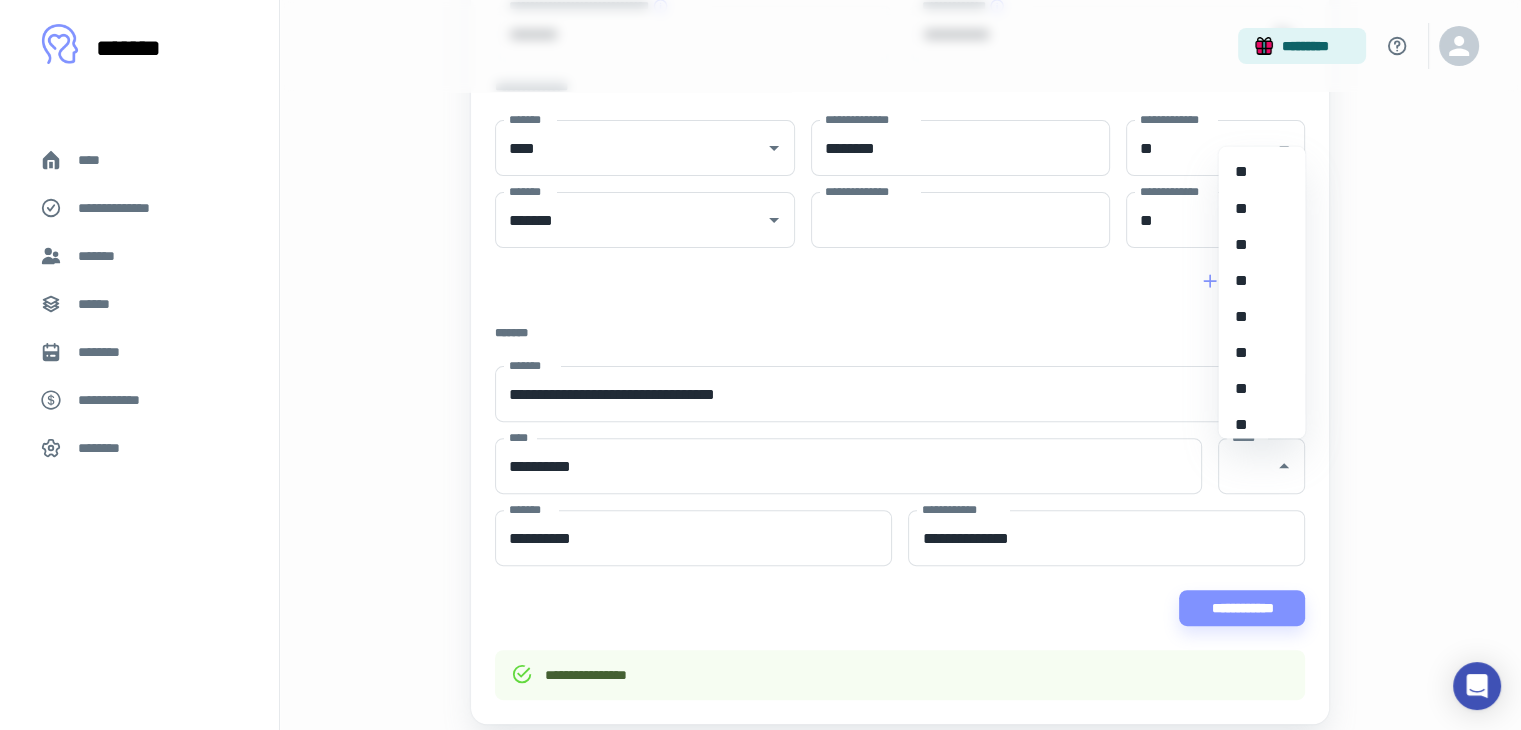 click on "**********" at bounding box center [888, 117] 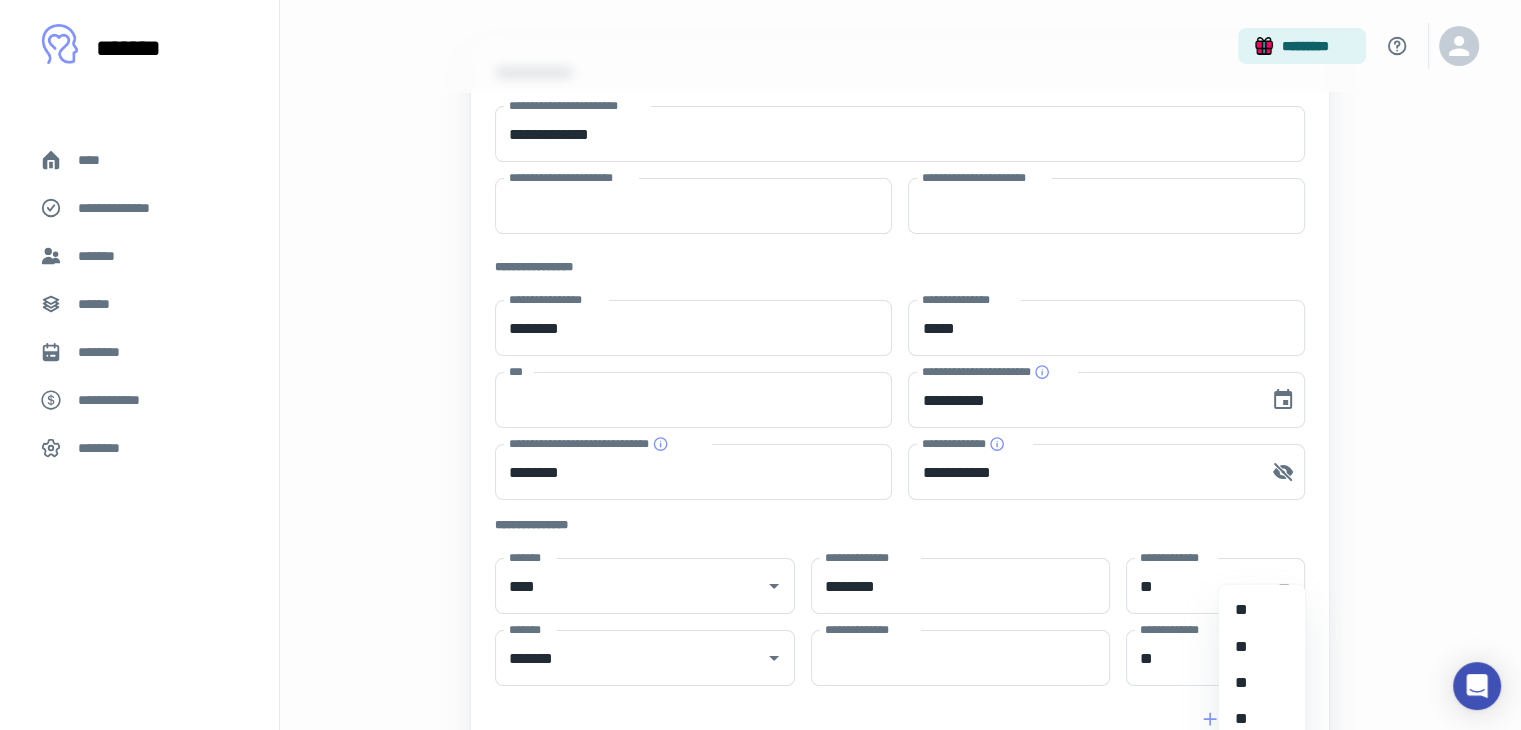 scroll, scrollTop: 148, scrollLeft: 0, axis: vertical 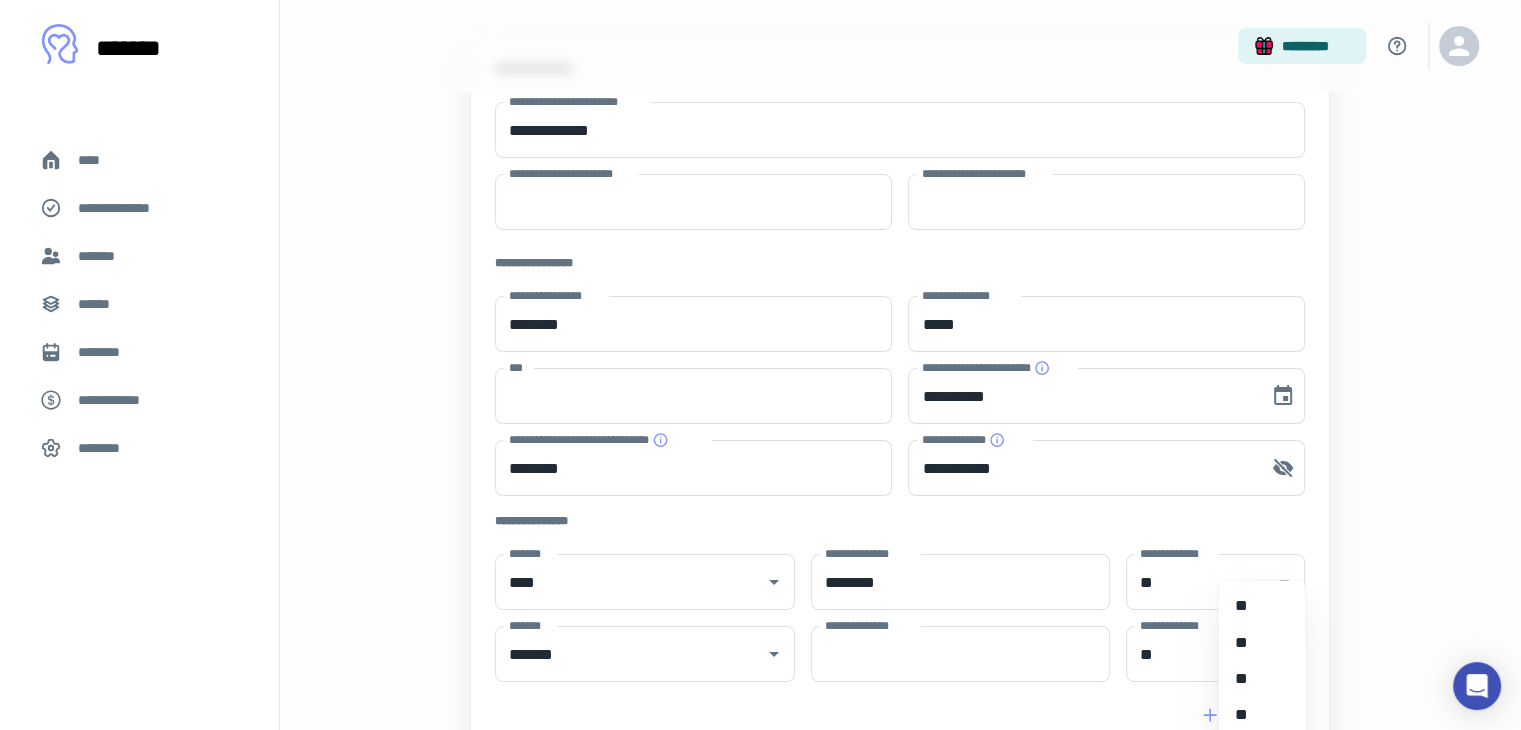 click on "**********" at bounding box center [900, 515] 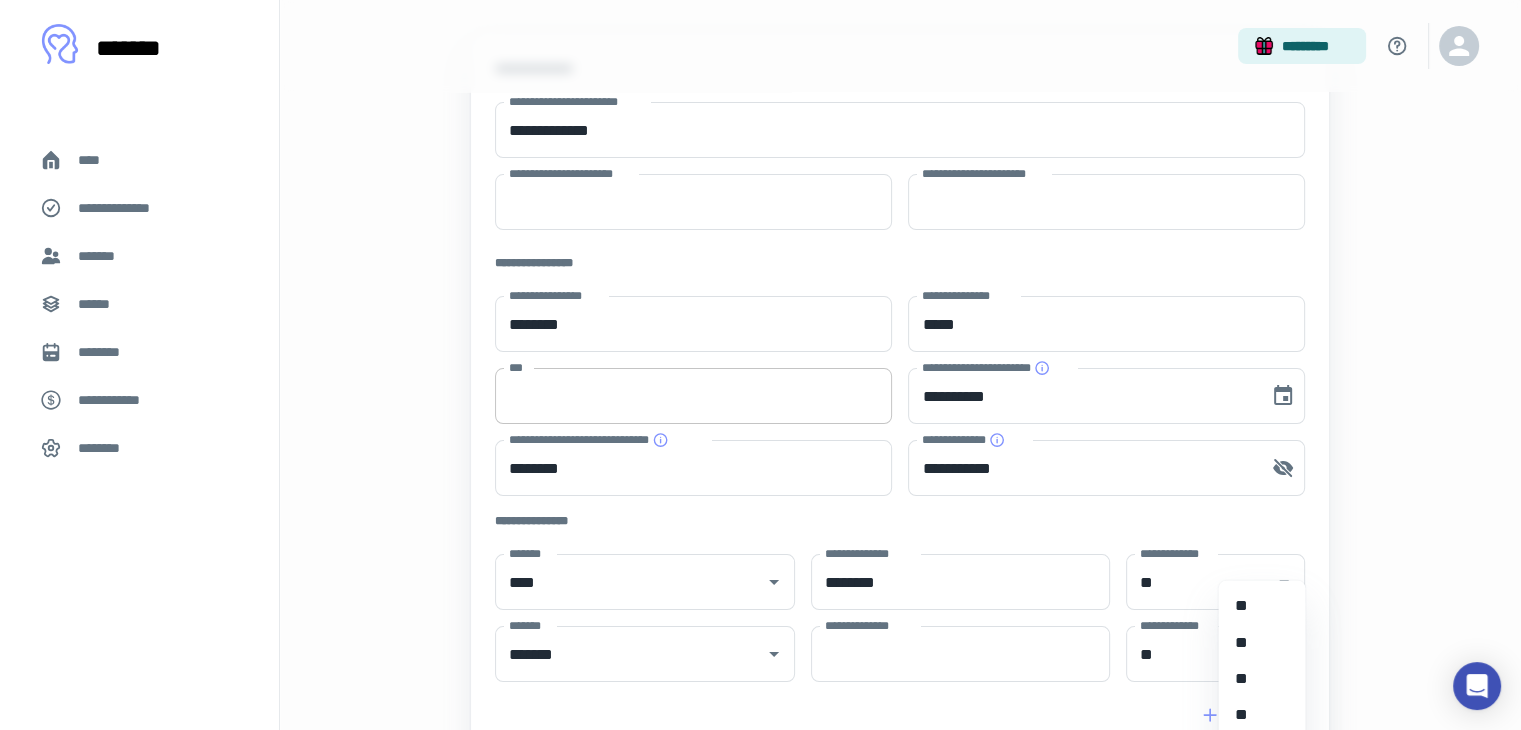 click on "***" at bounding box center [693, 396] 